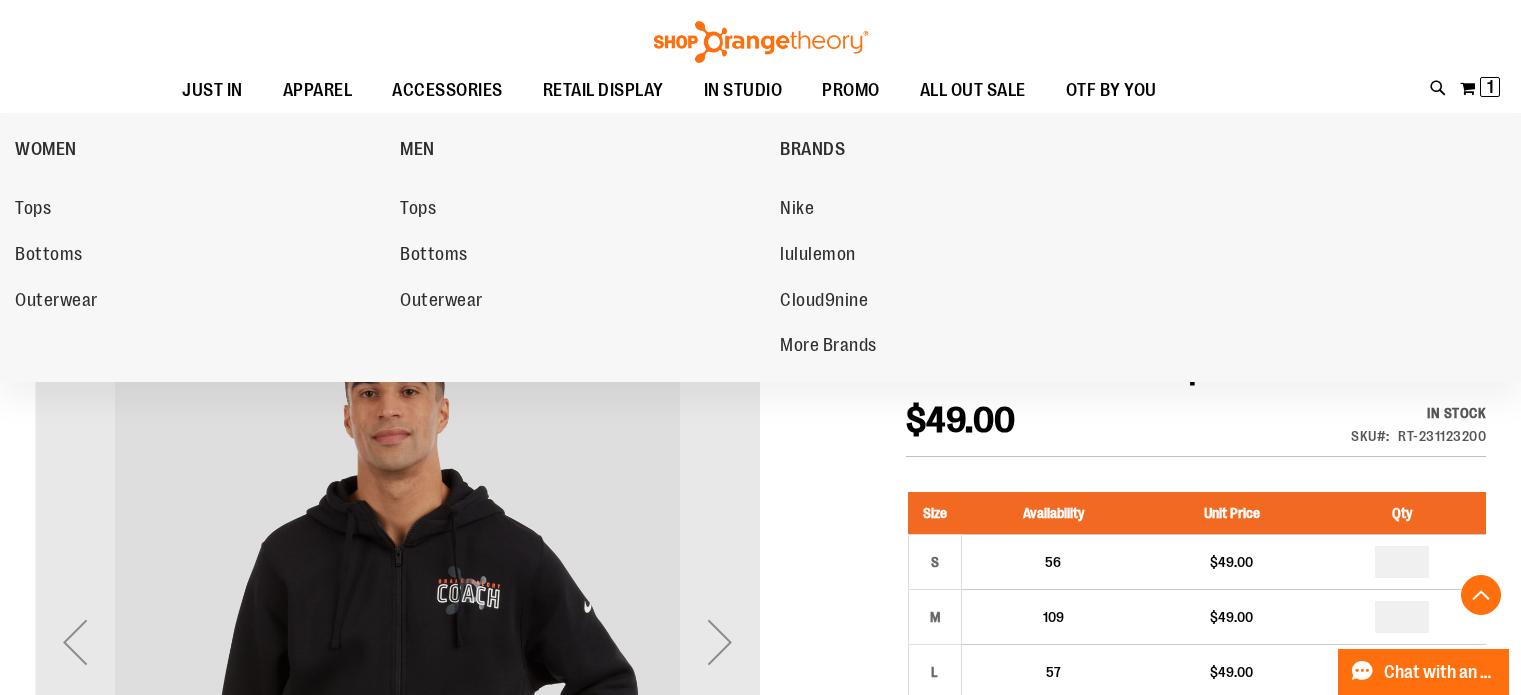 scroll, scrollTop: 419, scrollLeft: 0, axis: vertical 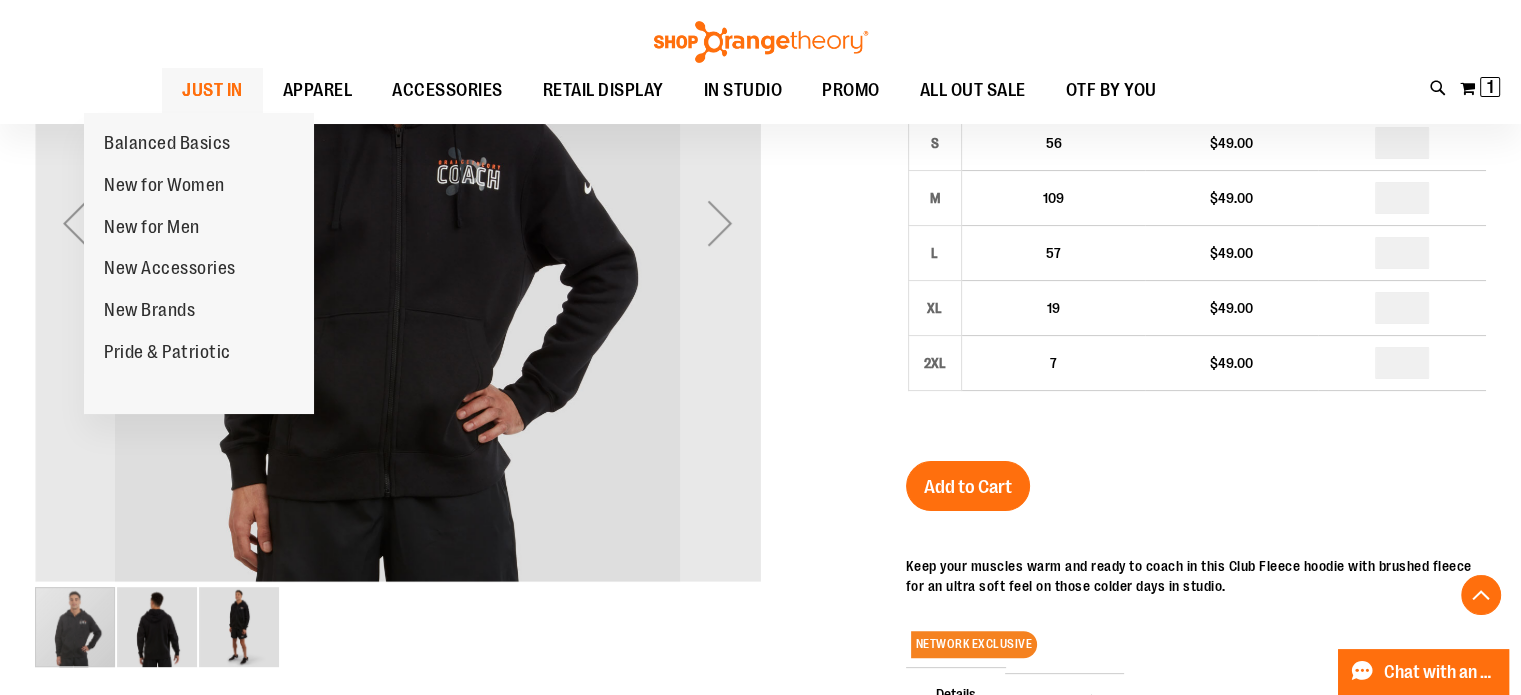 click on "JUST IN" at bounding box center (212, 90) 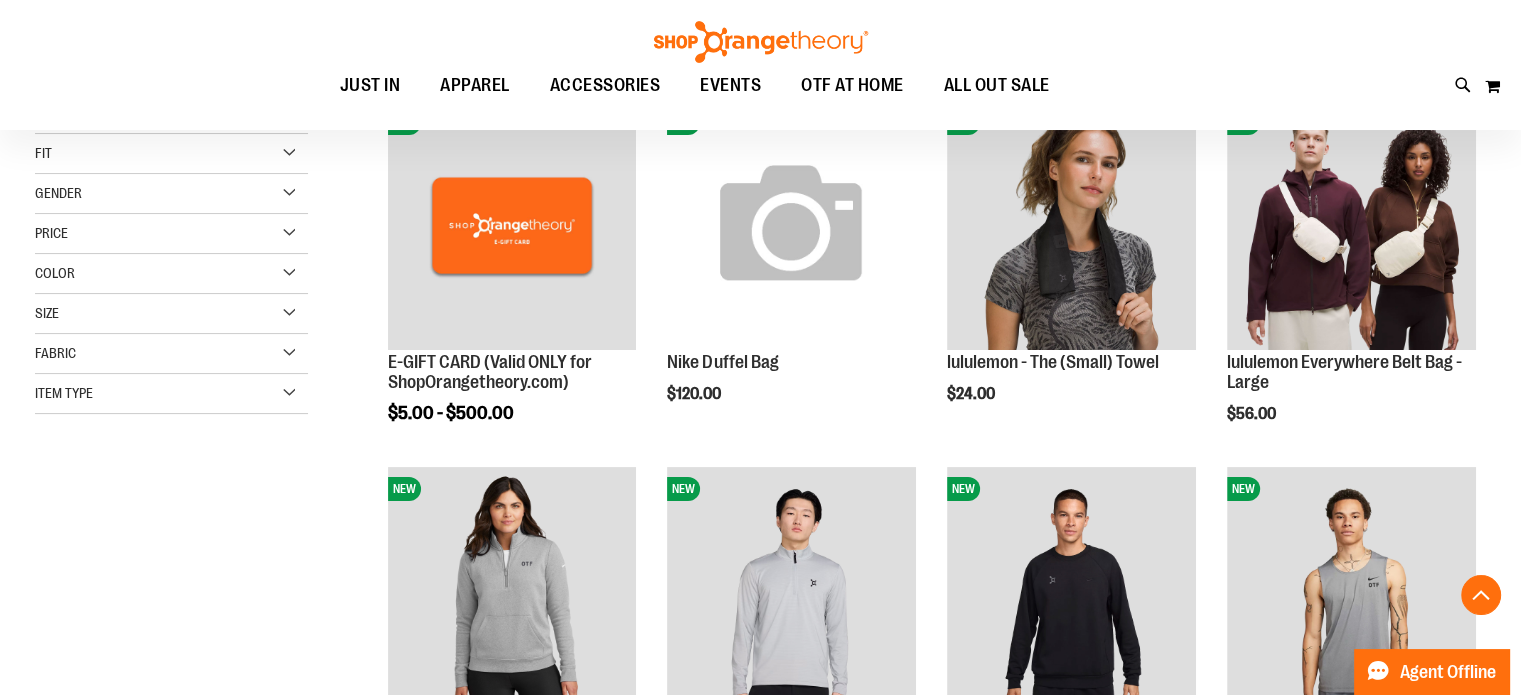 scroll, scrollTop: 307, scrollLeft: 0, axis: vertical 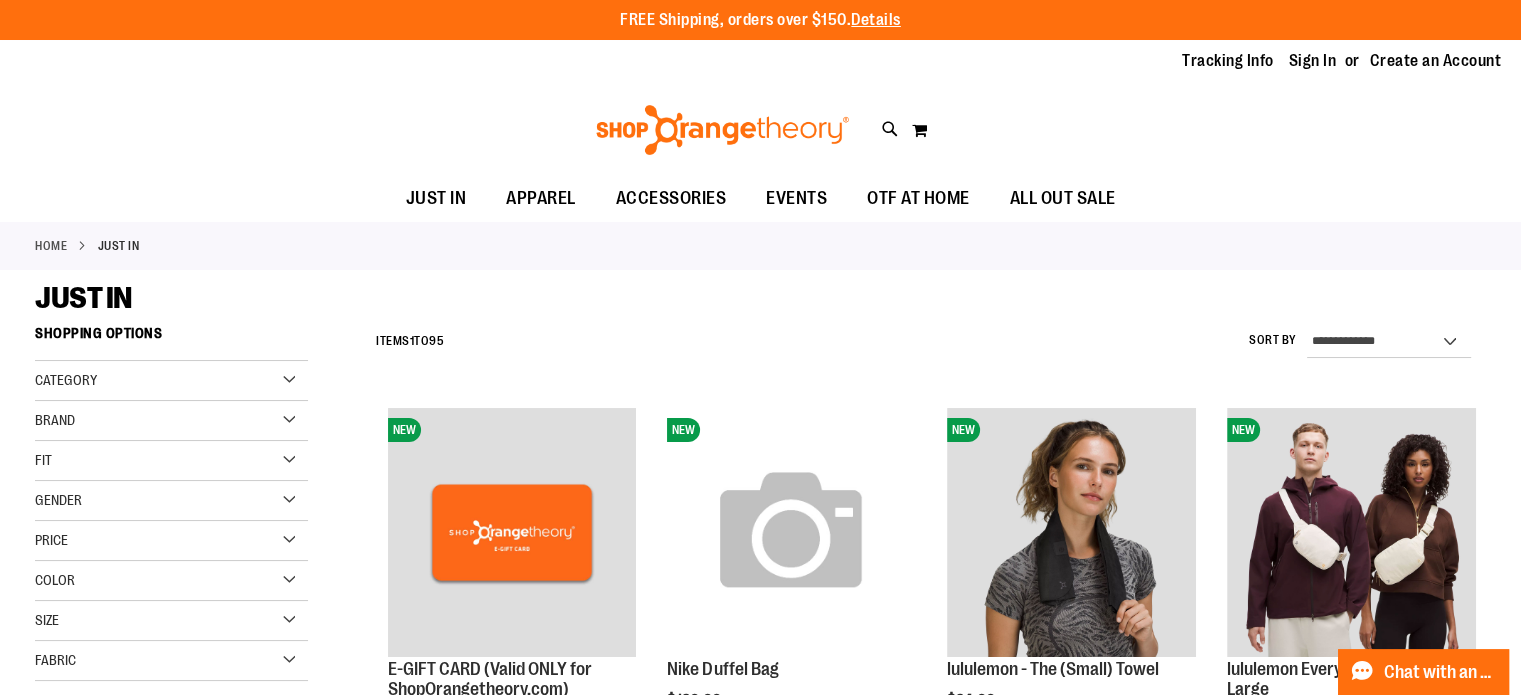 click on "Toggle Nav
Search
Popular Suggestions
Advanced Search" at bounding box center [760, 130] 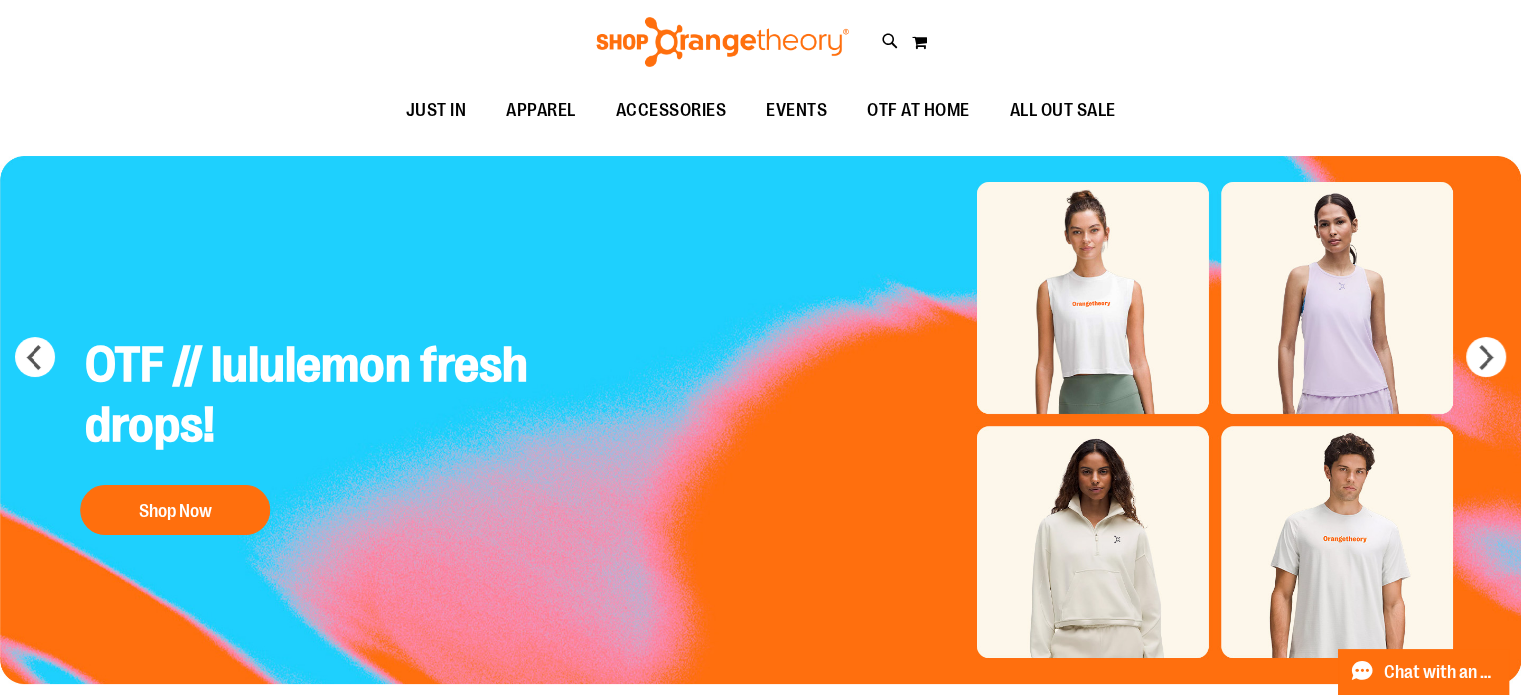 scroll, scrollTop: 0, scrollLeft: 0, axis: both 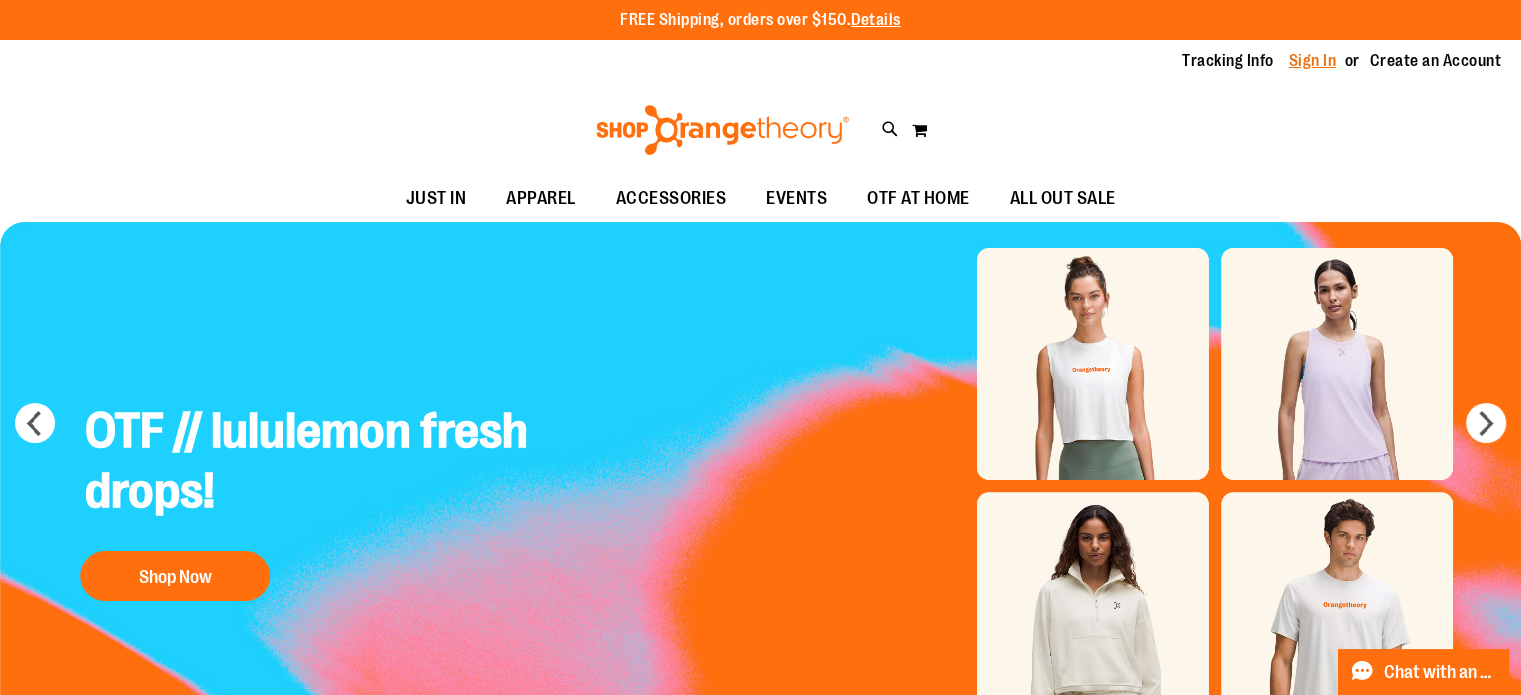 click on "Sign In" at bounding box center [1313, 61] 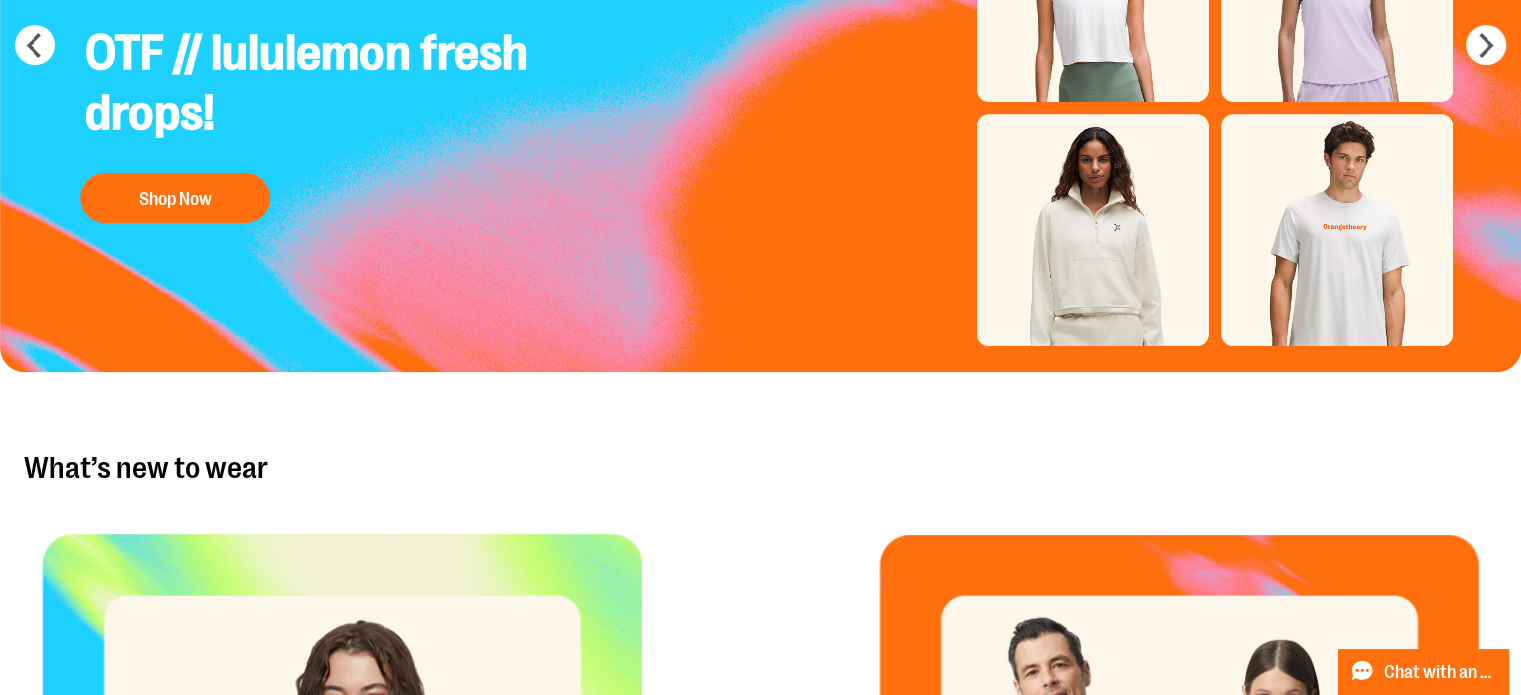 scroll, scrollTop: 0, scrollLeft: 0, axis: both 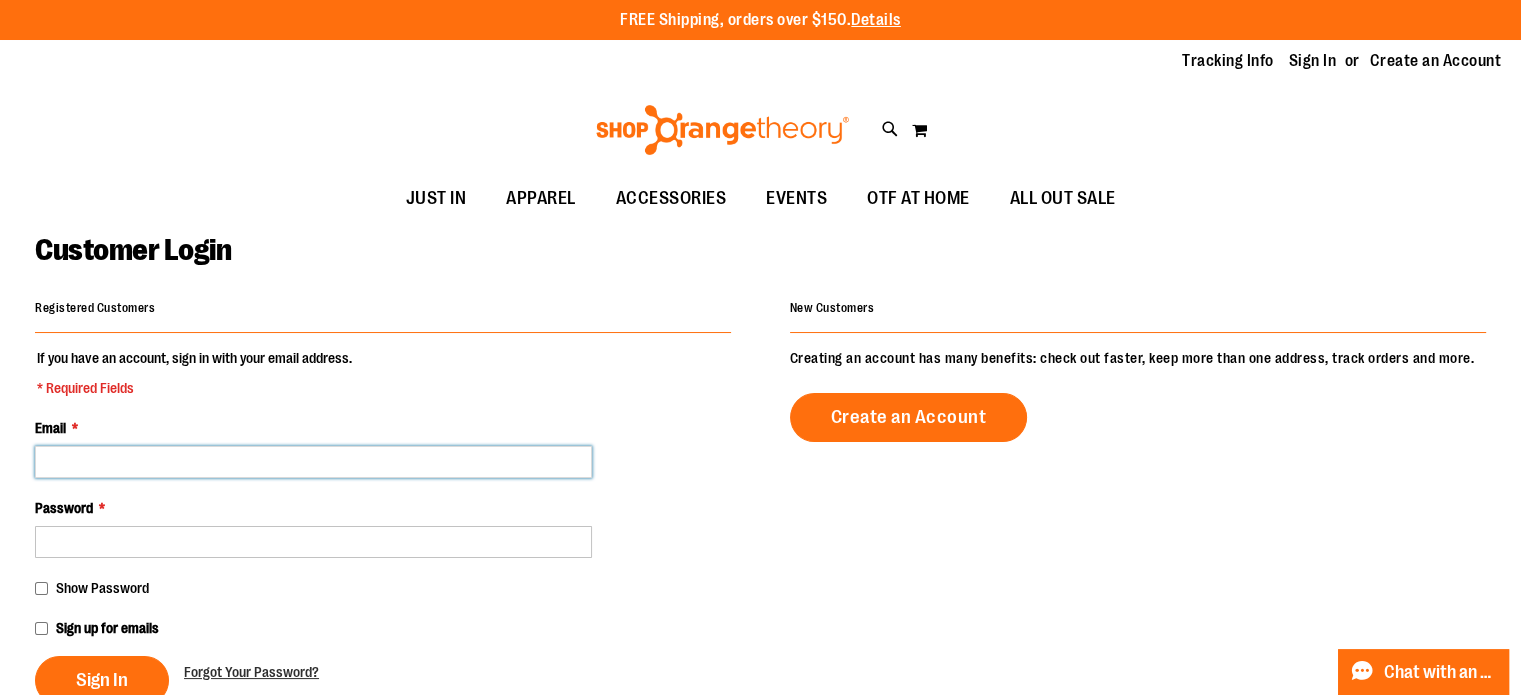 type on "**********" 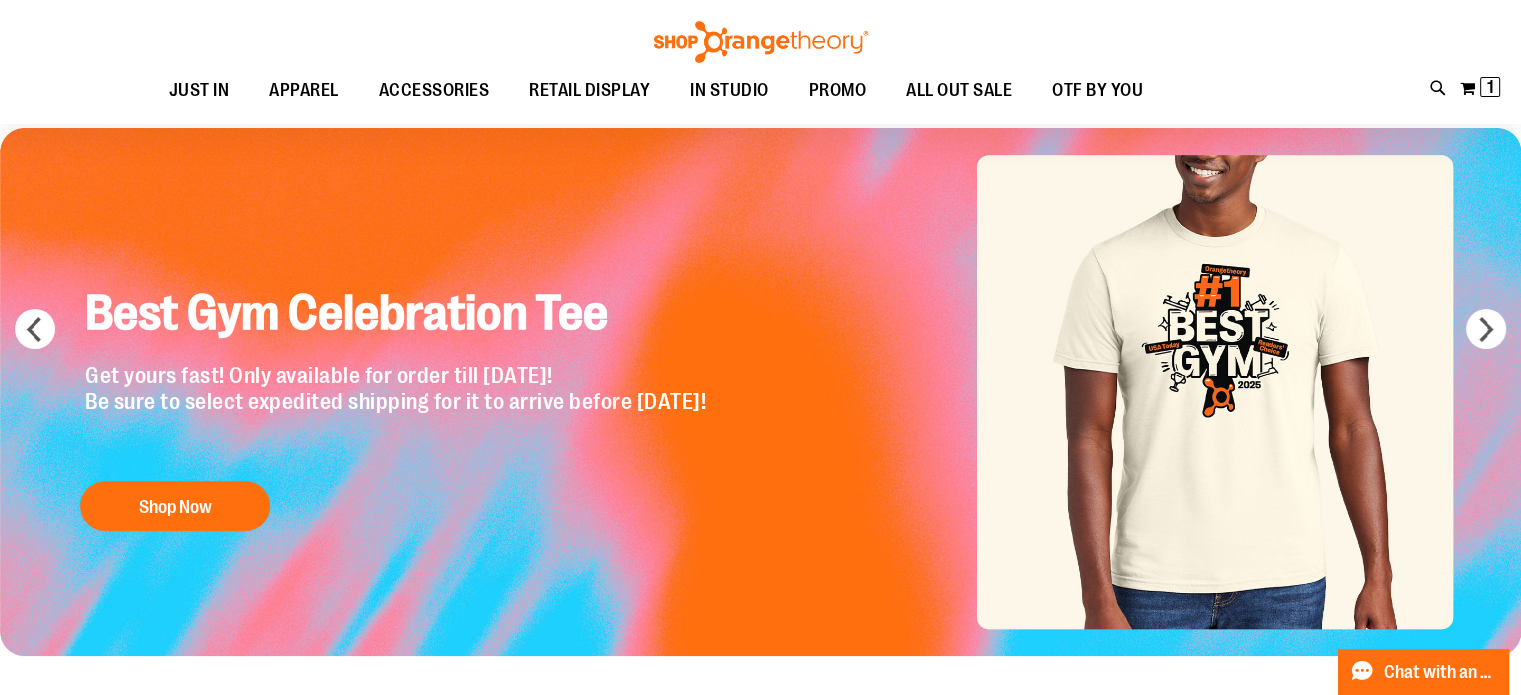 scroll, scrollTop: 80, scrollLeft: 0, axis: vertical 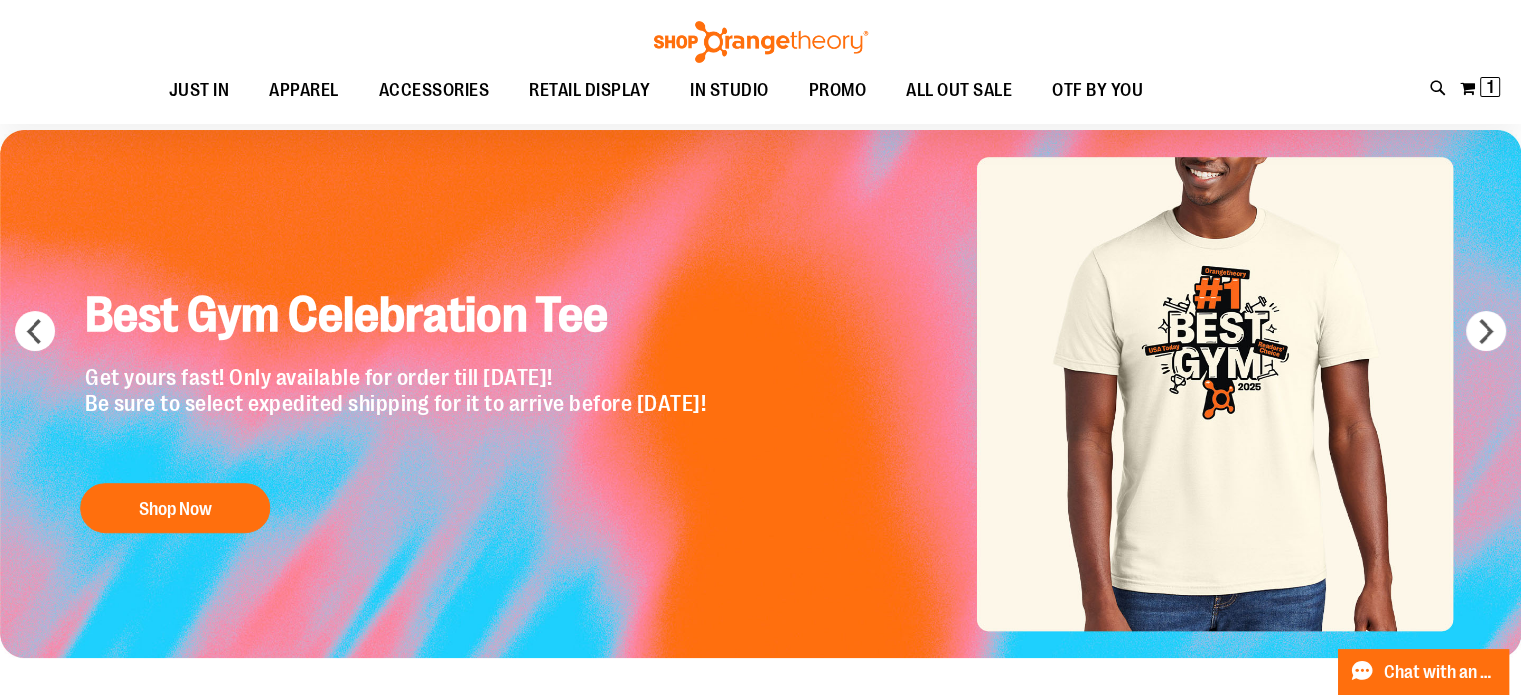 click on "Toggle Nav
Search
Popular Suggestions
Advanced Search" at bounding box center [760, 62] 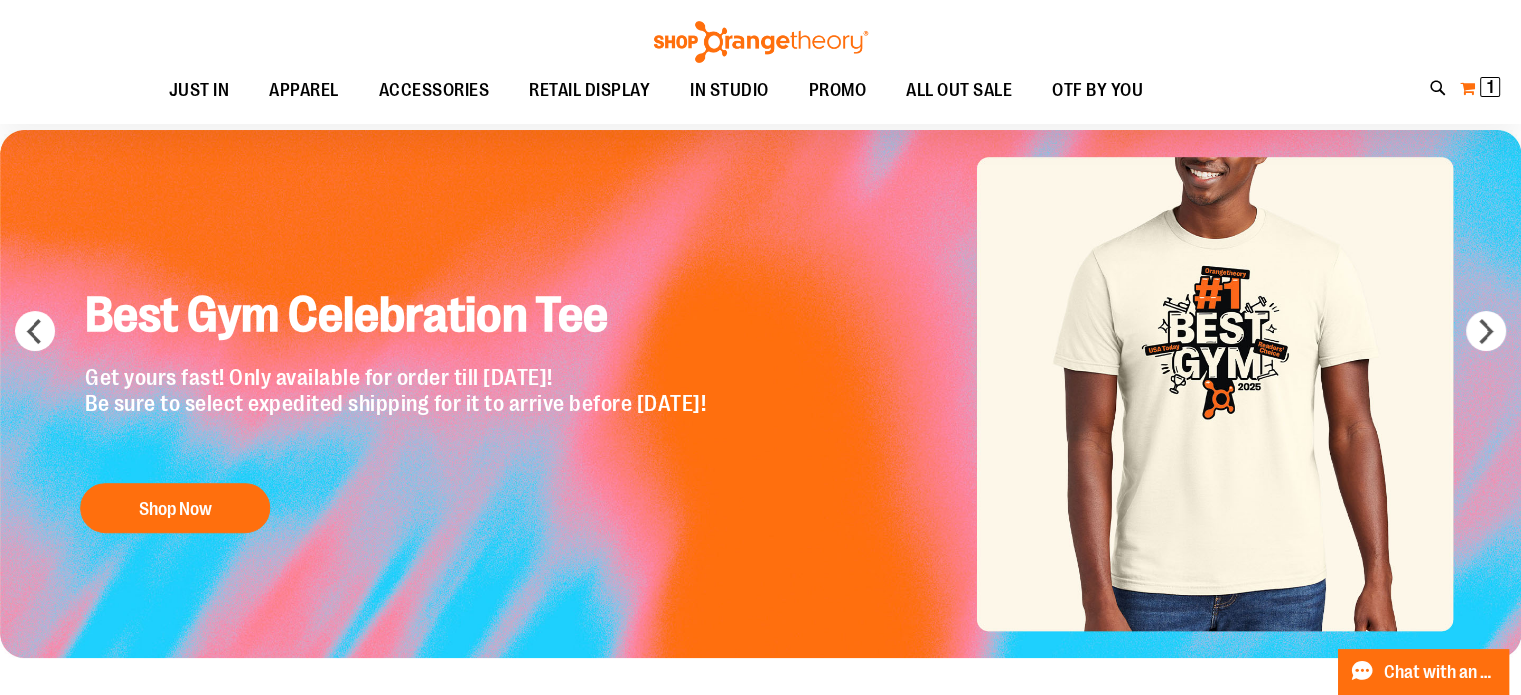 click on "My Cart
1
1
items" at bounding box center [1480, 88] 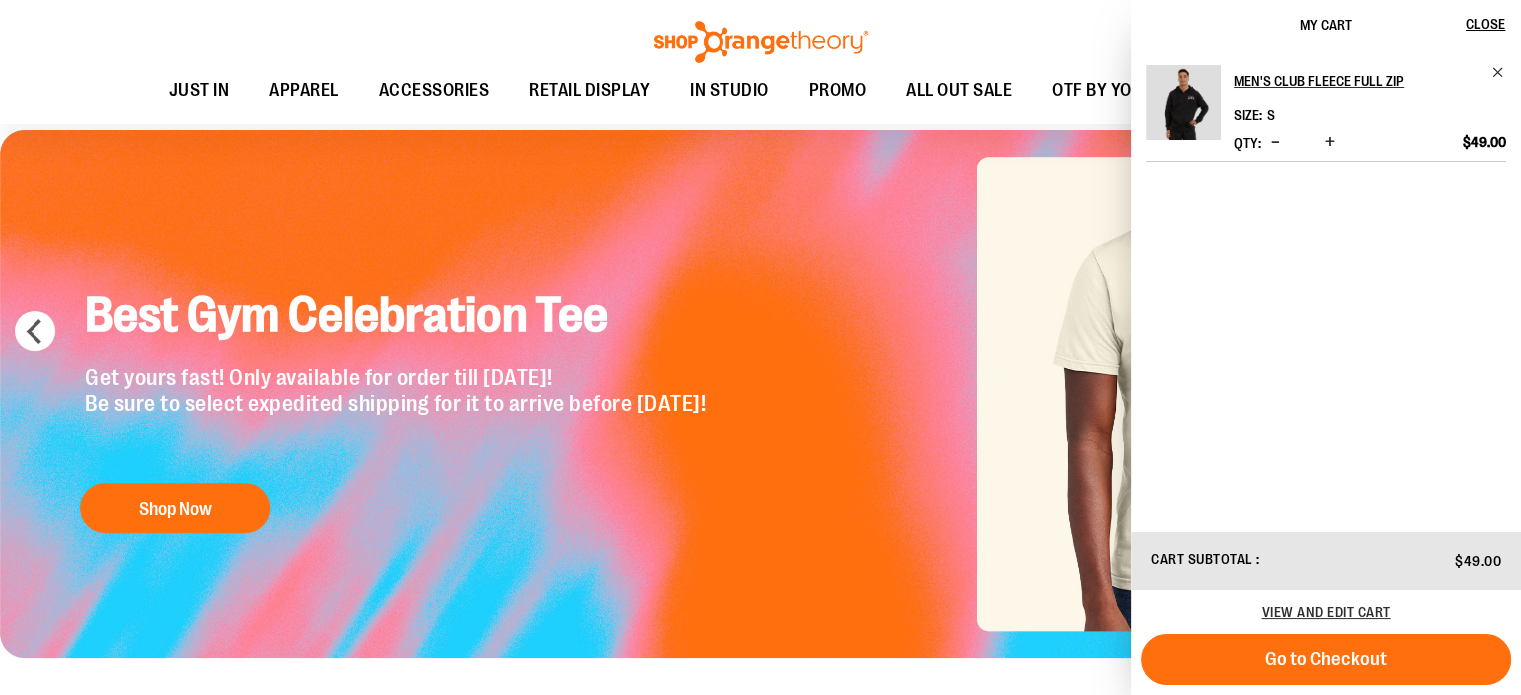 click on "Toggle Nav
Search
Popular Suggestions
Advanced Search" at bounding box center [760, 62] 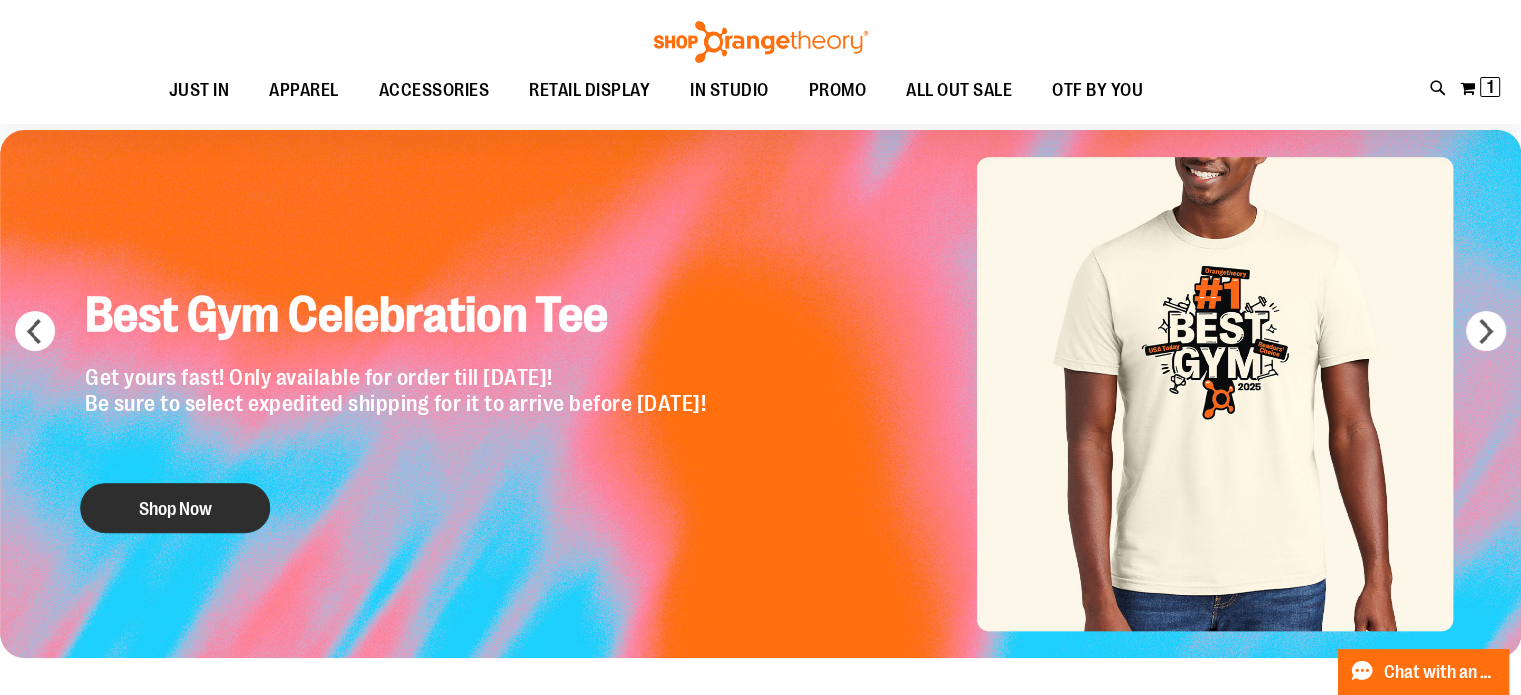 click on "Shop Now" at bounding box center (175, 508) 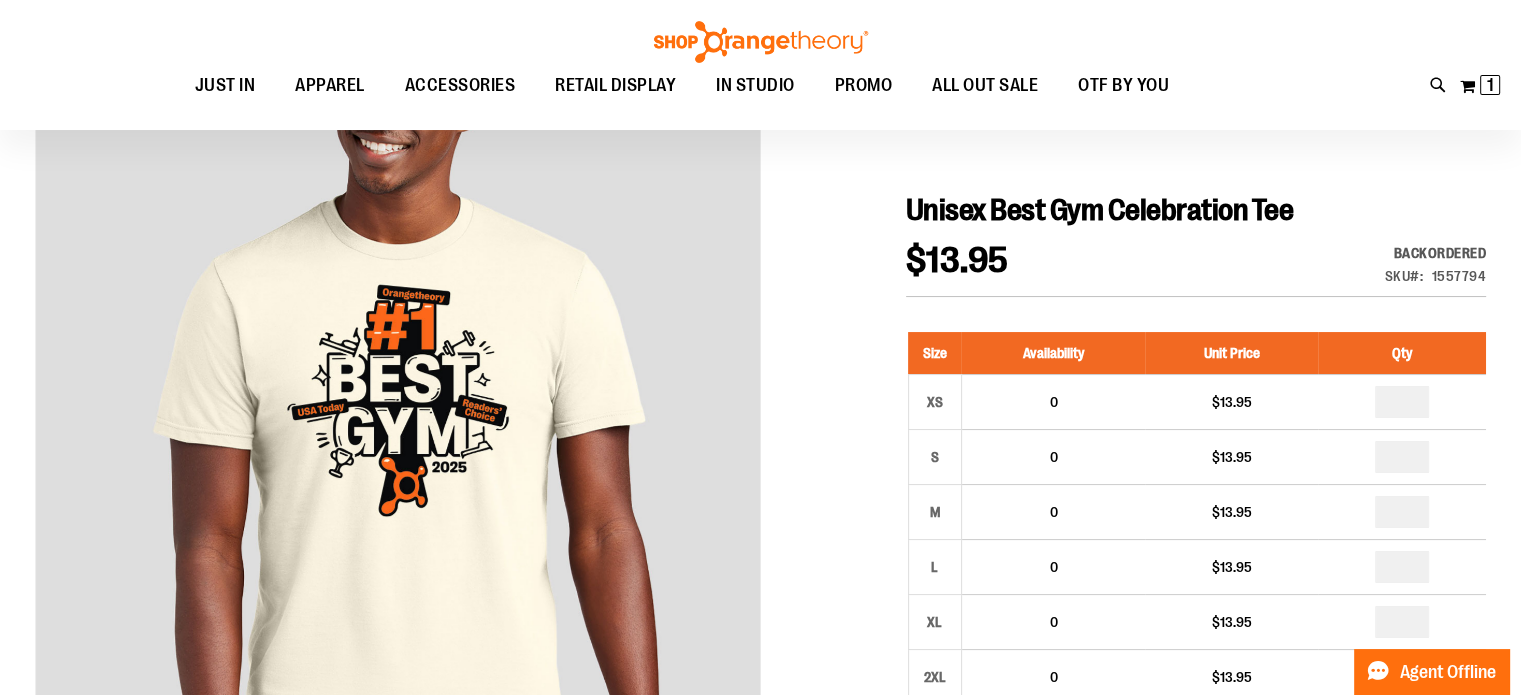 scroll, scrollTop: 177, scrollLeft: 0, axis: vertical 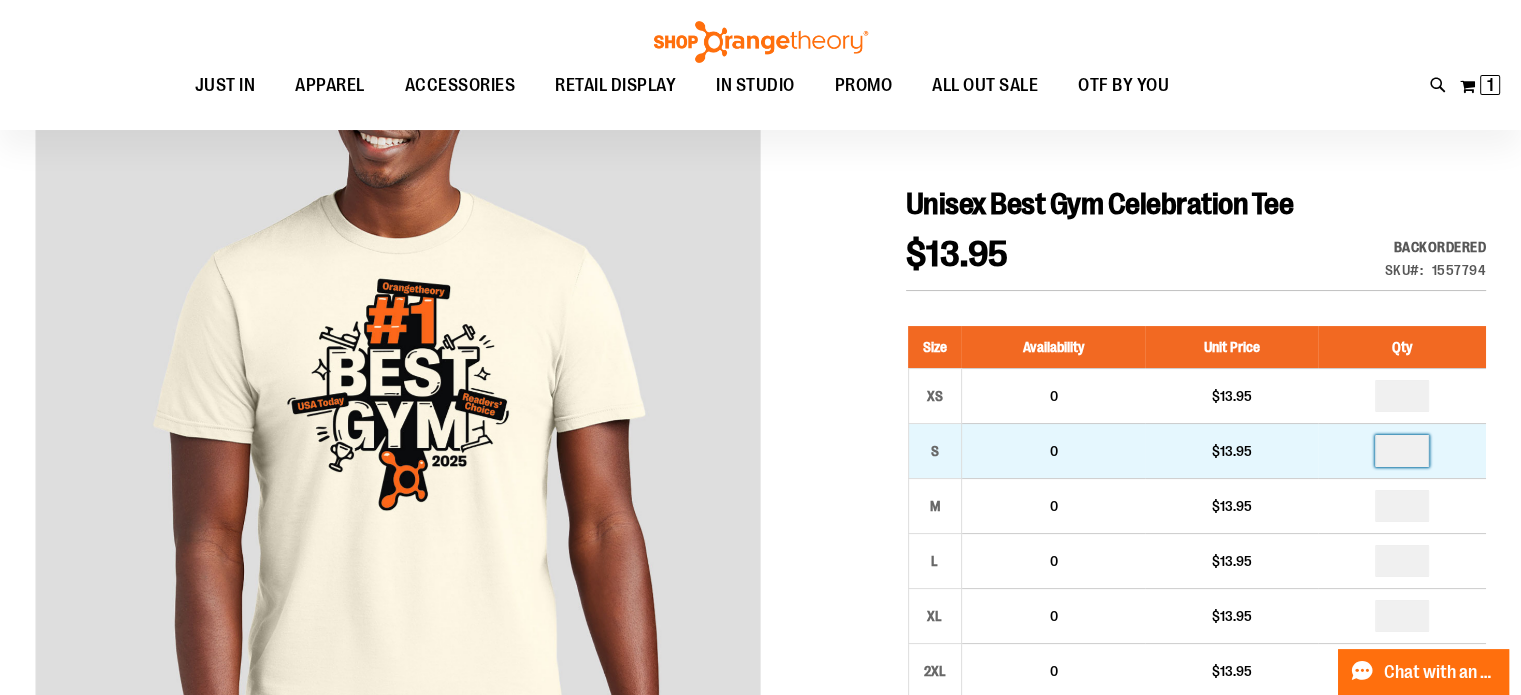 click at bounding box center [1402, 451] 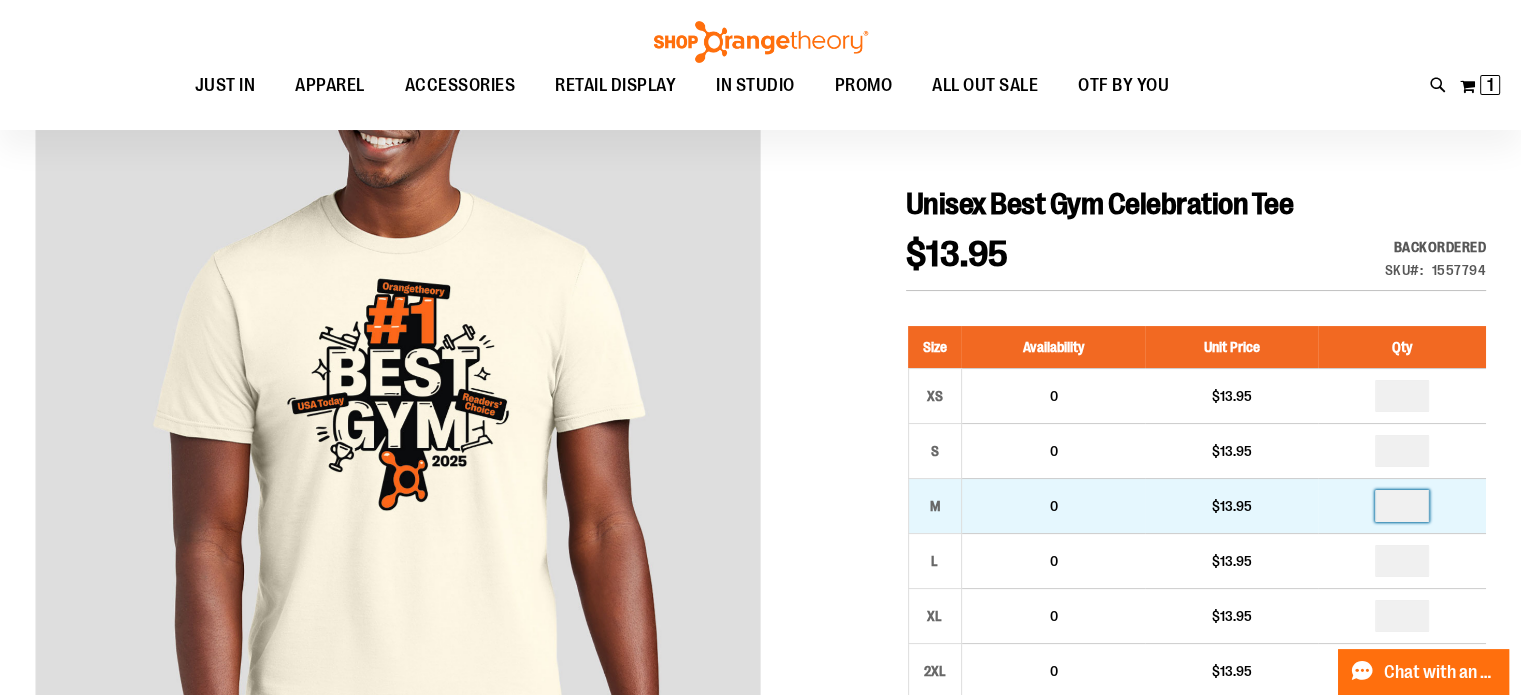 click at bounding box center [1402, 506] 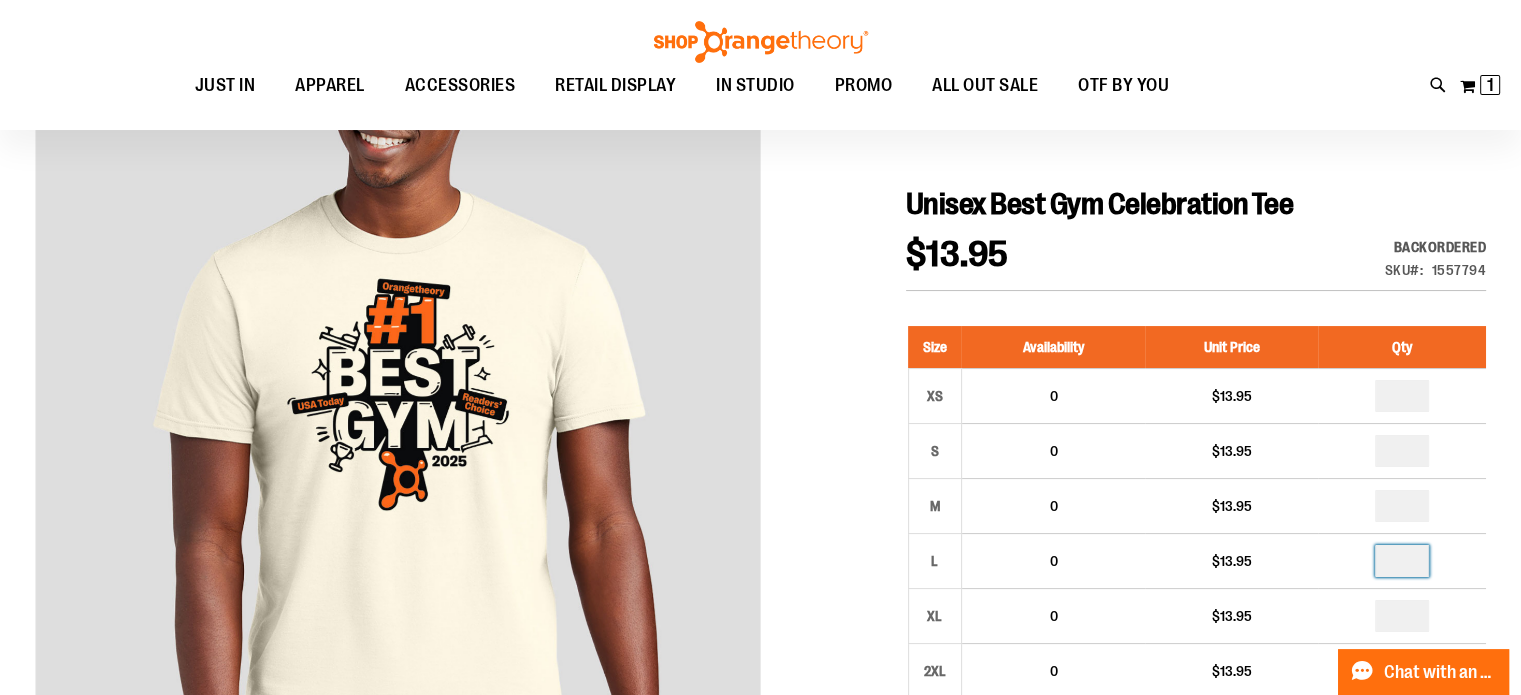 click at bounding box center (1402, 561) 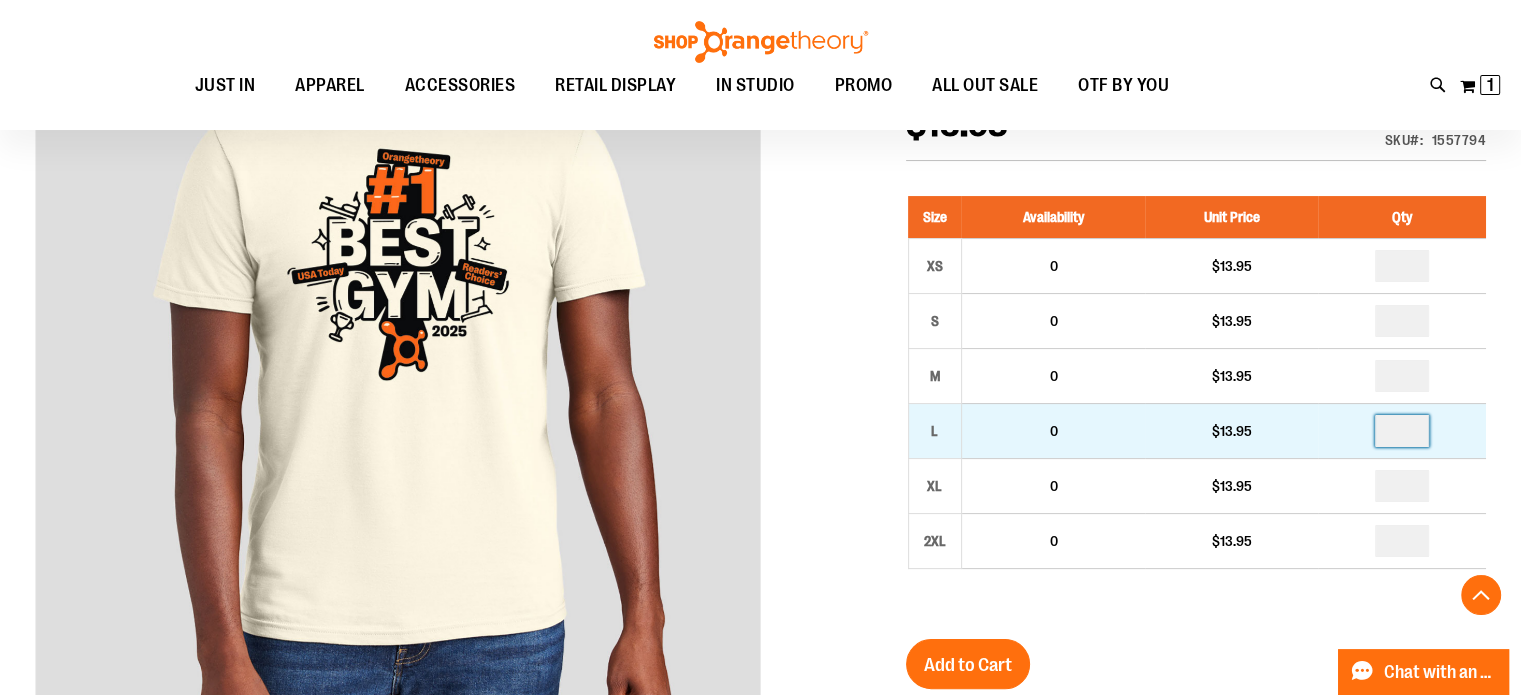 type on "*" 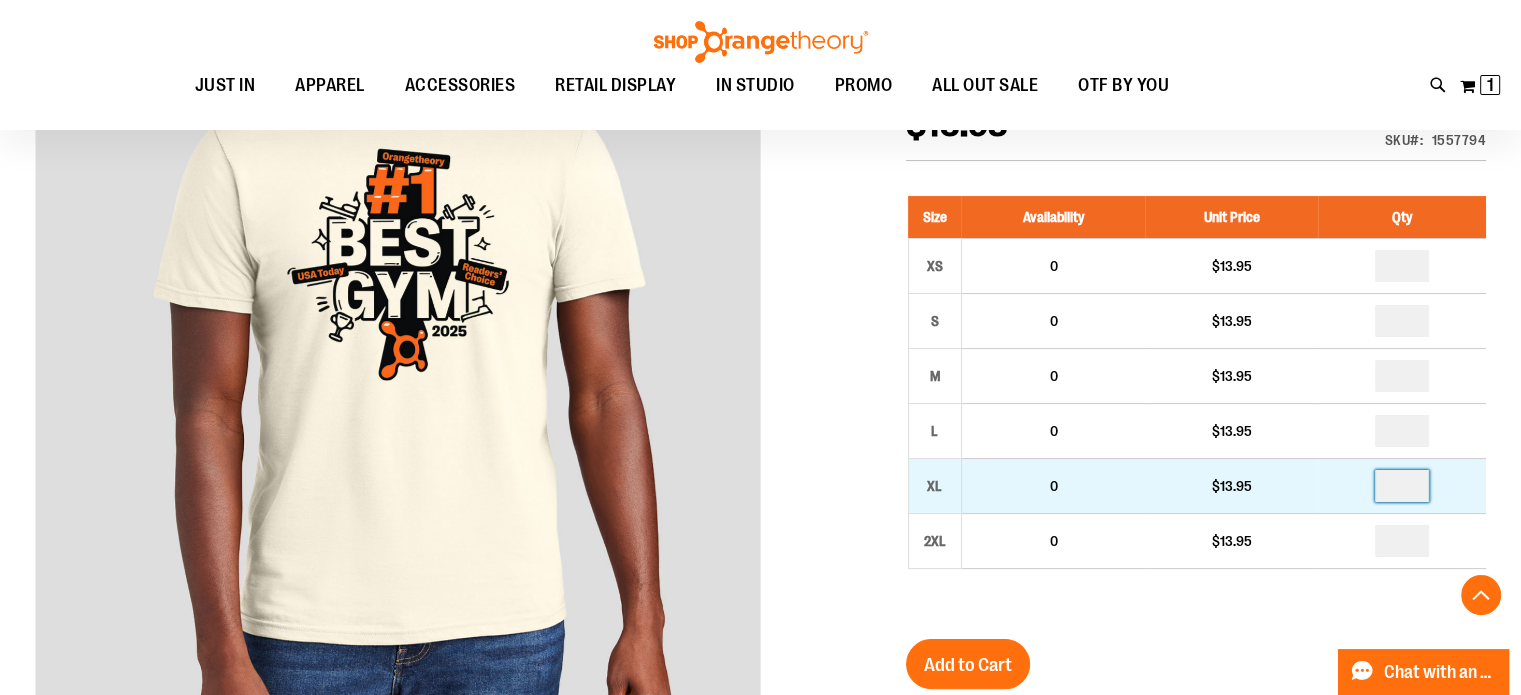 click at bounding box center [1402, 486] 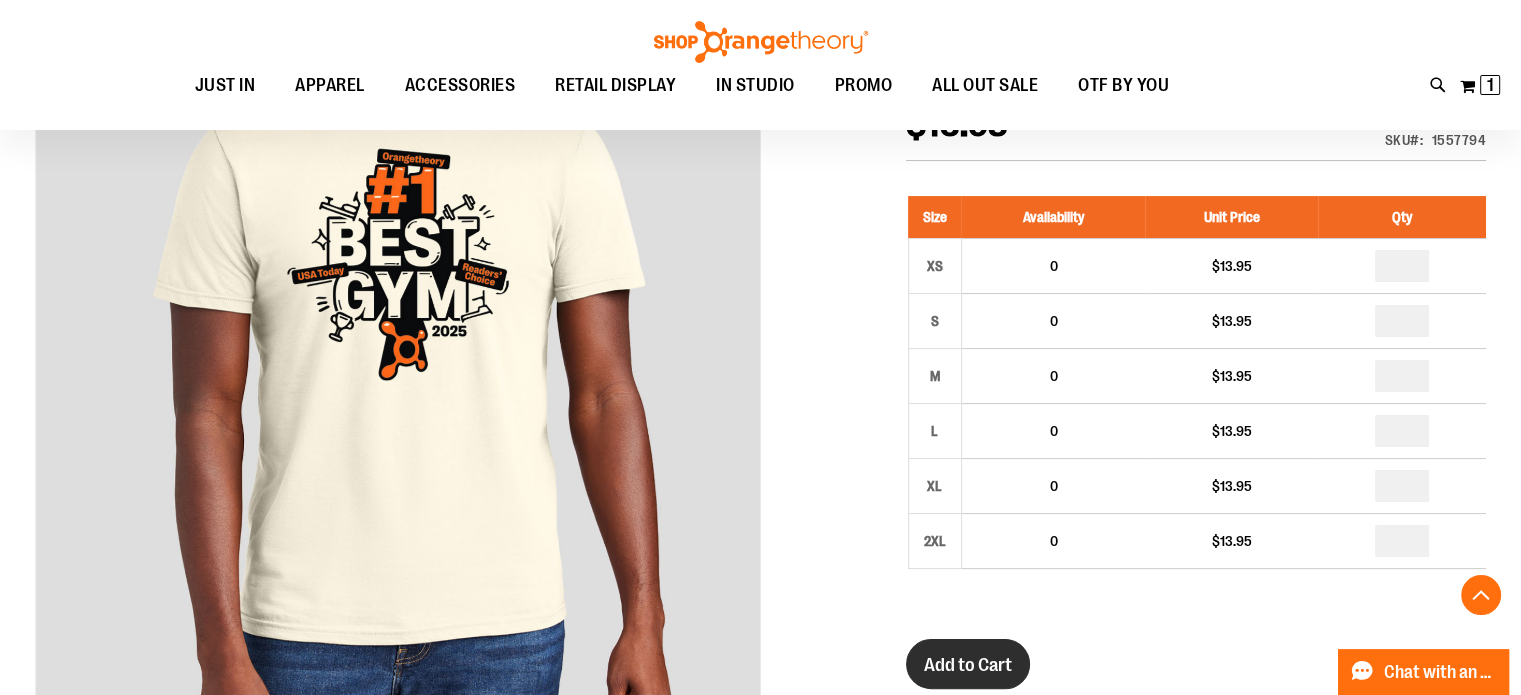 click on "Add to Cart" at bounding box center (968, 665) 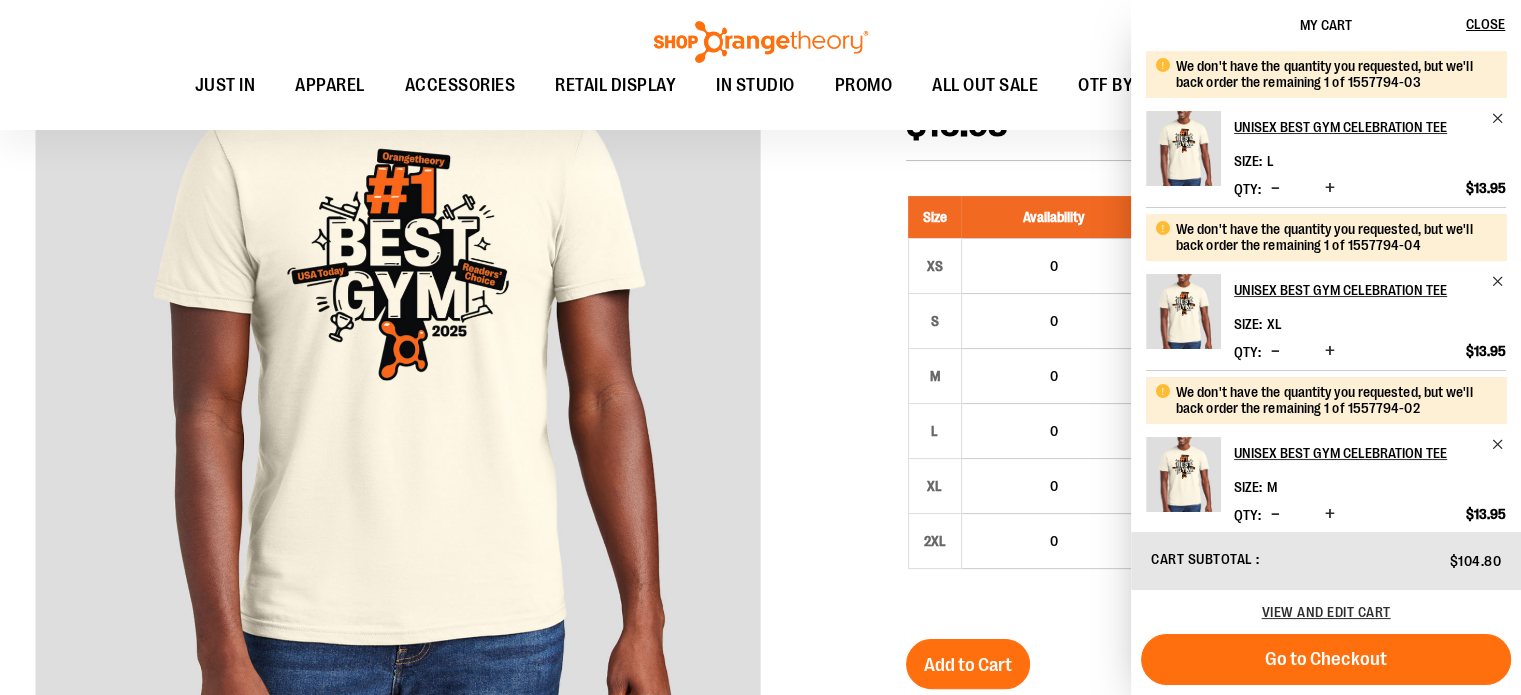 click at bounding box center (760, 618) 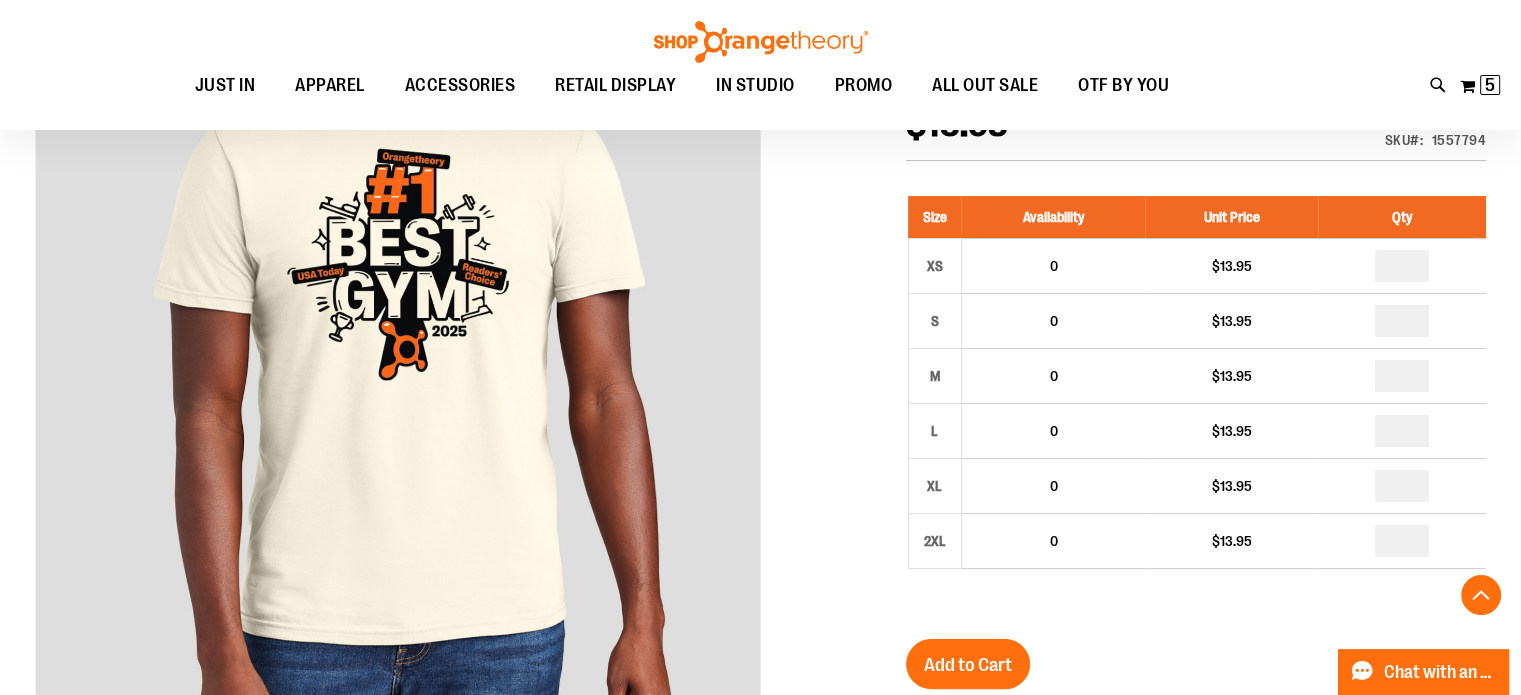 scroll, scrollTop: 0, scrollLeft: 0, axis: both 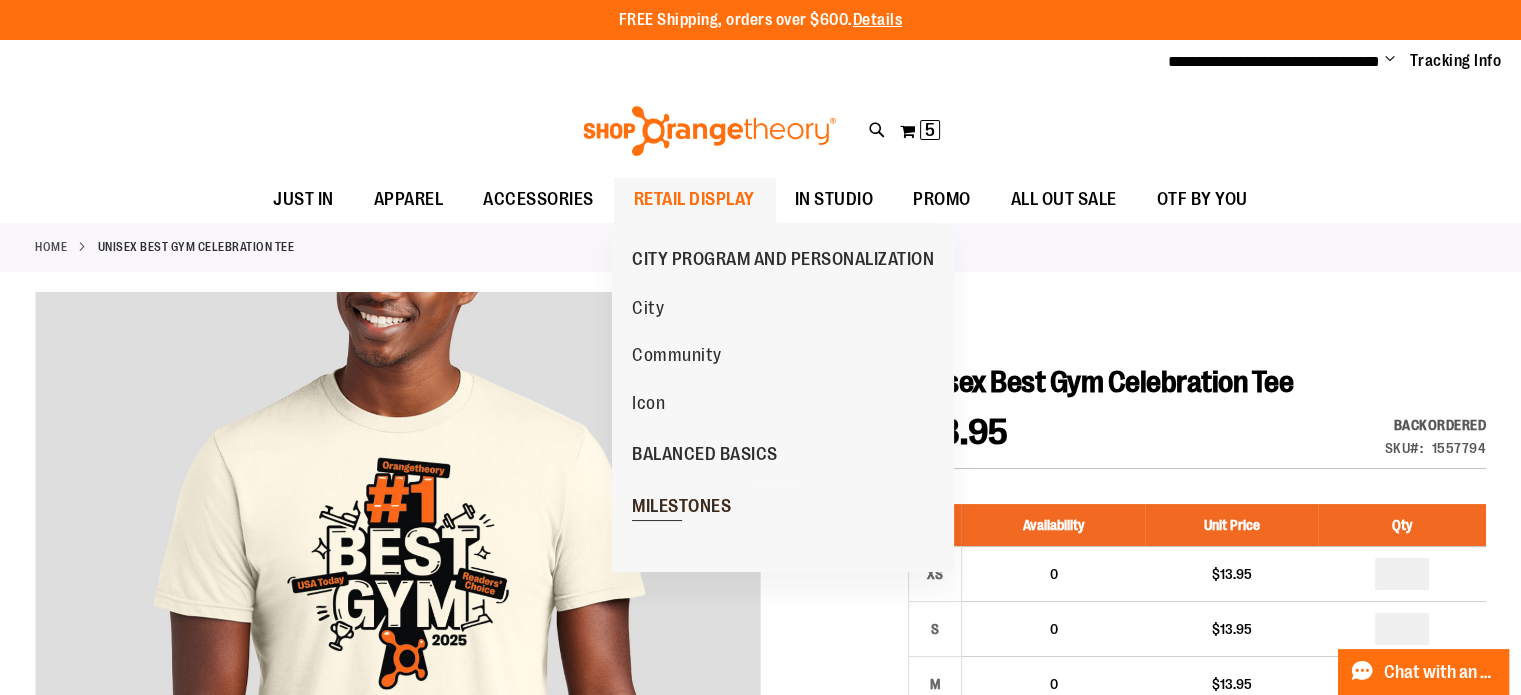 click on "MILESTONES" at bounding box center [681, 506] 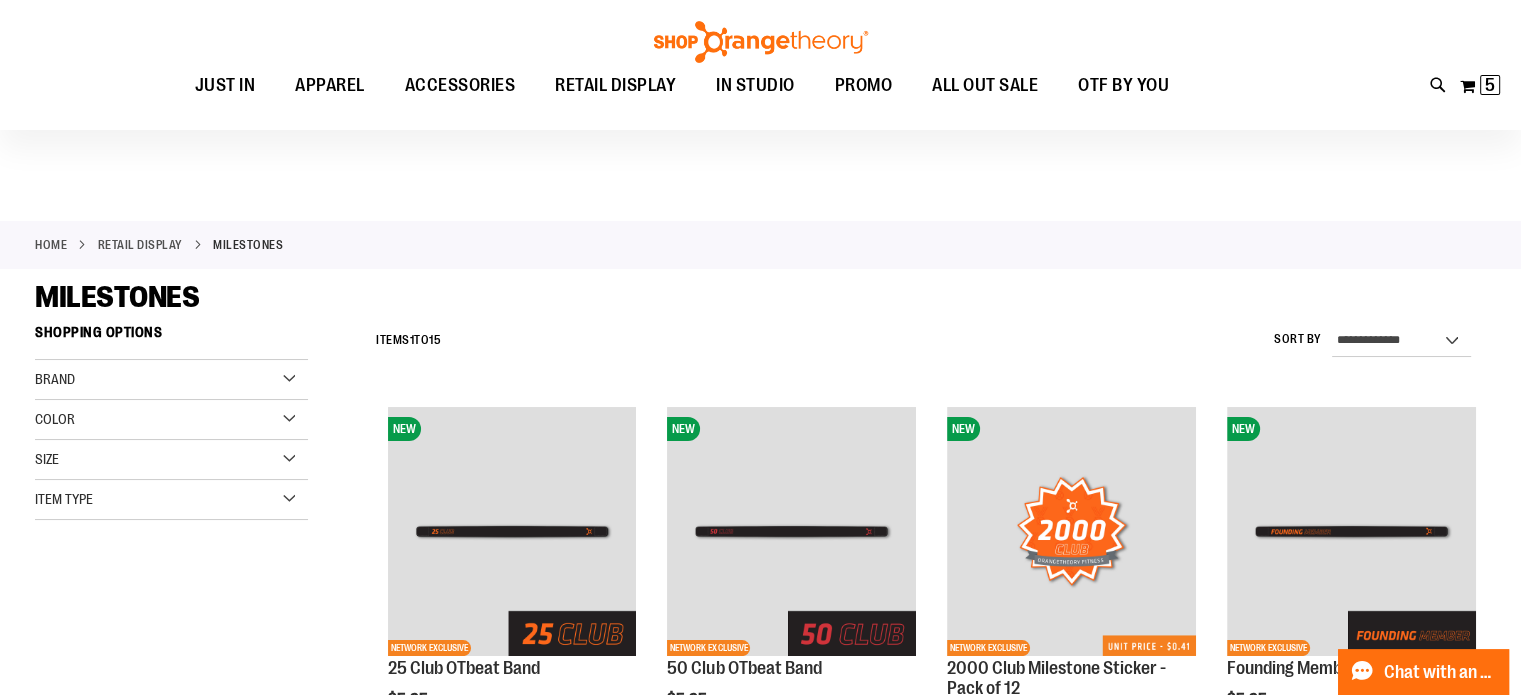 scroll, scrollTop: 284, scrollLeft: 0, axis: vertical 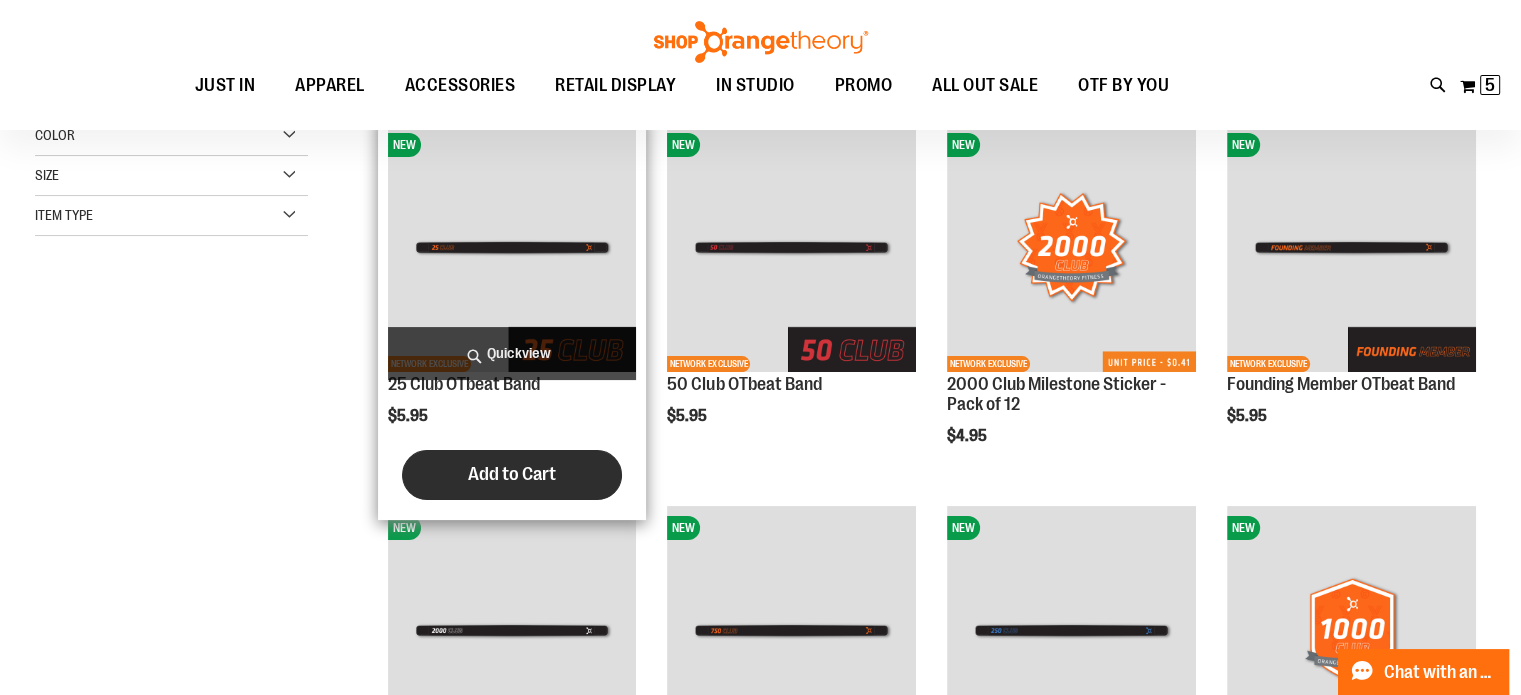 click on "Add to Cart" at bounding box center (512, 474) 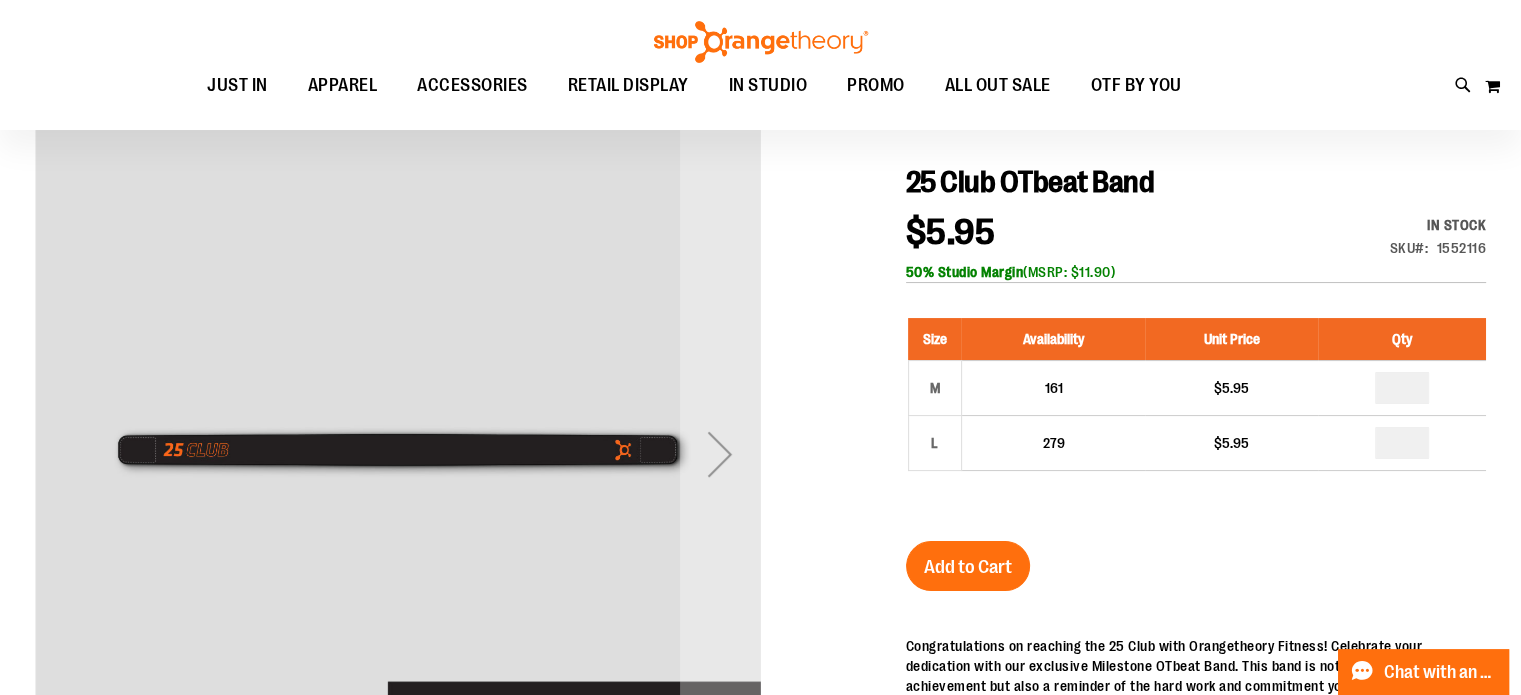 scroll, scrollTop: 204, scrollLeft: 0, axis: vertical 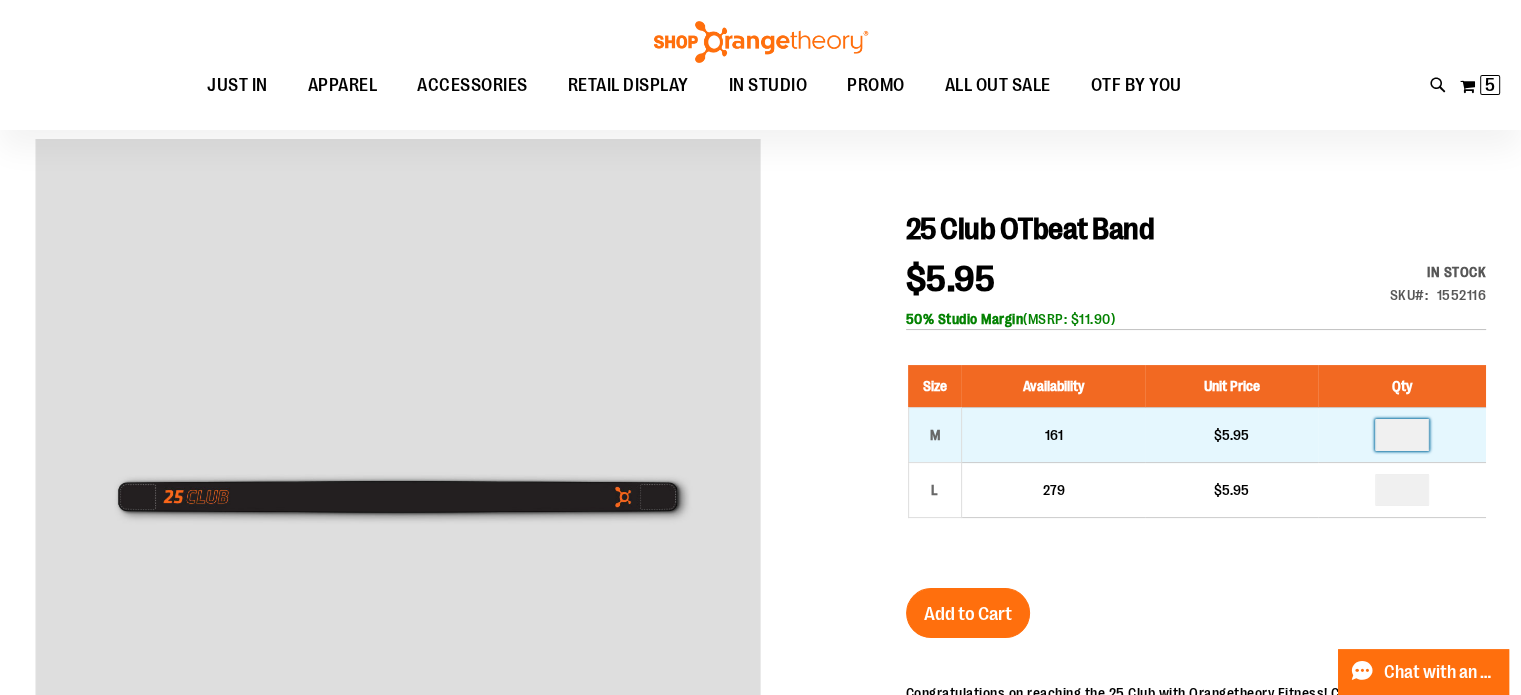 click at bounding box center [1402, 435] 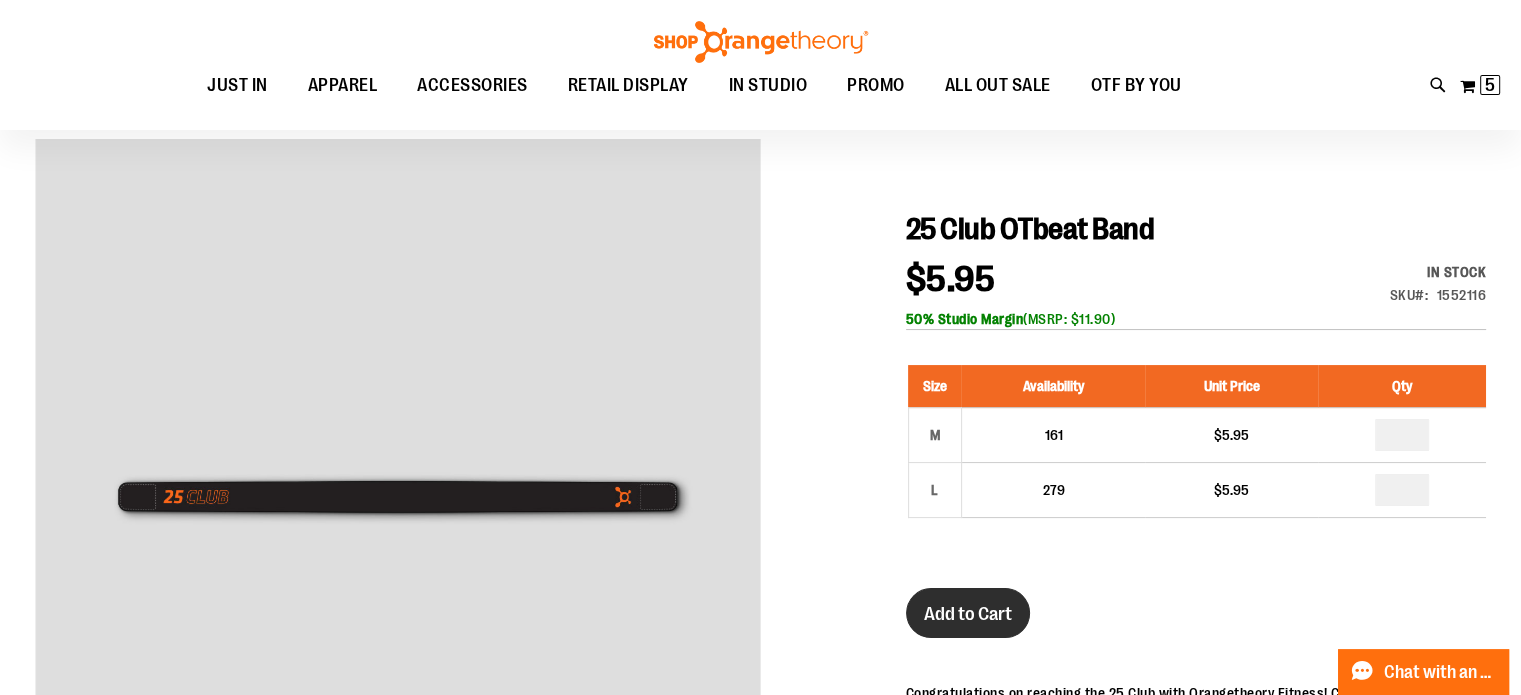click on "Add to Cart" at bounding box center [968, 614] 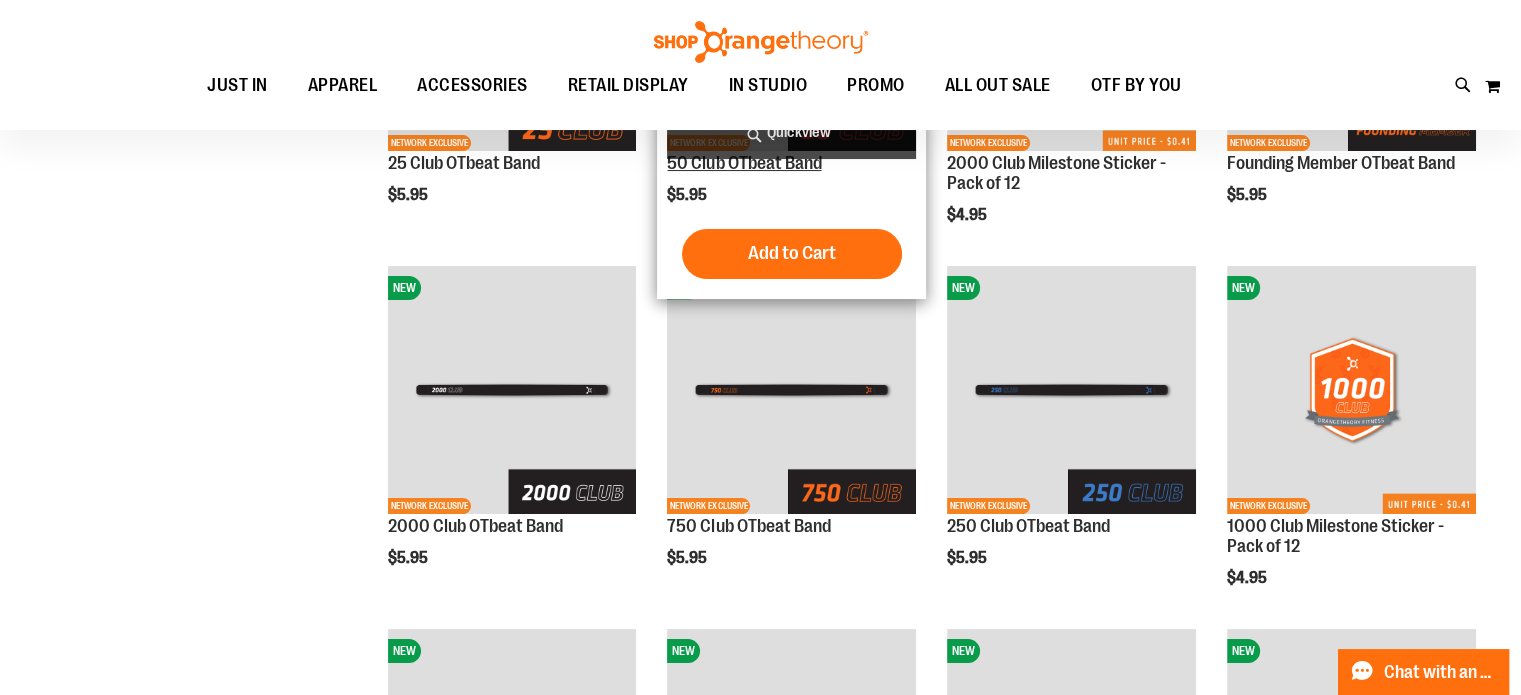 scroll, scrollTop: 63, scrollLeft: 0, axis: vertical 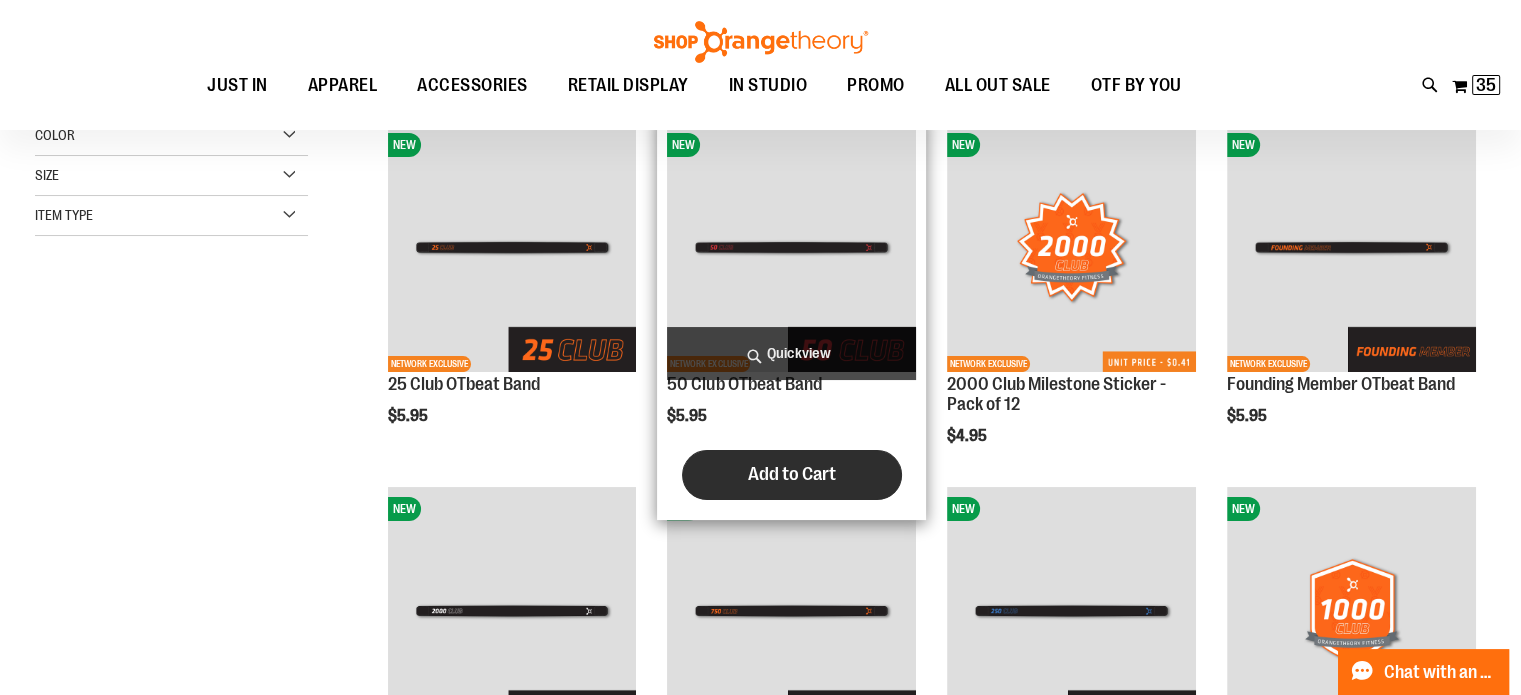 click on "Add to Cart" at bounding box center (792, 474) 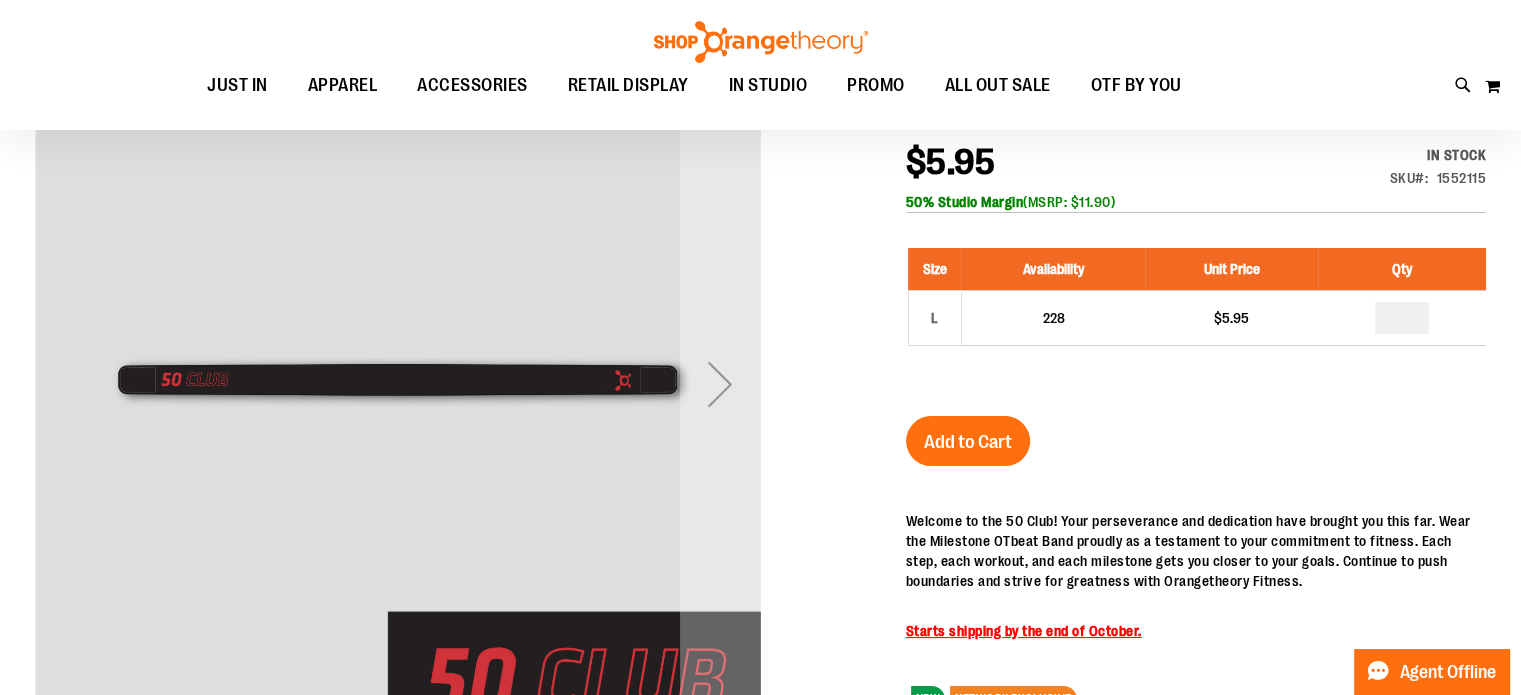 scroll, scrollTop: 64, scrollLeft: 0, axis: vertical 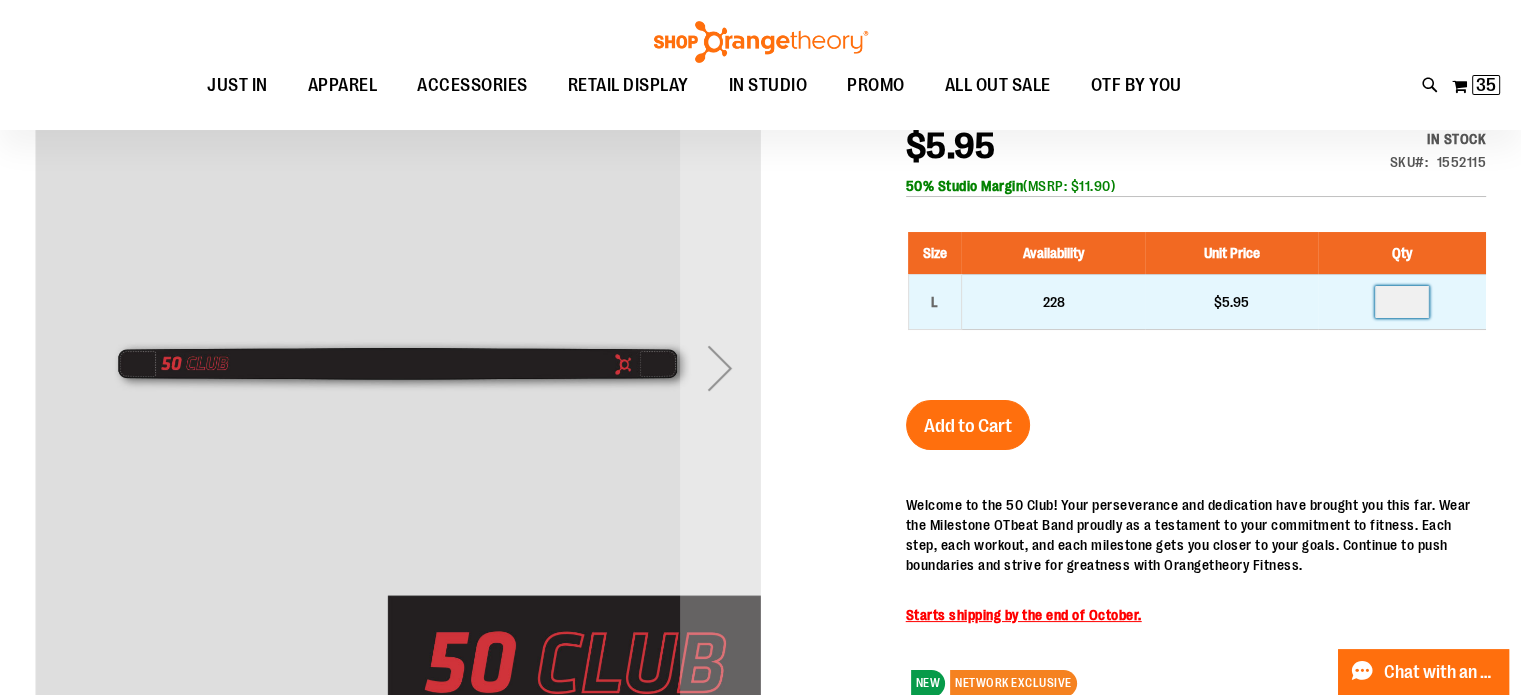 click at bounding box center (1402, 302) 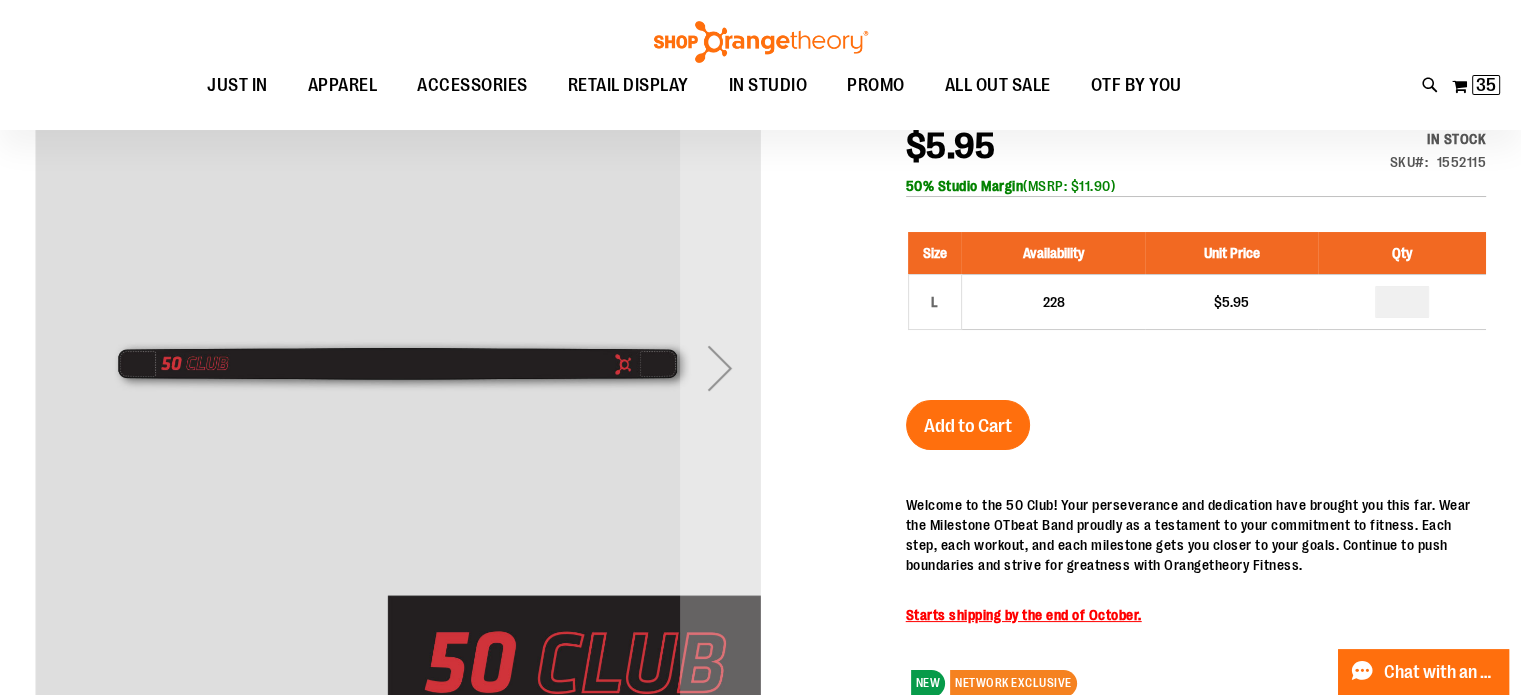 type on "*" 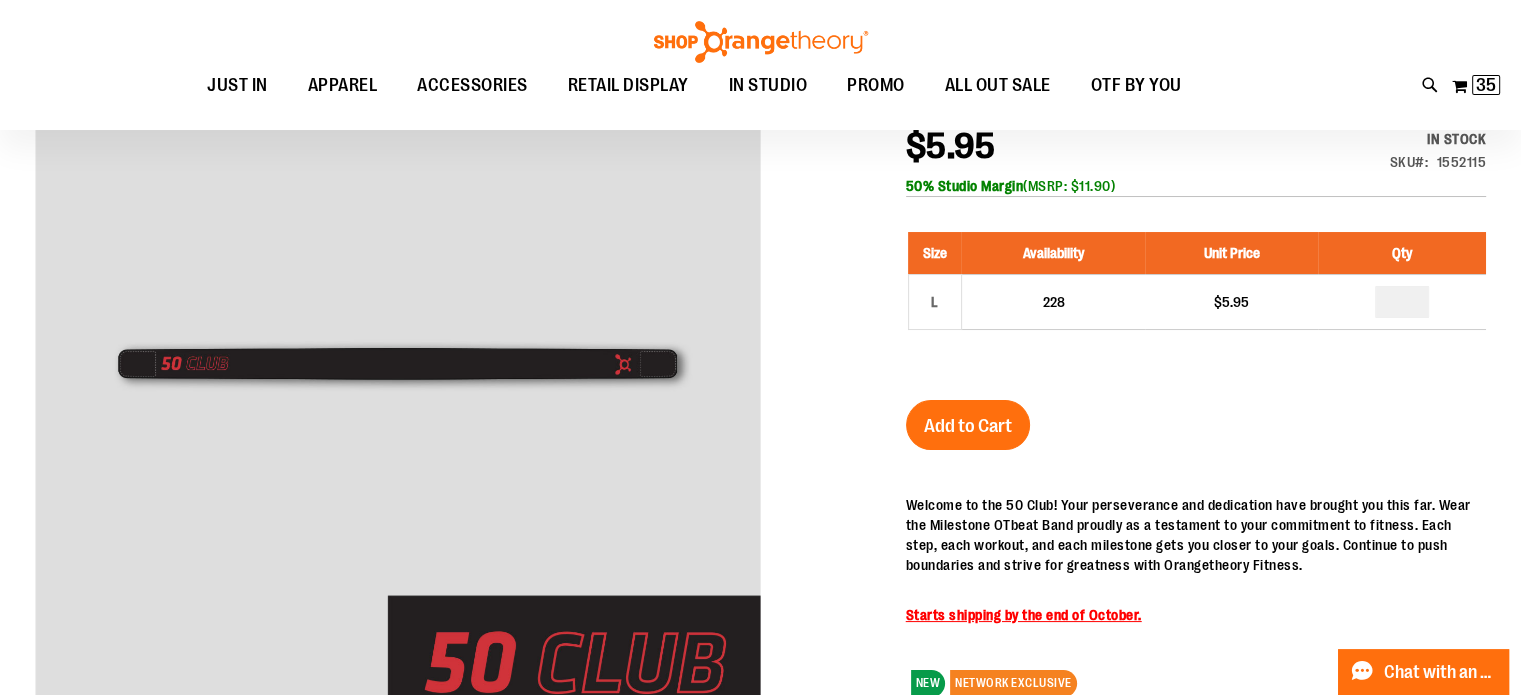 type on "*" 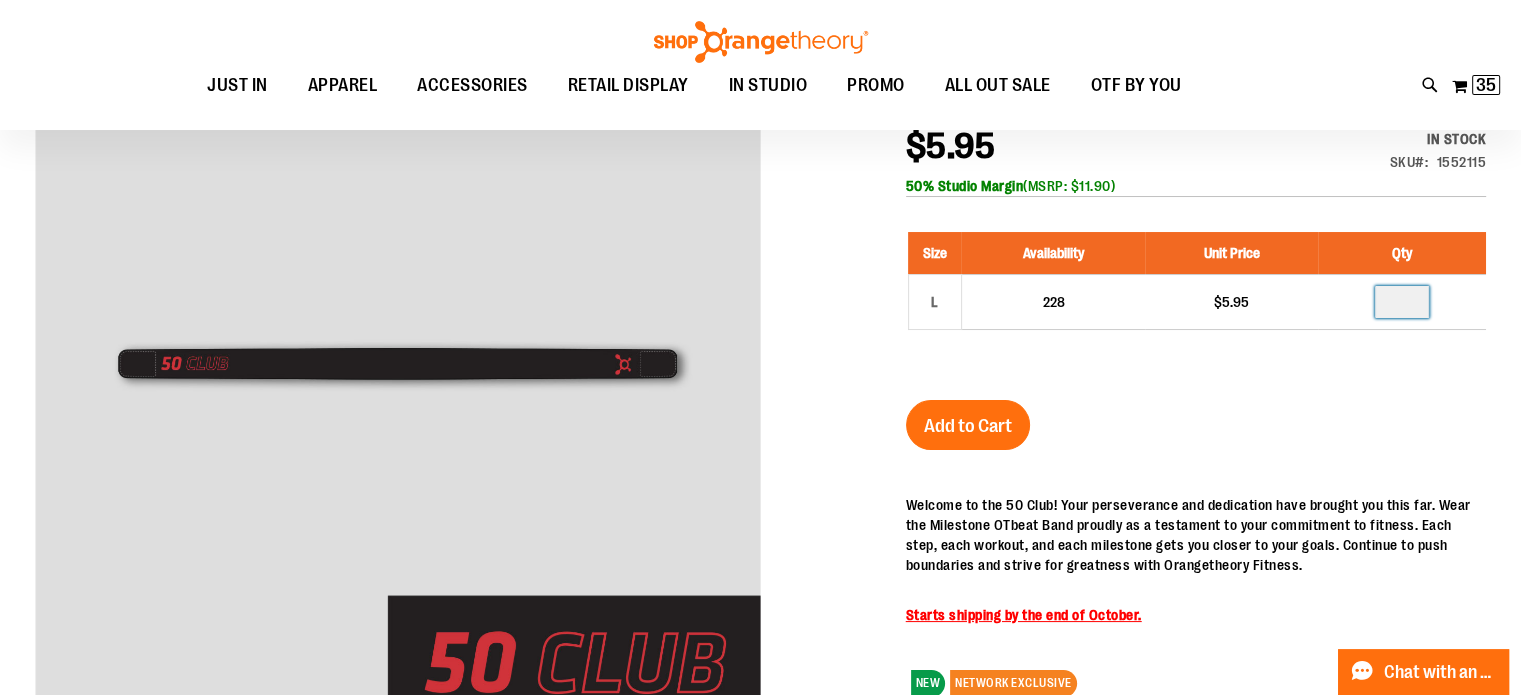 type on "**" 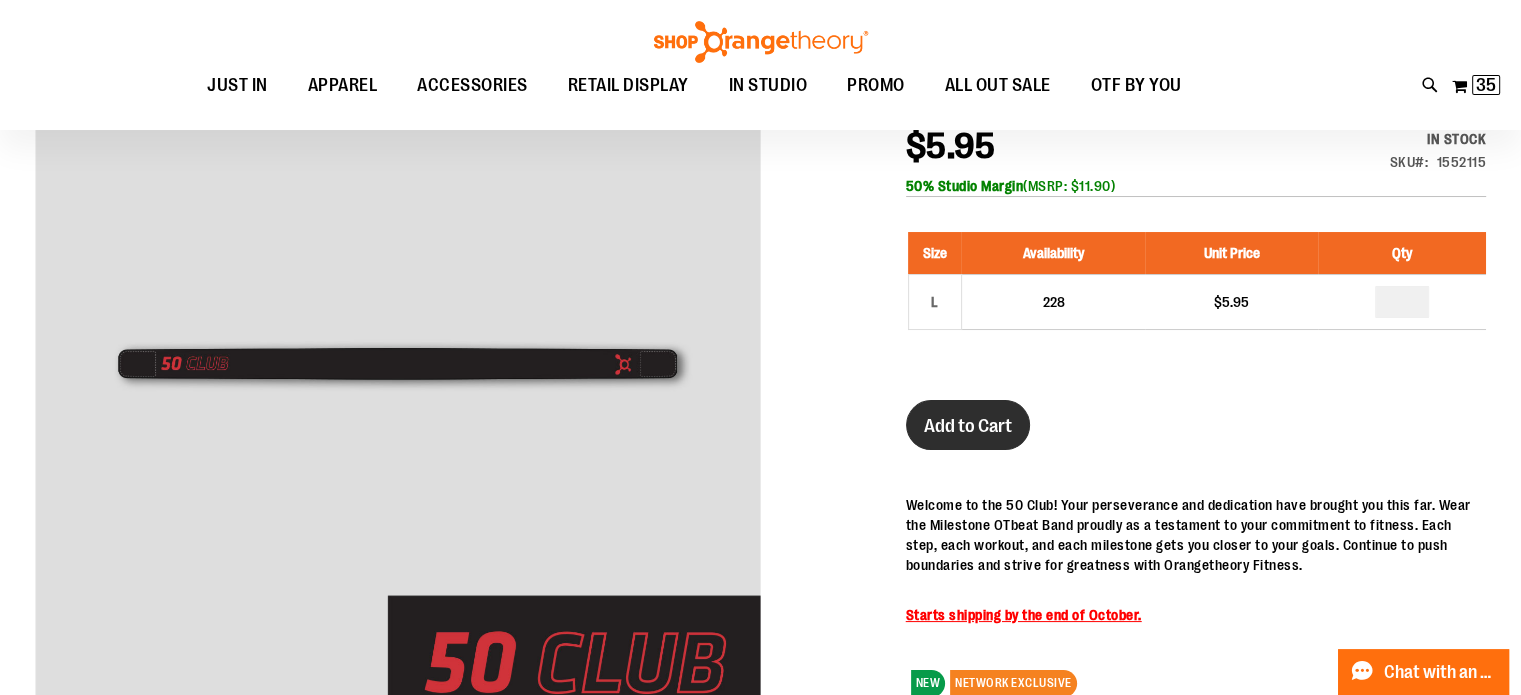 click on "Add to Cart" at bounding box center [968, 426] 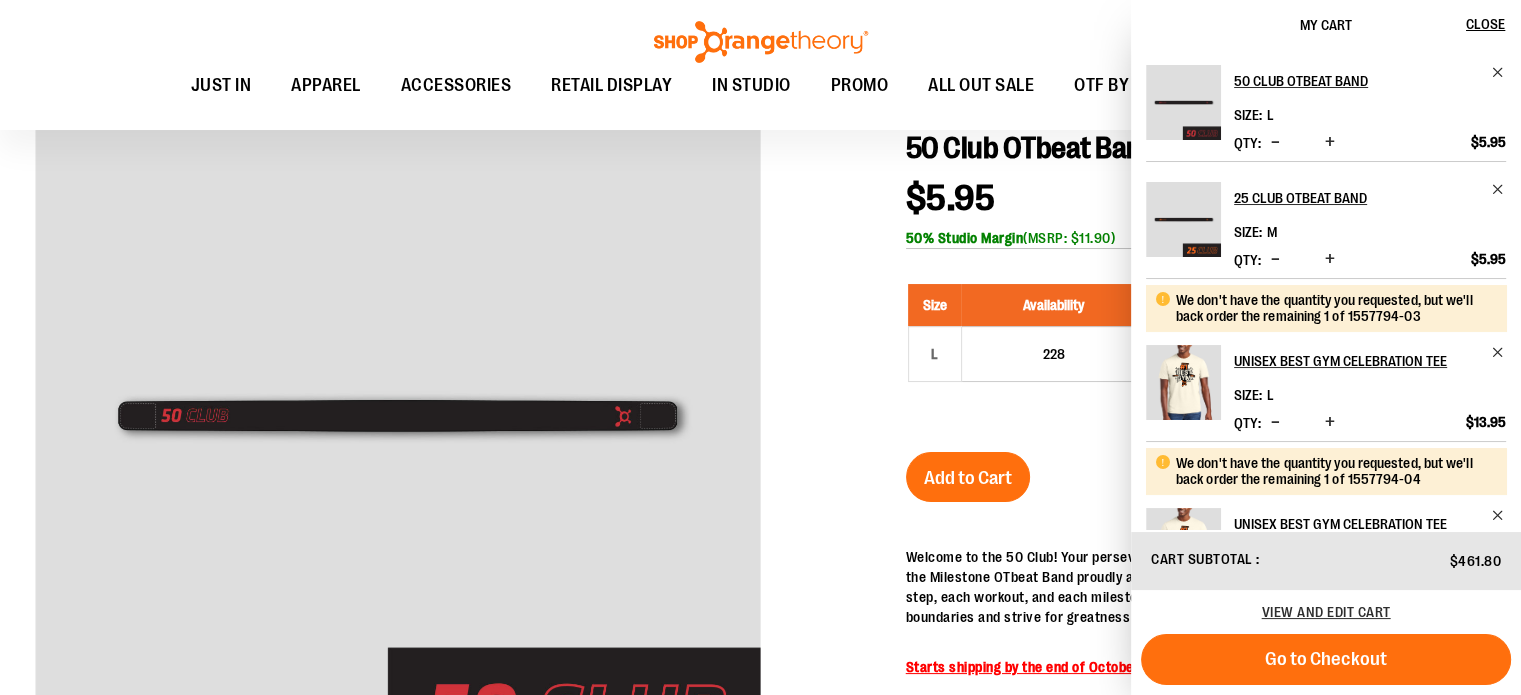 scroll, scrollTop: 116, scrollLeft: 0, axis: vertical 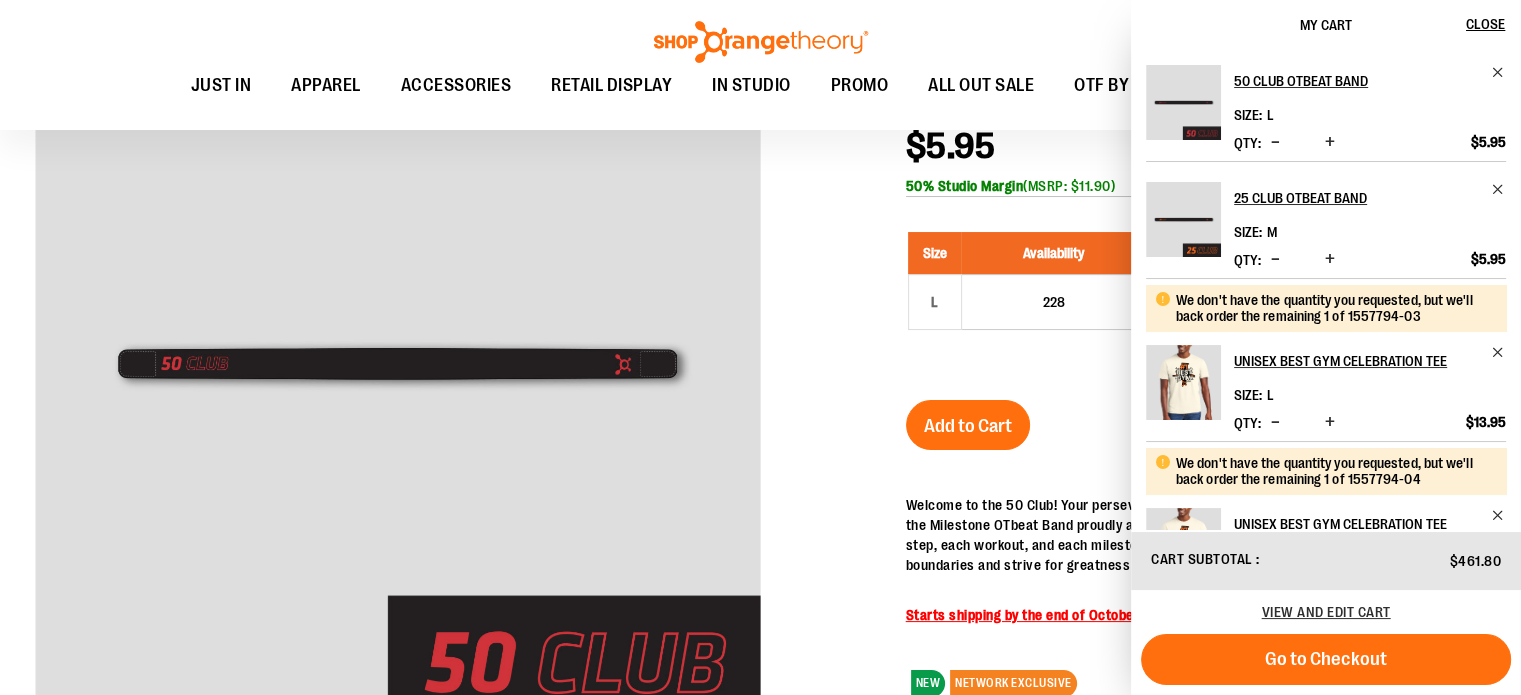 click at bounding box center [760, 496] 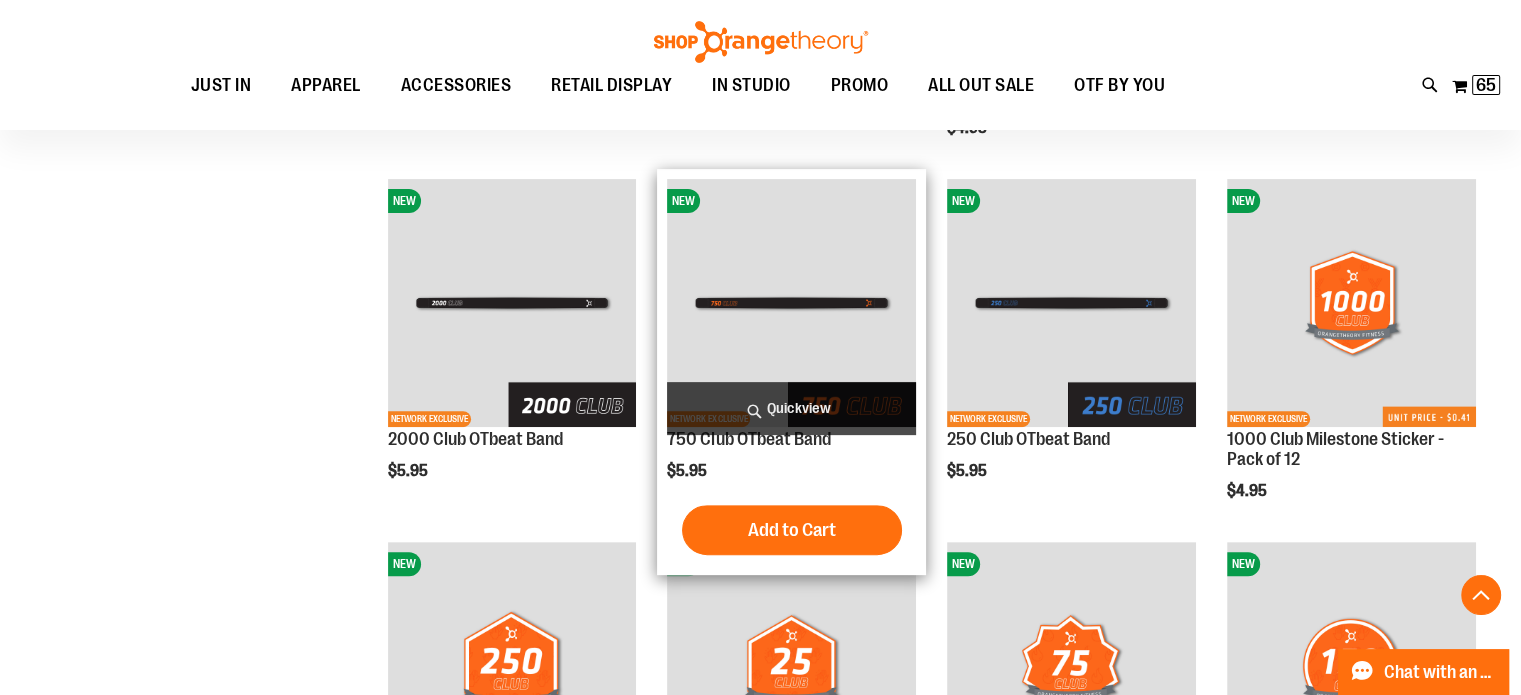 scroll, scrollTop: 626, scrollLeft: 0, axis: vertical 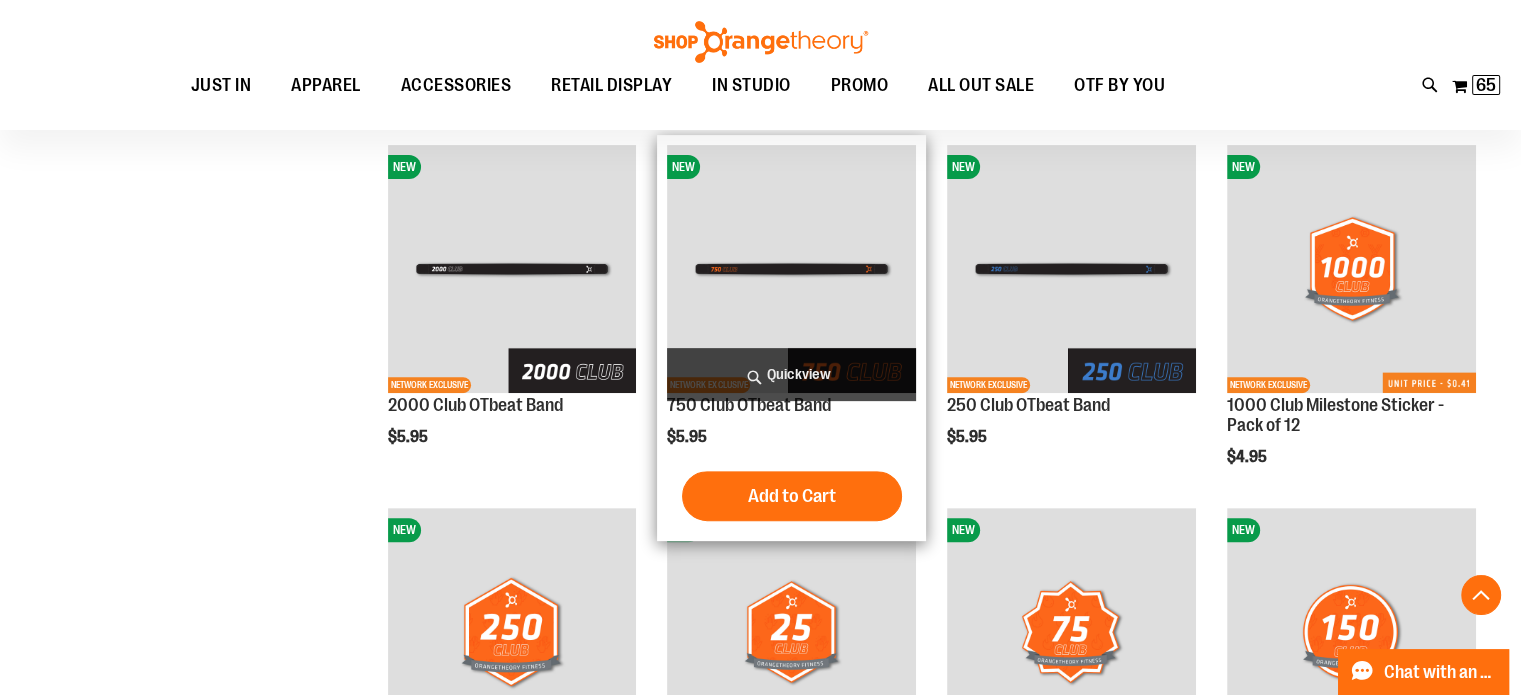 click at bounding box center (791, 269) 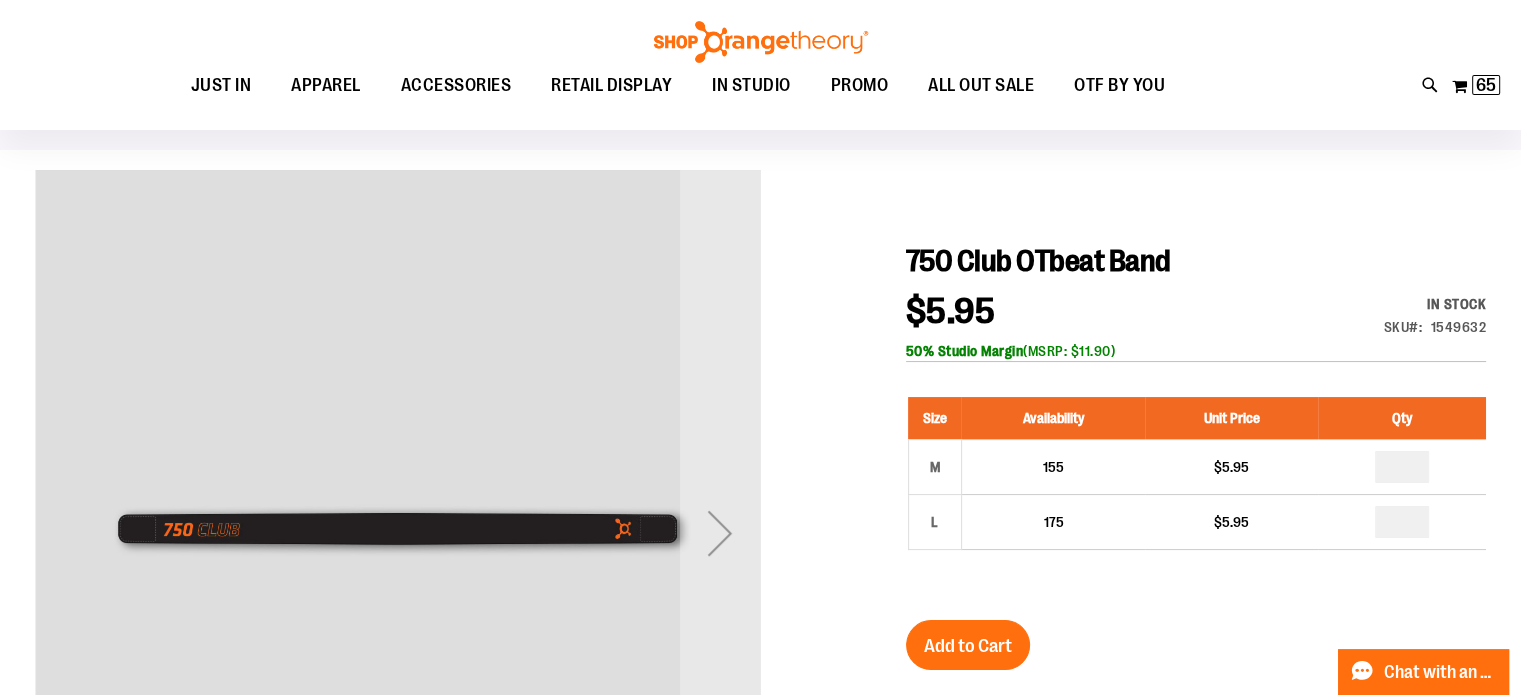 scroll, scrollTop: 122, scrollLeft: 0, axis: vertical 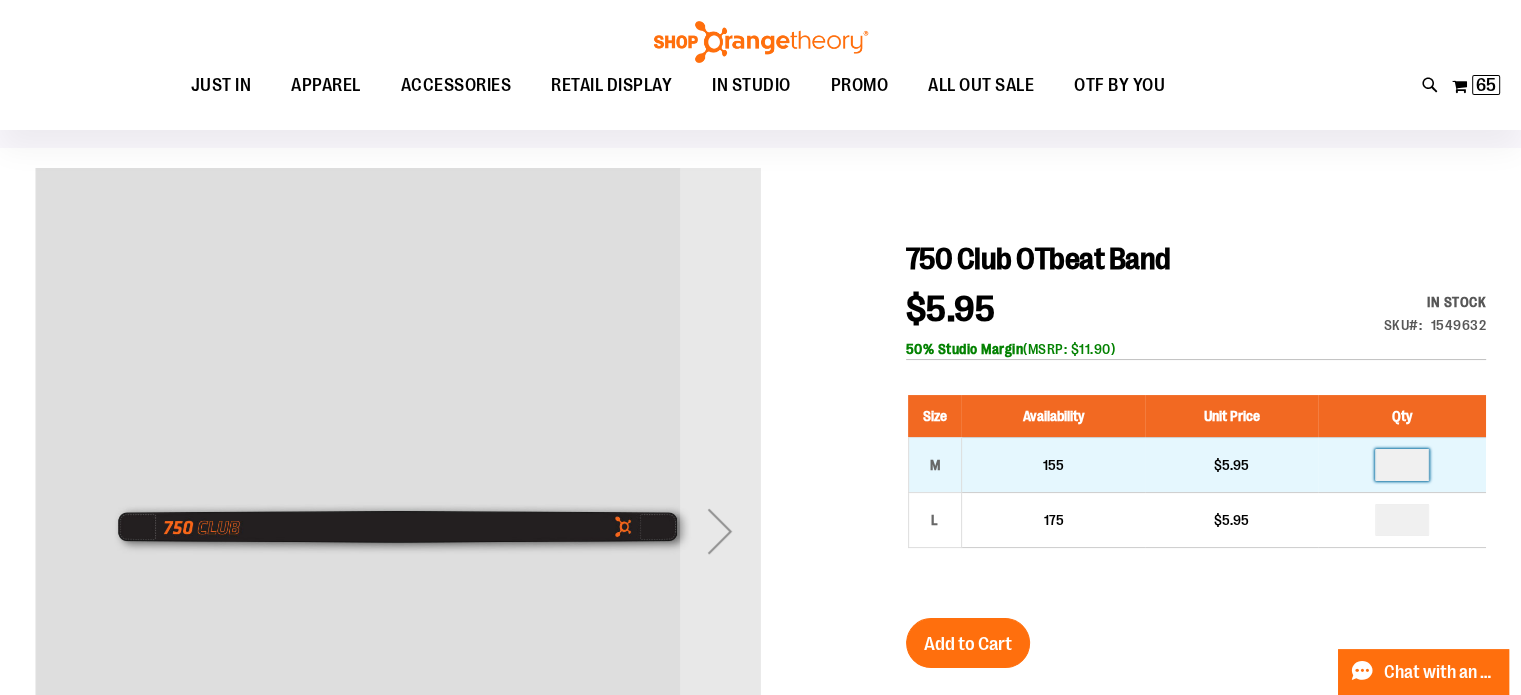 click at bounding box center [1402, 465] 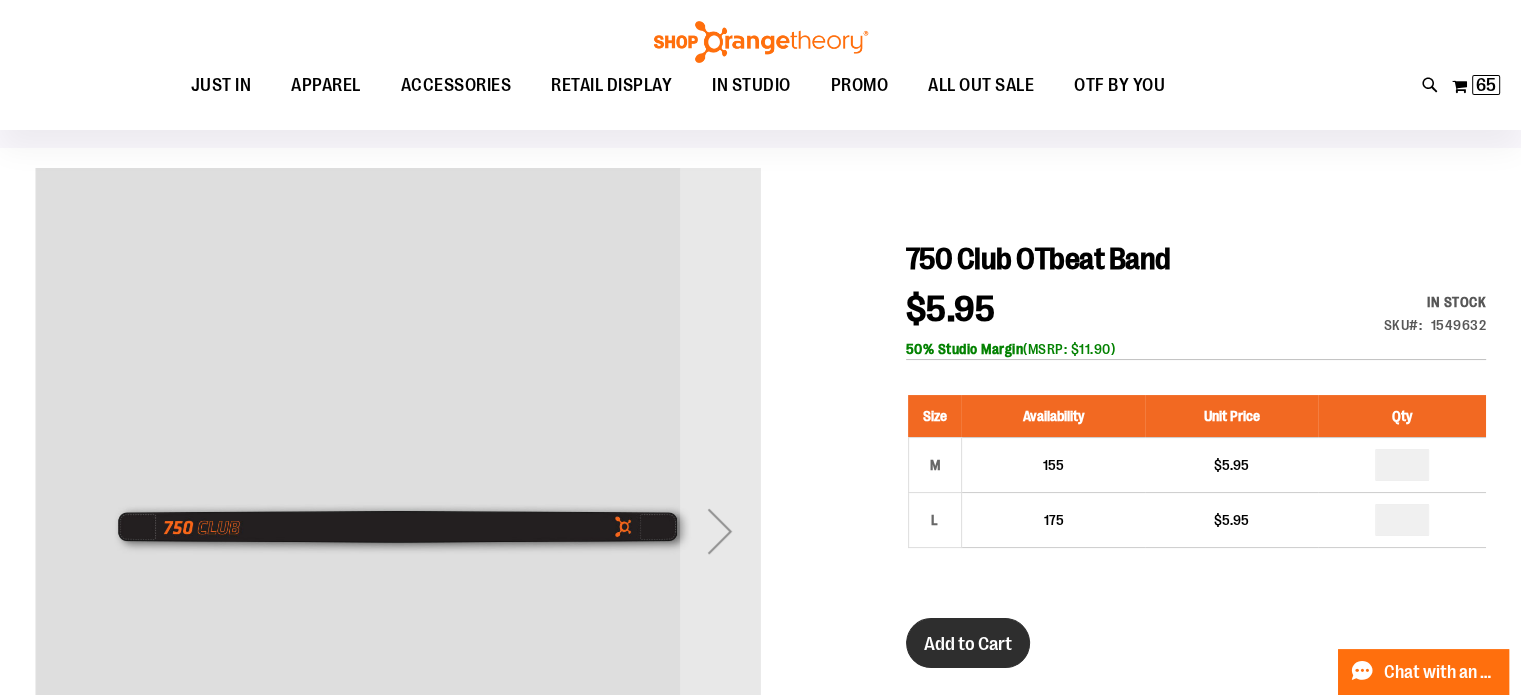 click on "Add to Cart" at bounding box center [968, 644] 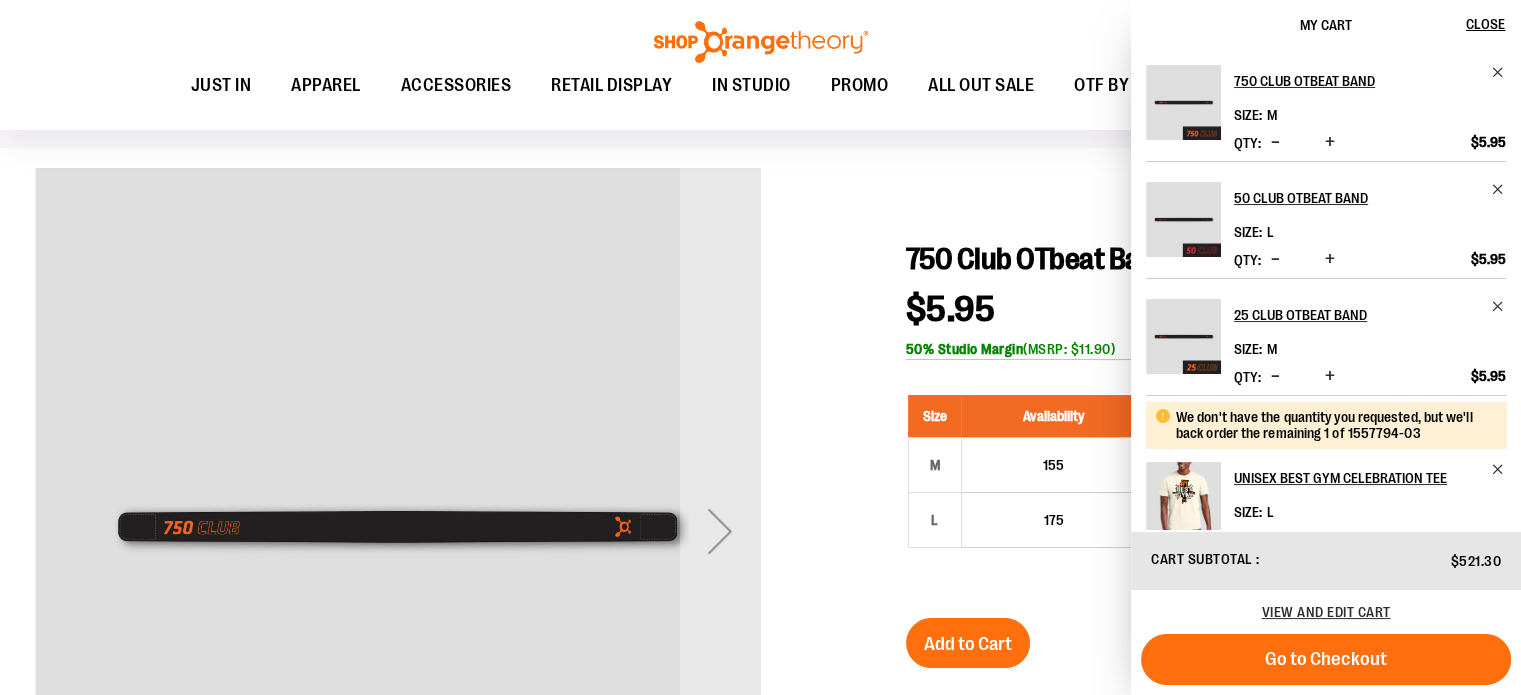 click at bounding box center [760, 655] 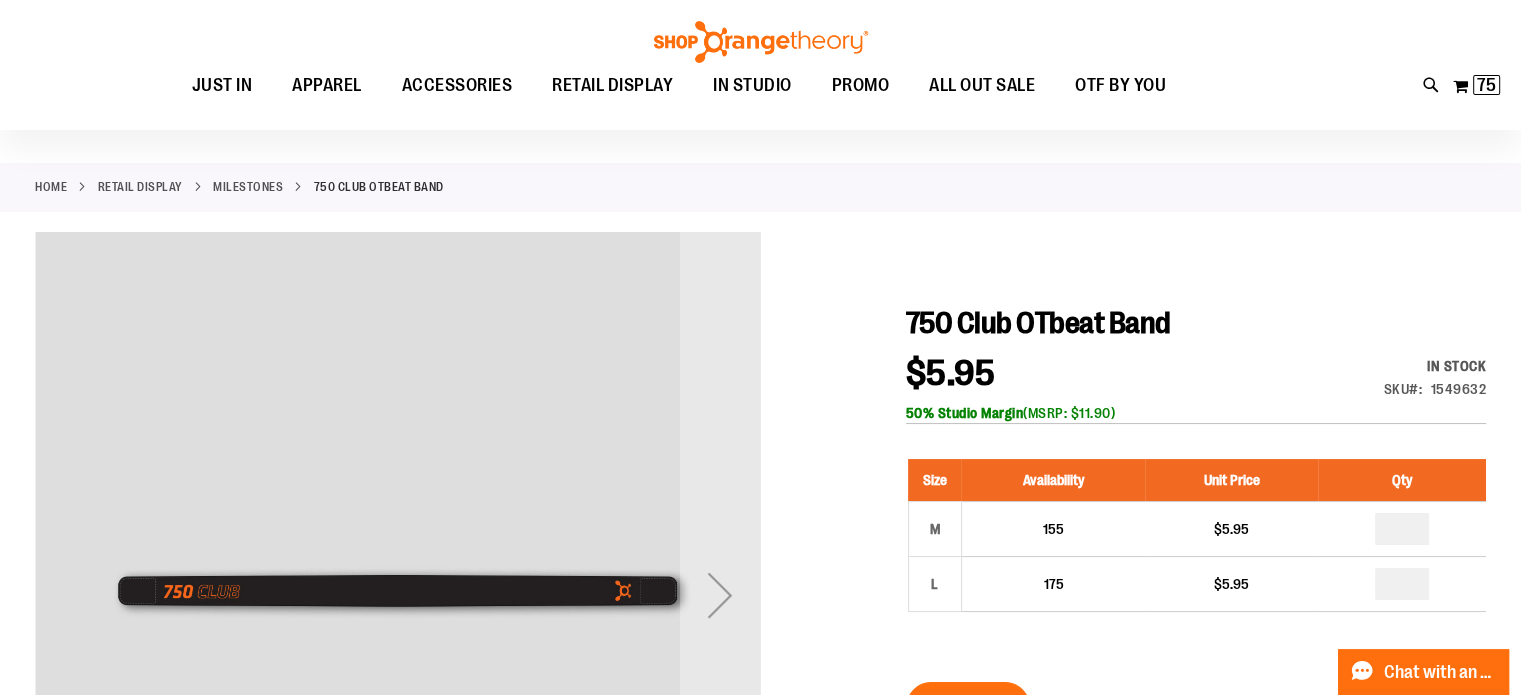 scroll, scrollTop: 57, scrollLeft: 0, axis: vertical 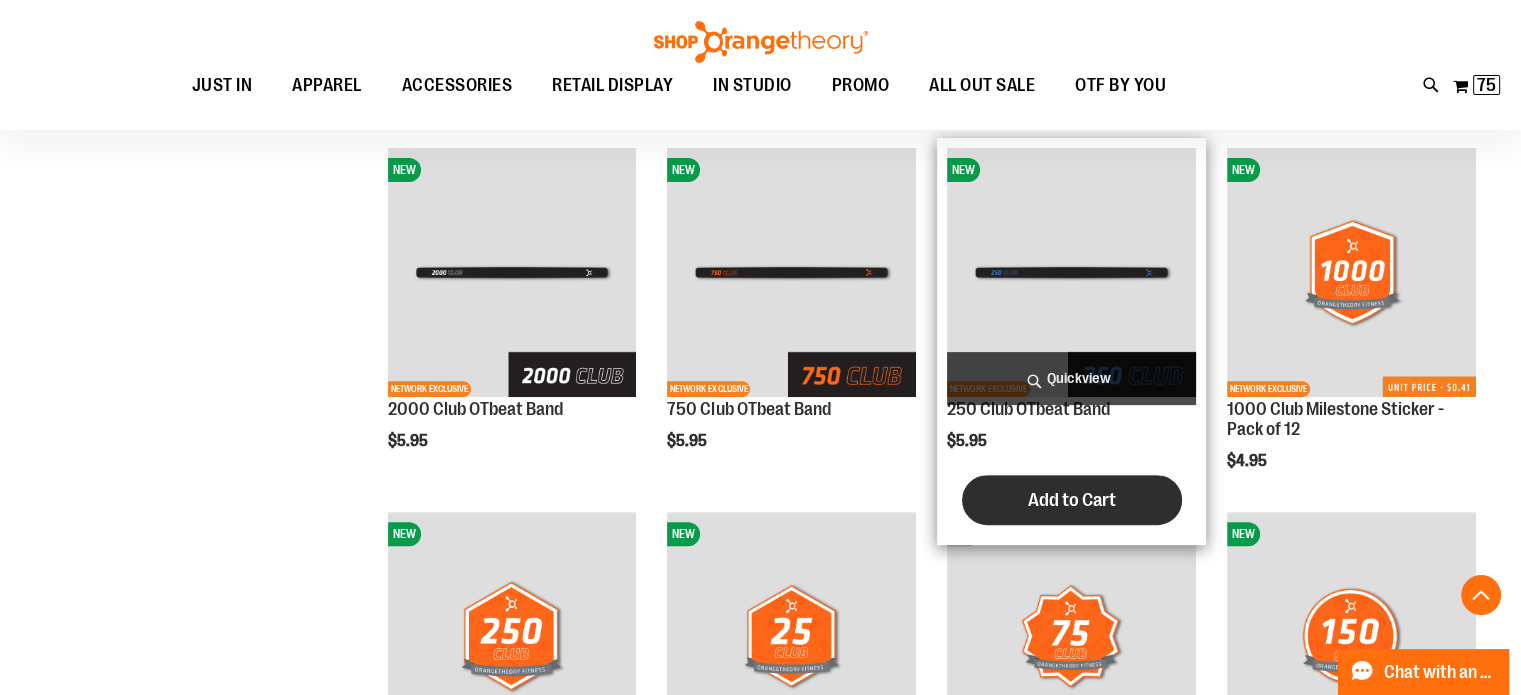 click on "Add to Cart" at bounding box center [1072, 500] 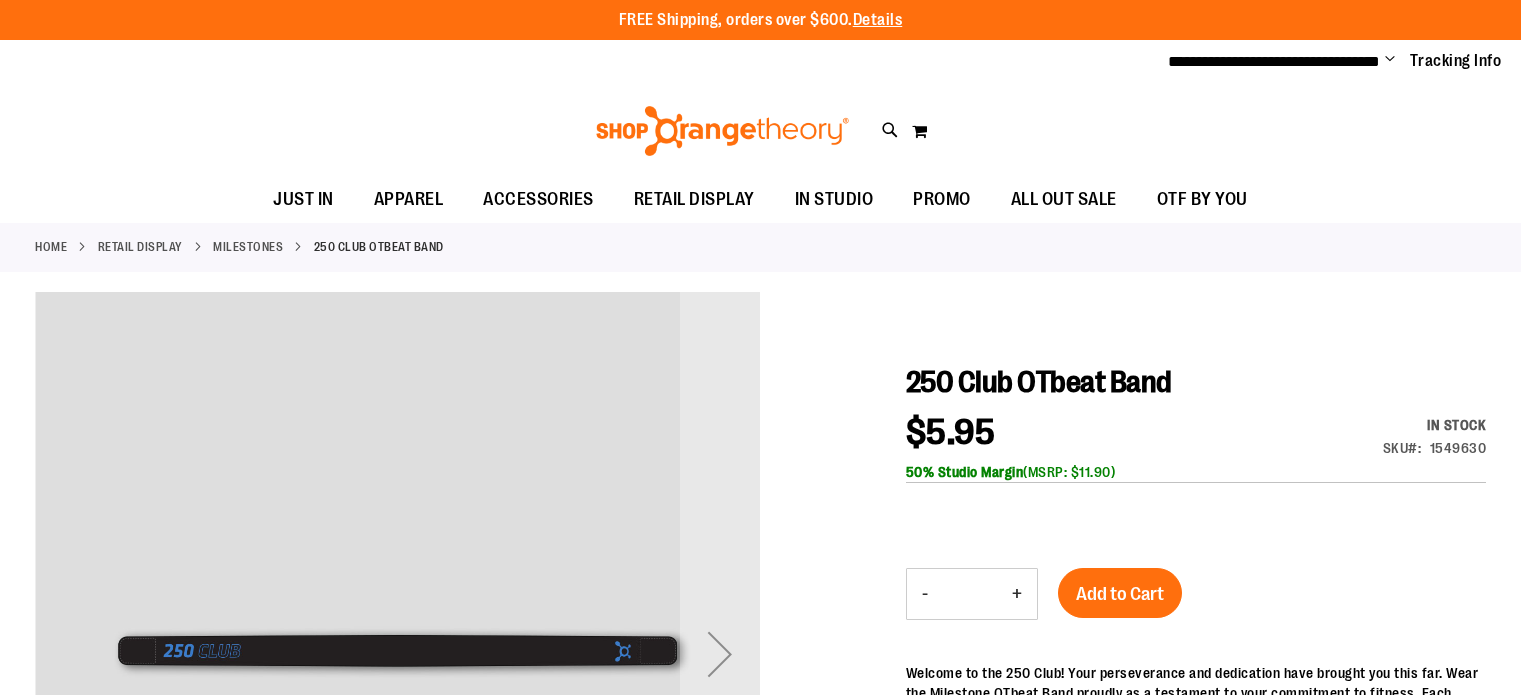 scroll, scrollTop: 0, scrollLeft: 0, axis: both 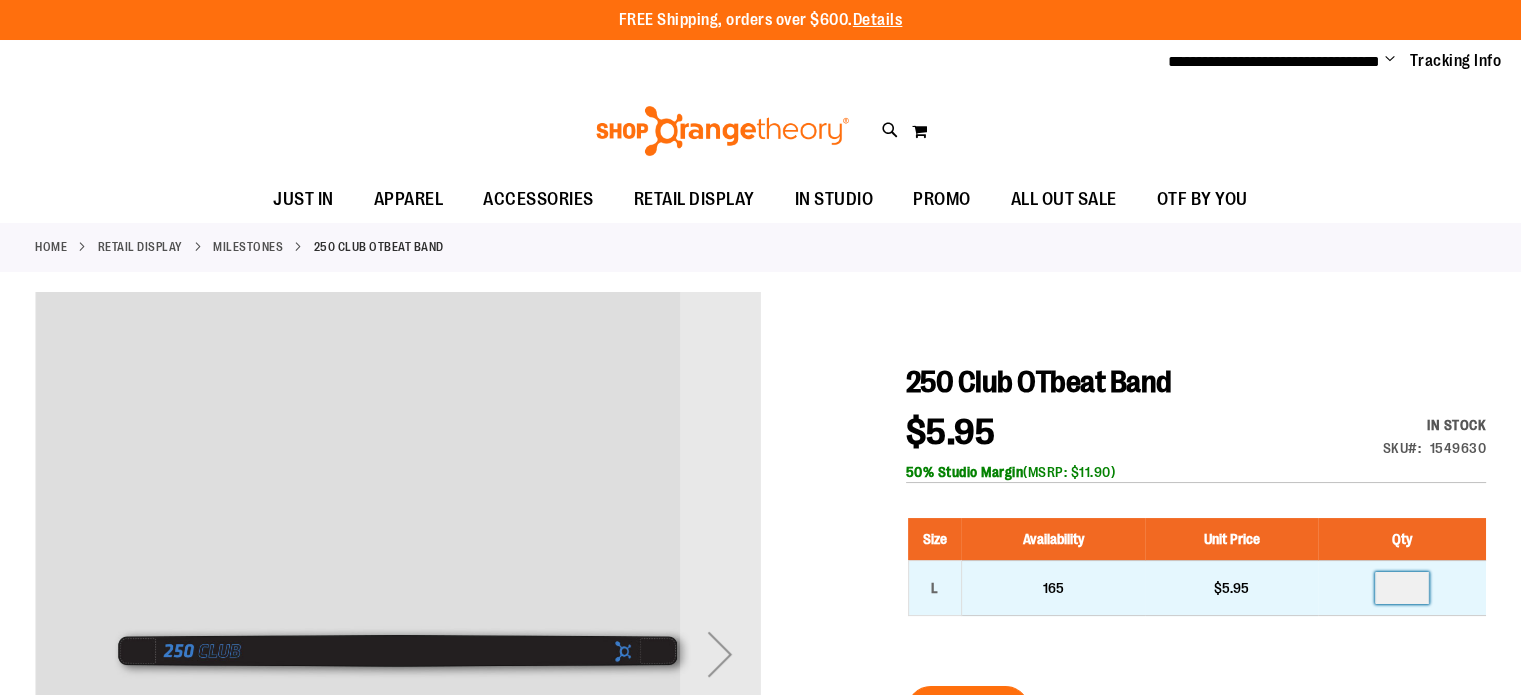 click at bounding box center [1402, 588] 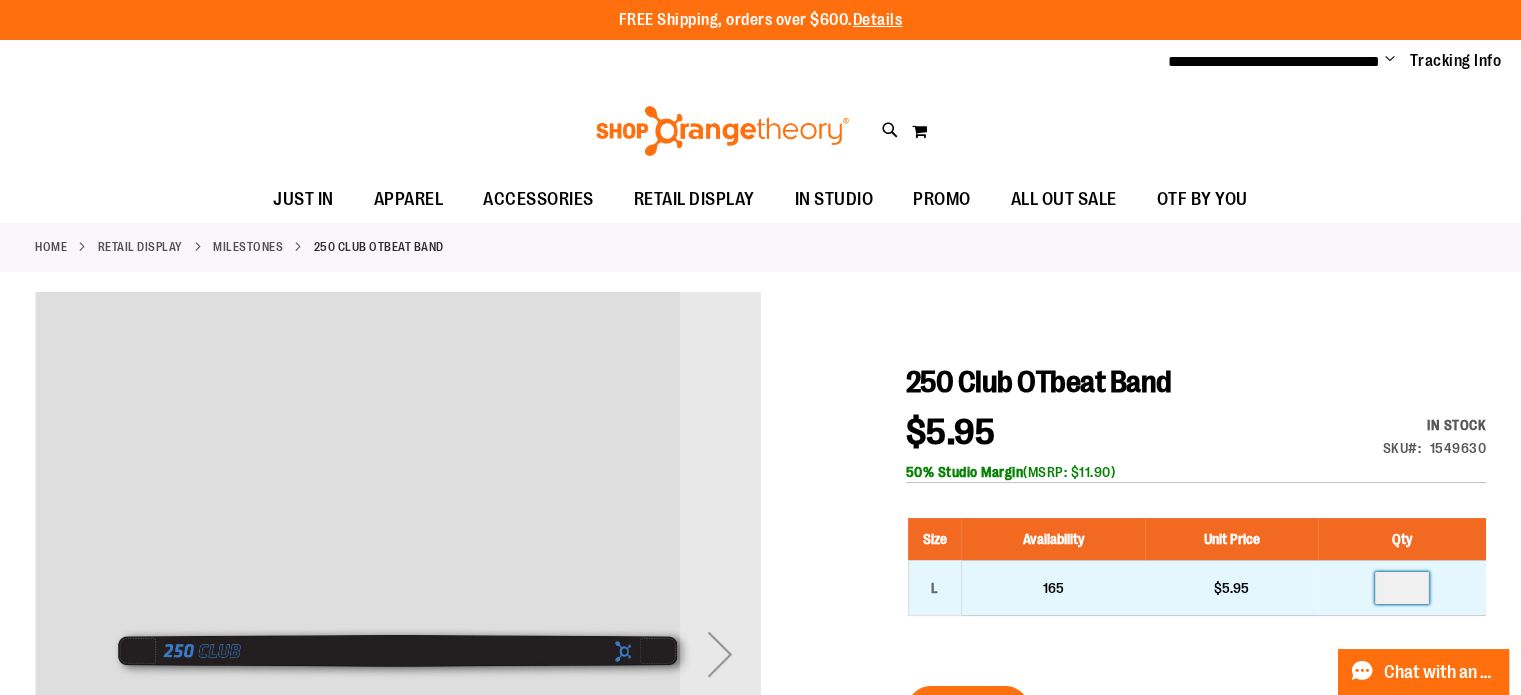 type on "**" 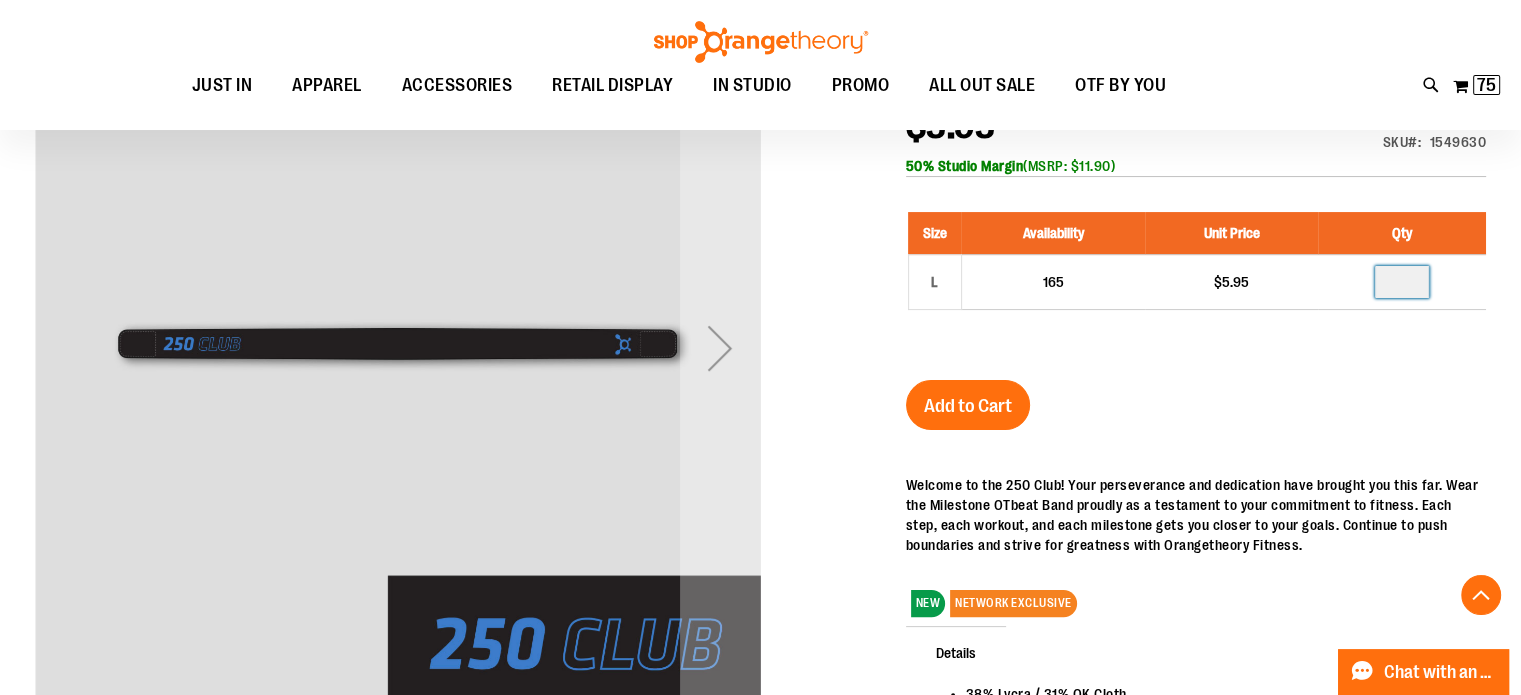 scroll, scrollTop: 356, scrollLeft: 0, axis: vertical 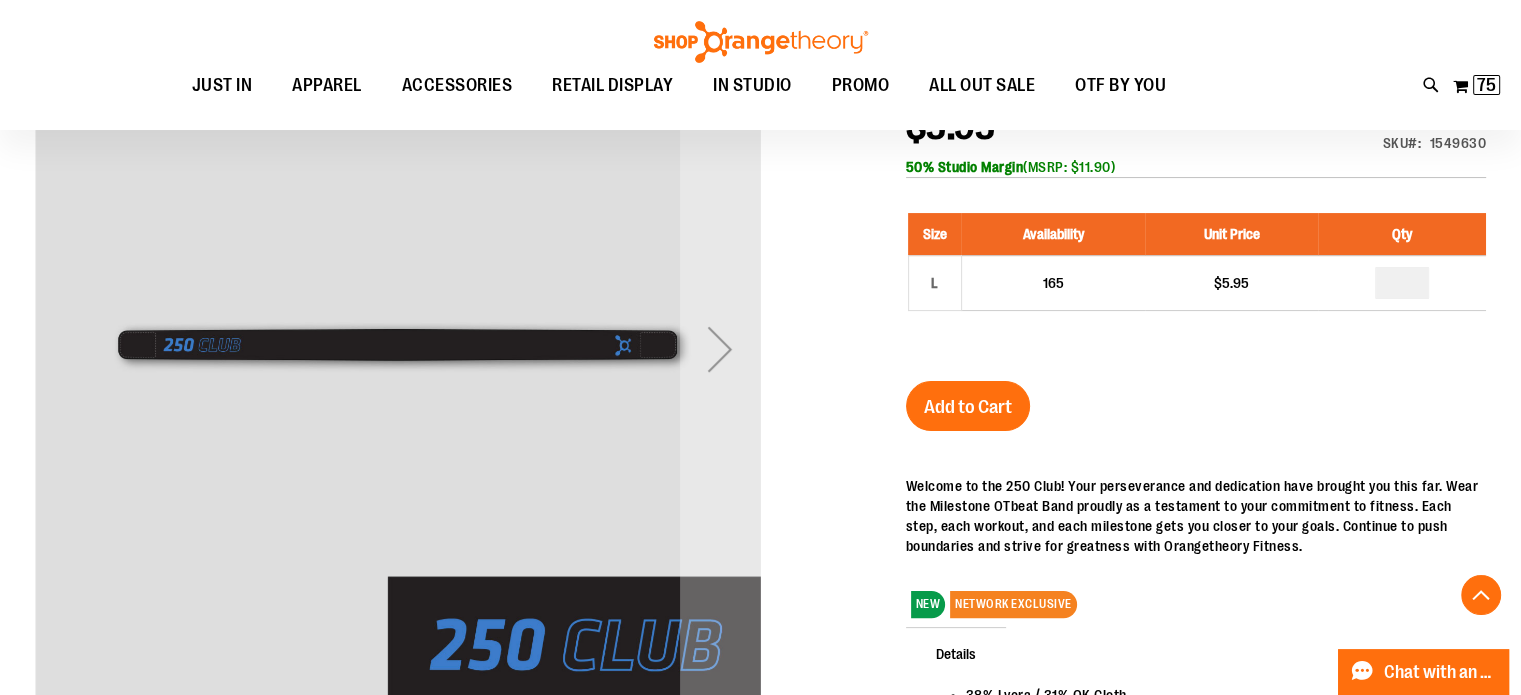 drag, startPoint x: 980, startPoint y: 404, endPoint x: 951, endPoint y: 423, distance: 34.669872 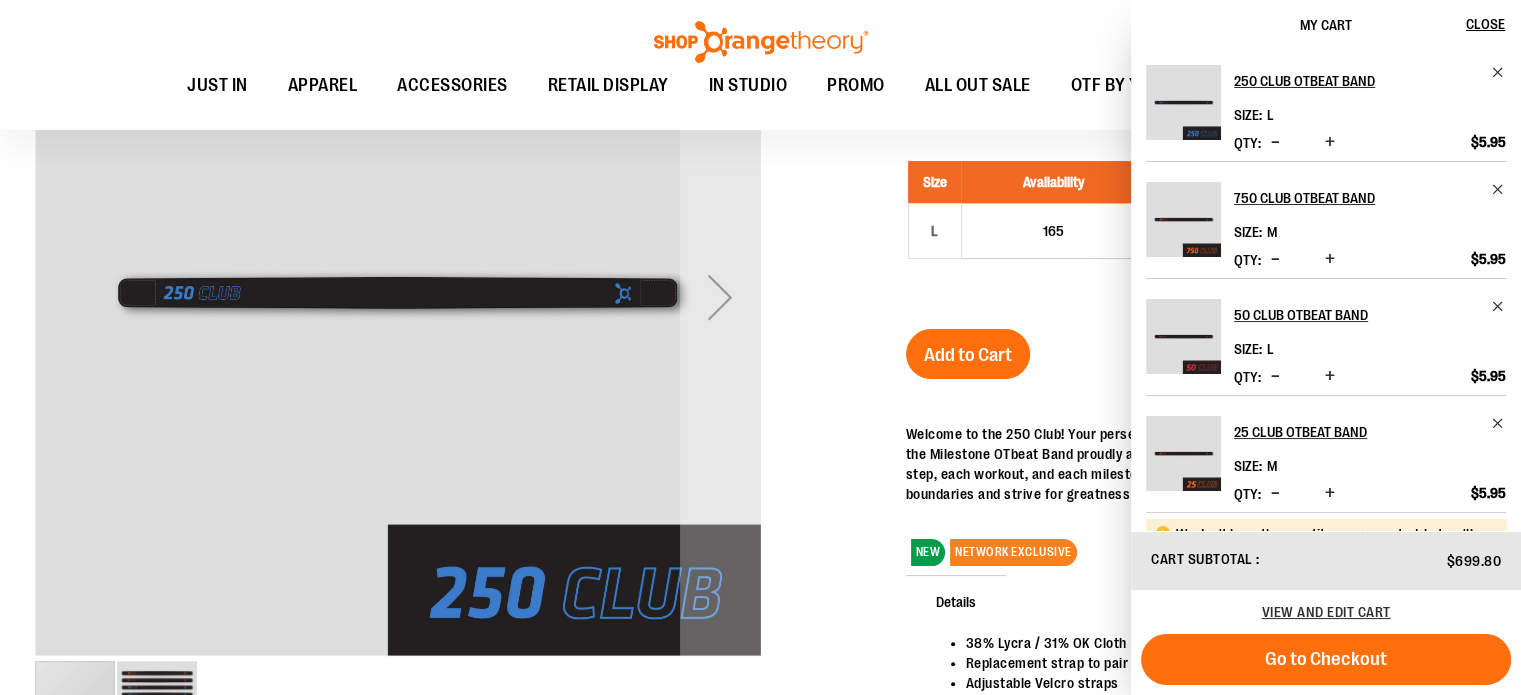 scroll, scrollTop: 303, scrollLeft: 0, axis: vertical 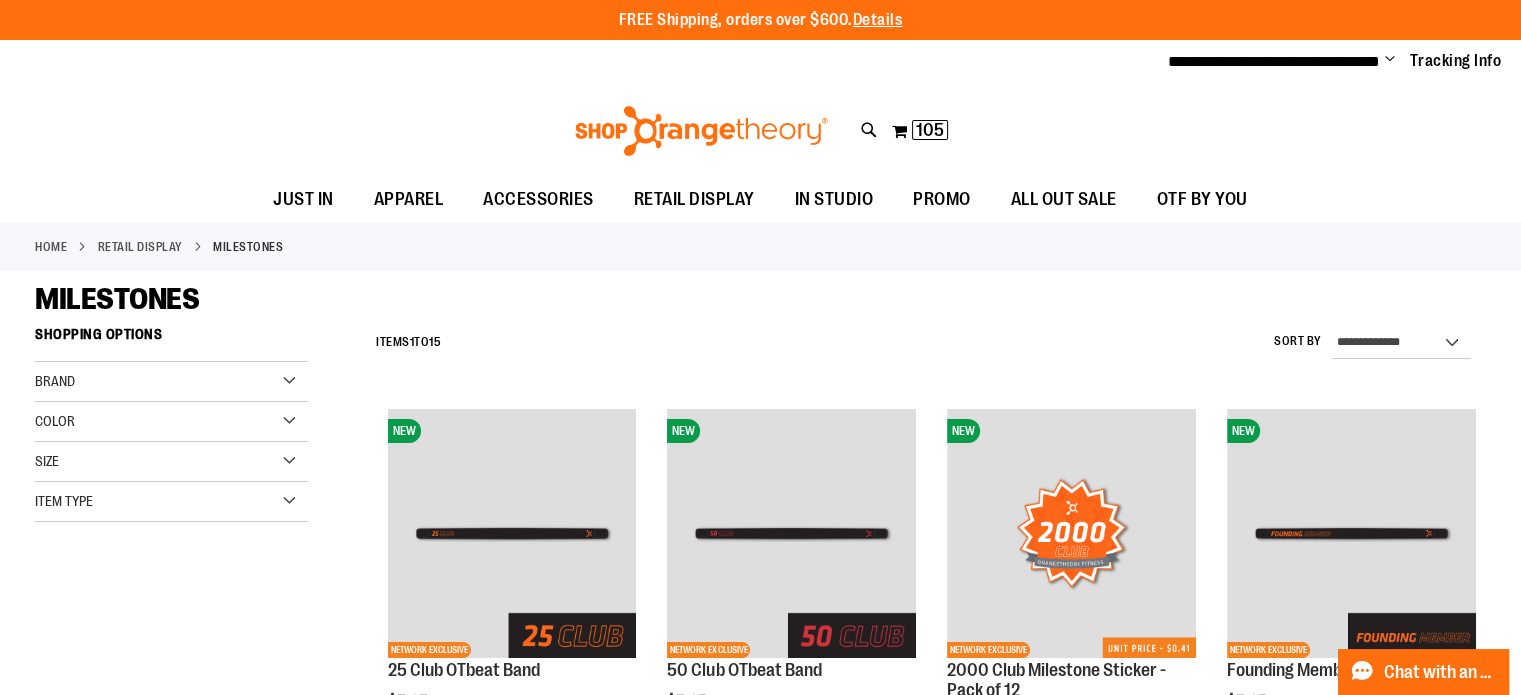 click on "Brand" at bounding box center [171, 382] 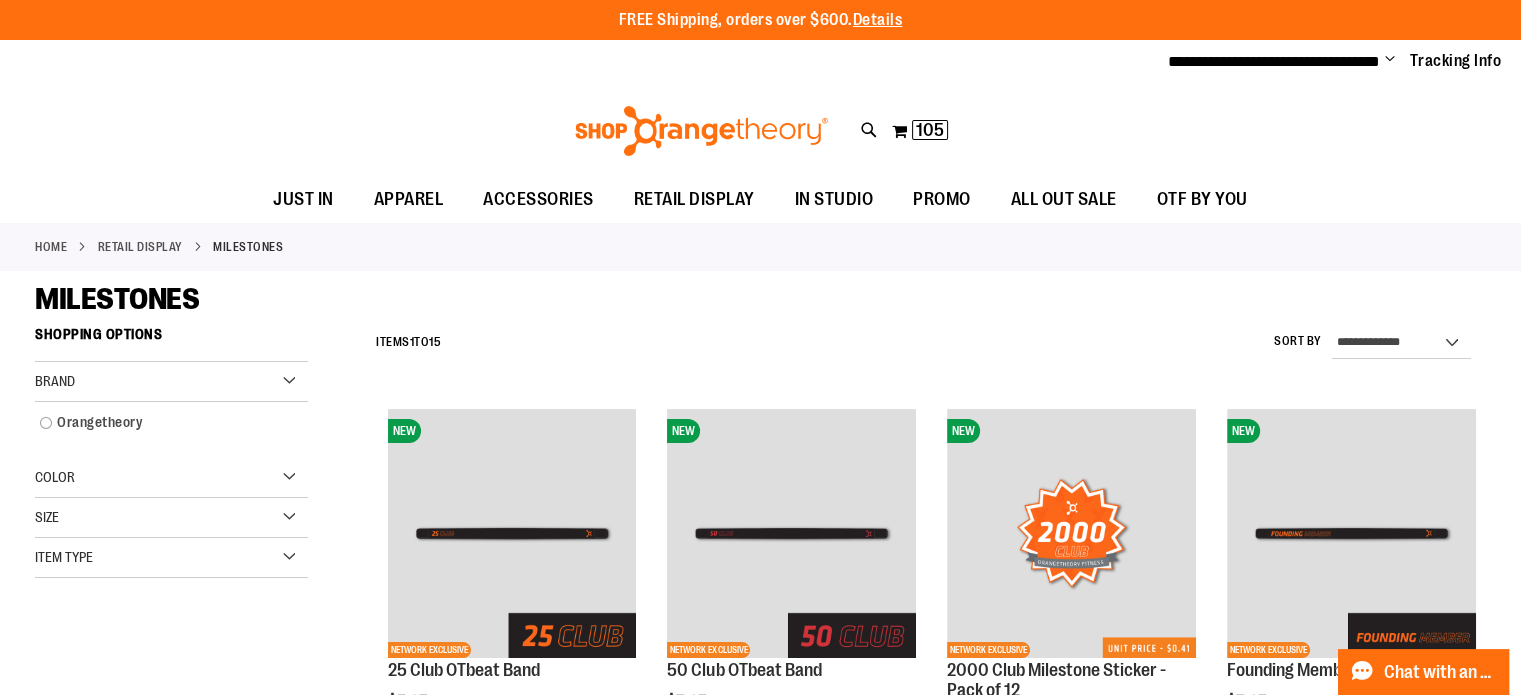click on "Color" at bounding box center [171, 478] 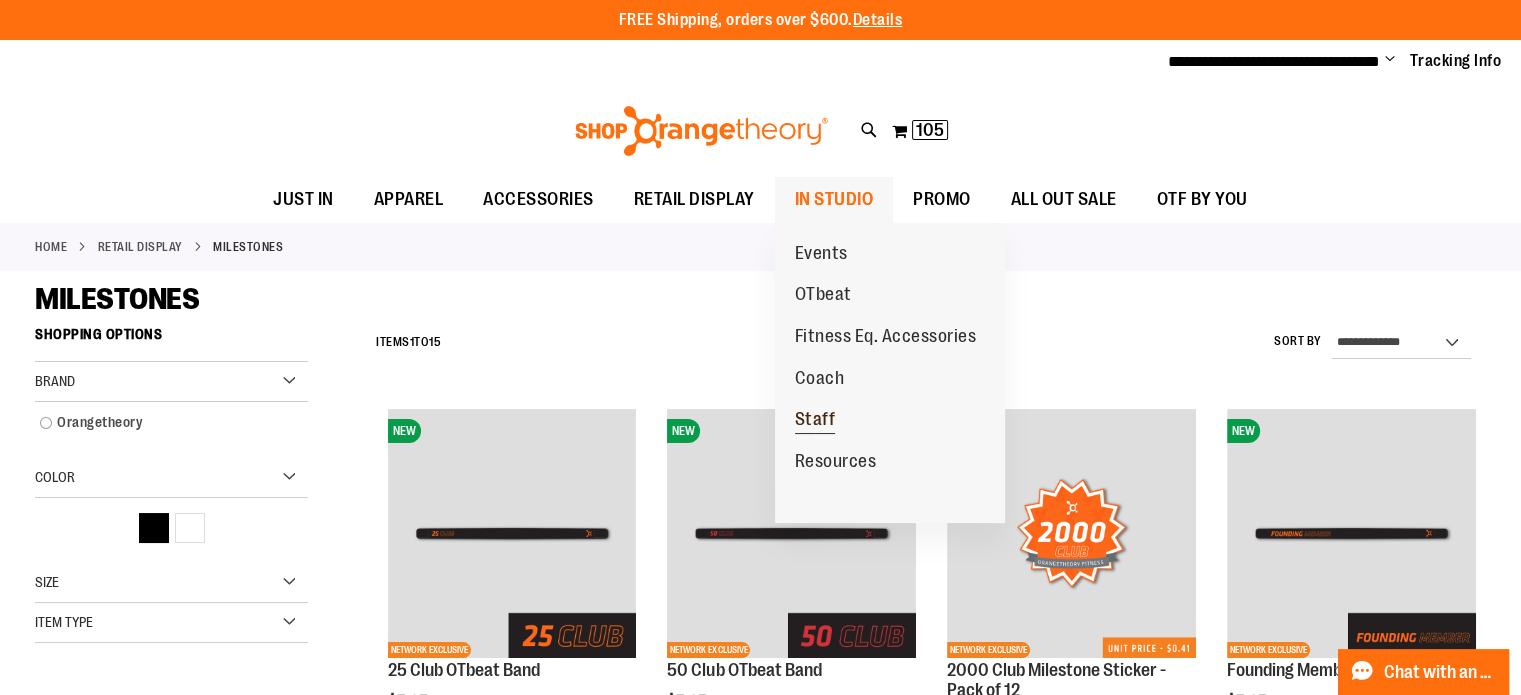 click on "Staff" at bounding box center (815, 421) 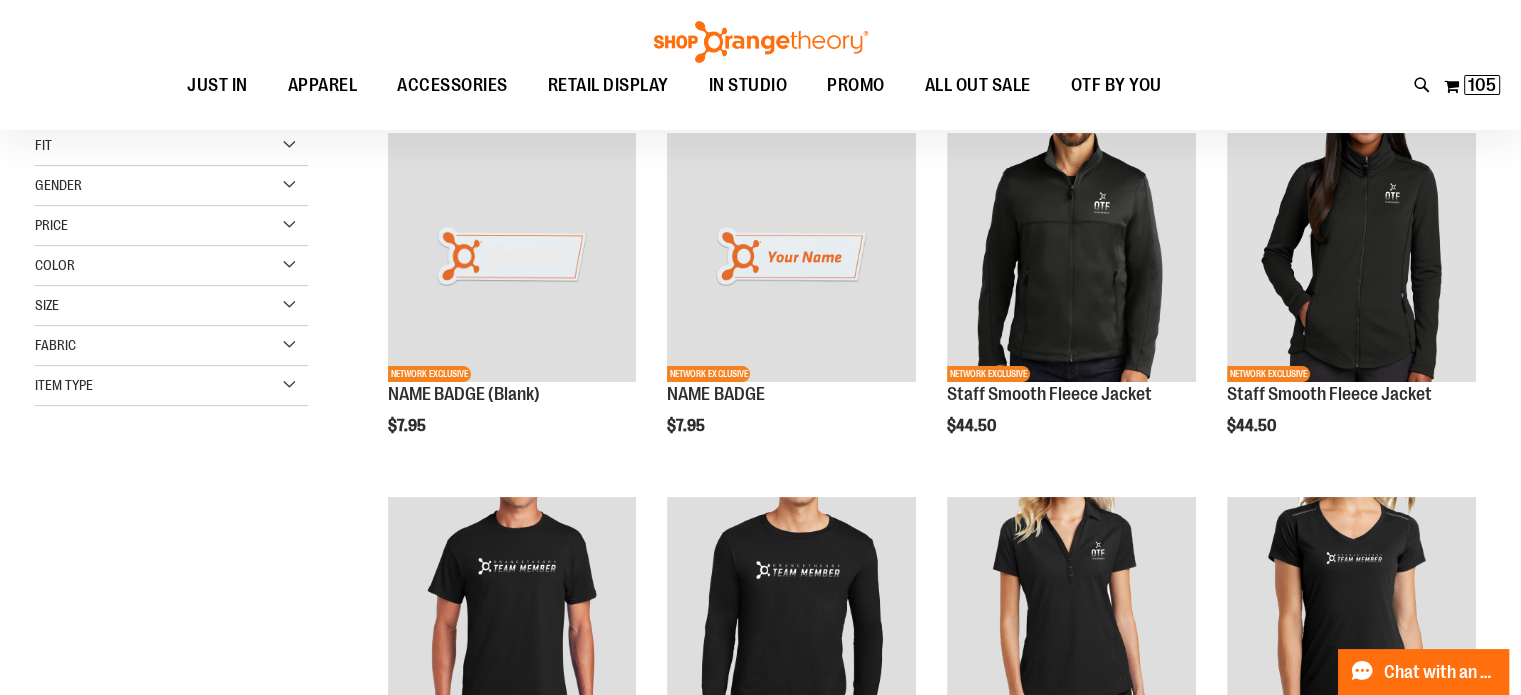 scroll, scrollTop: 468, scrollLeft: 0, axis: vertical 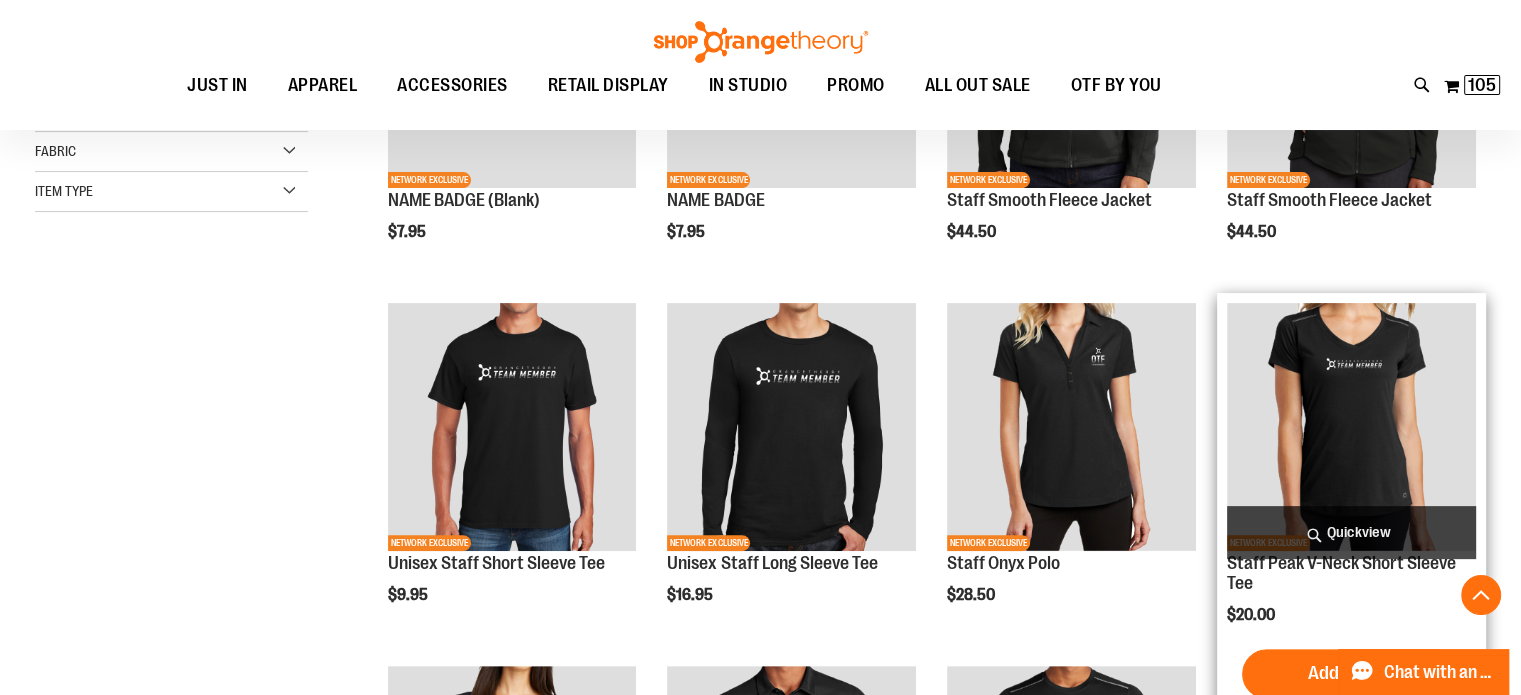 click at bounding box center [1351, 427] 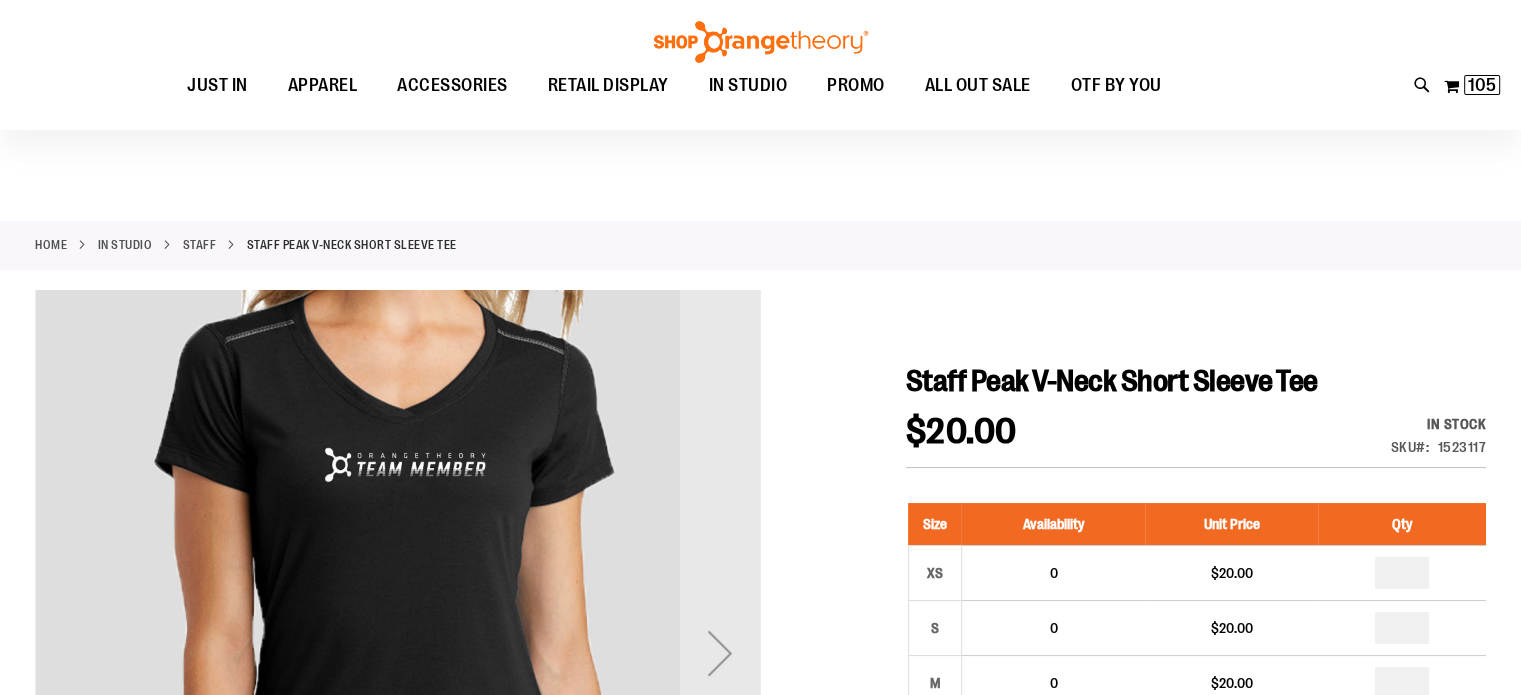 scroll, scrollTop: 120, scrollLeft: 0, axis: vertical 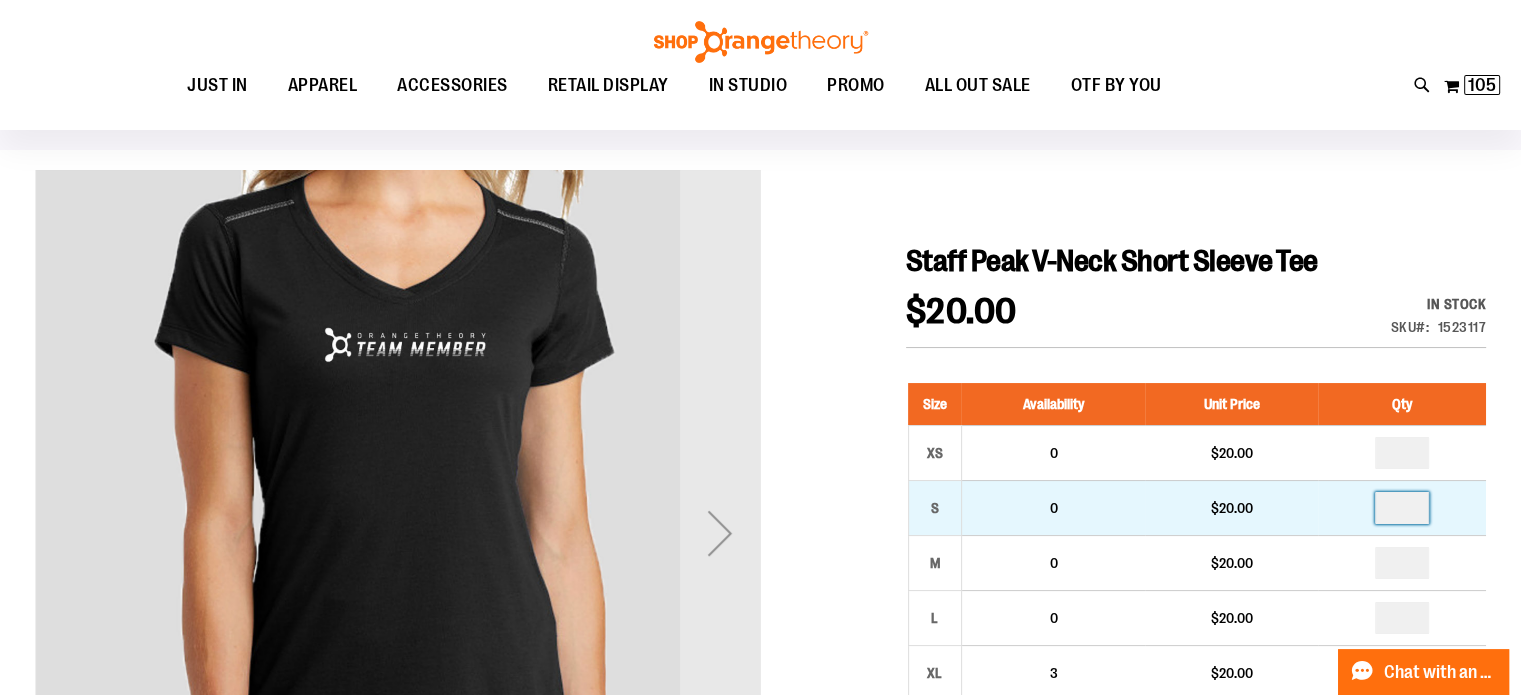 click at bounding box center [1402, 508] 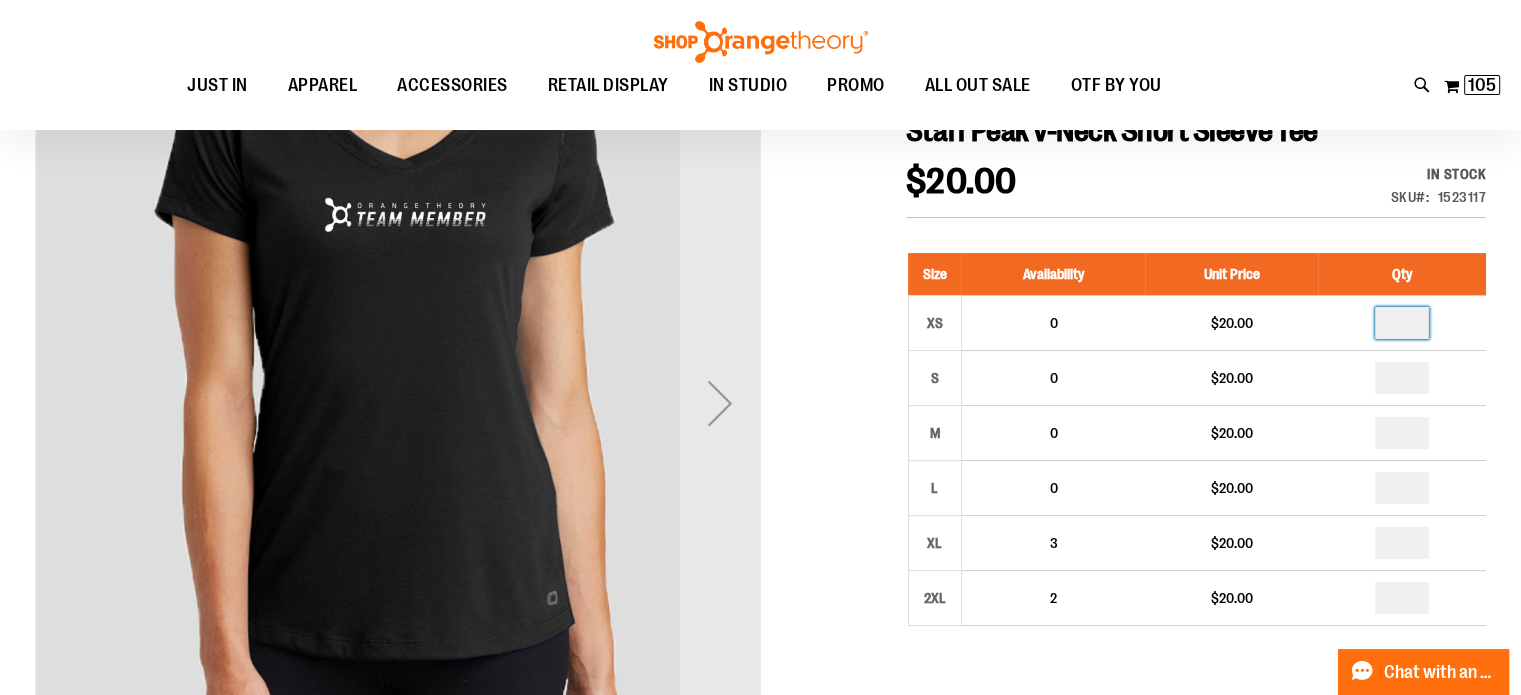 click at bounding box center (1402, 323) 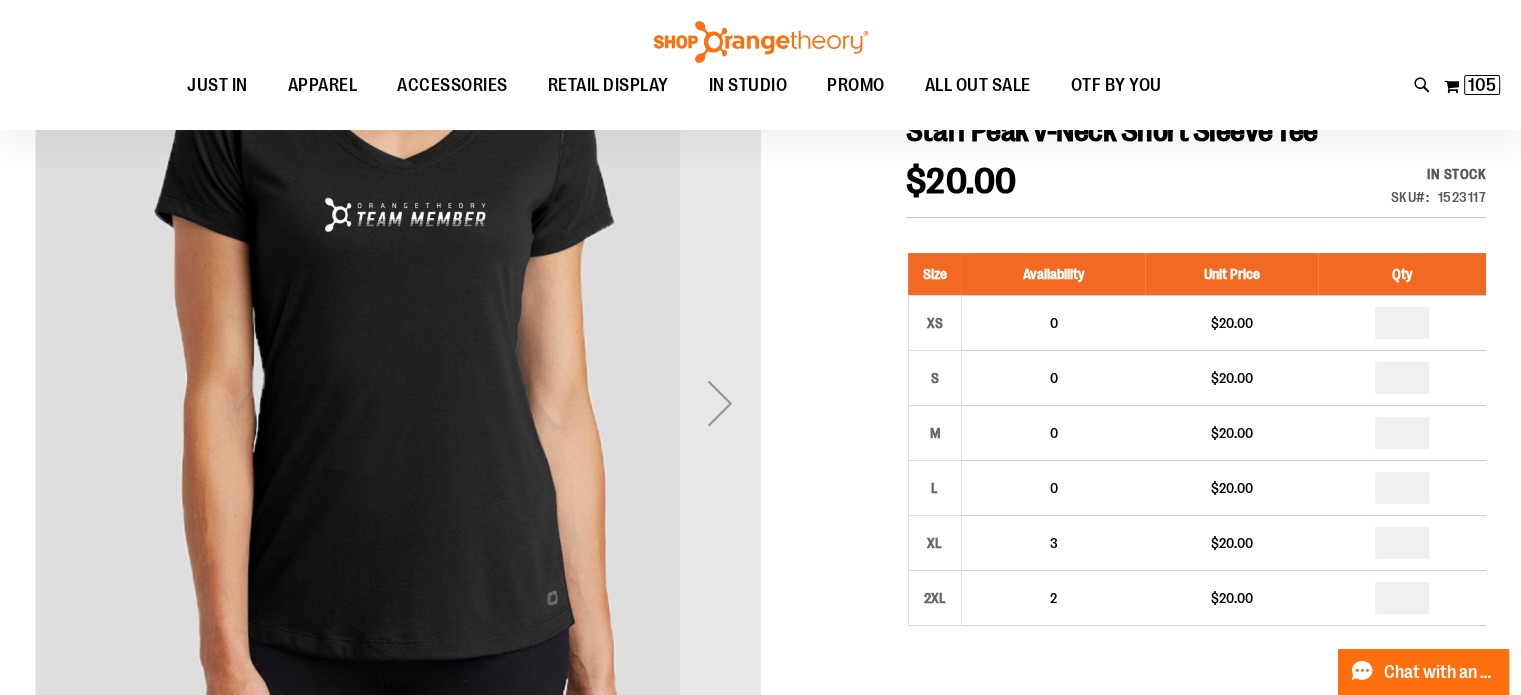 drag, startPoint x: 1424, startPoint y: 437, endPoint x: 1509, endPoint y: 471, distance: 91.5478 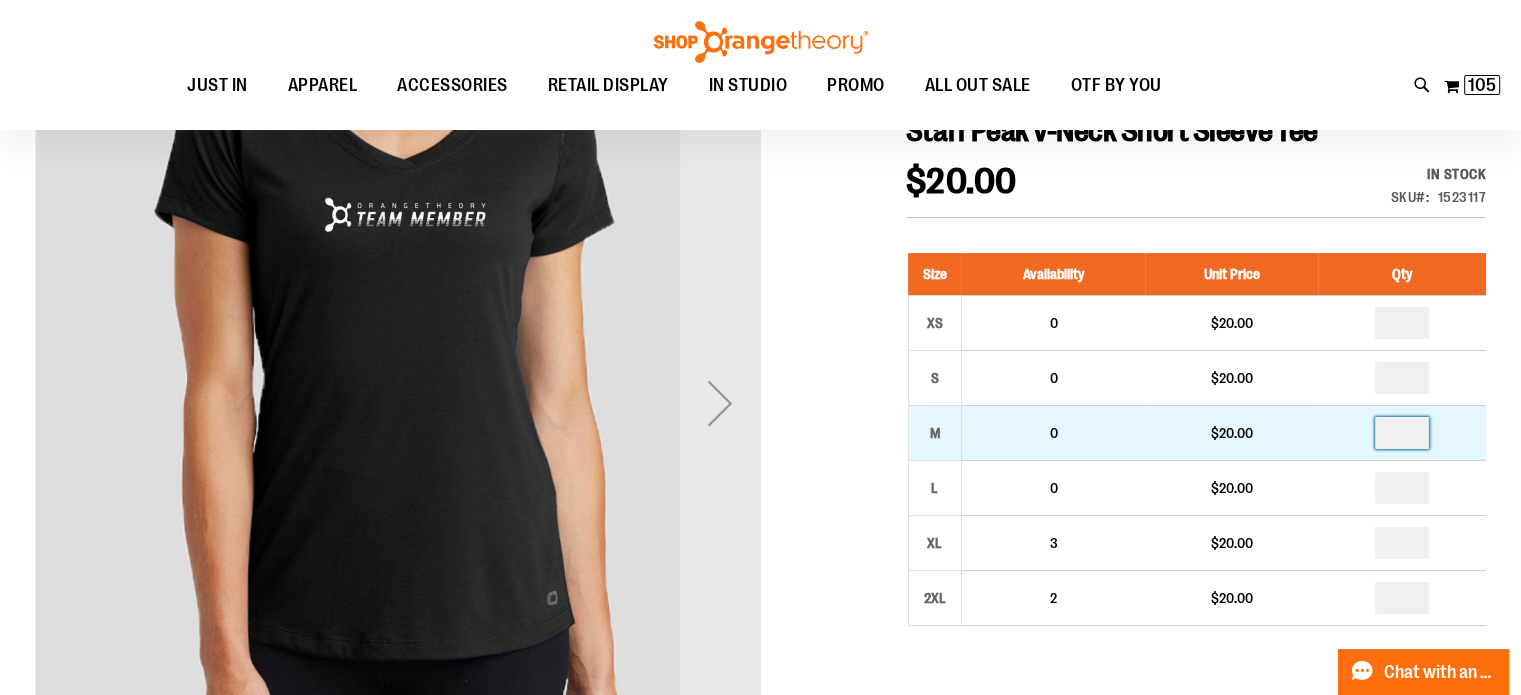 click at bounding box center [1402, 433] 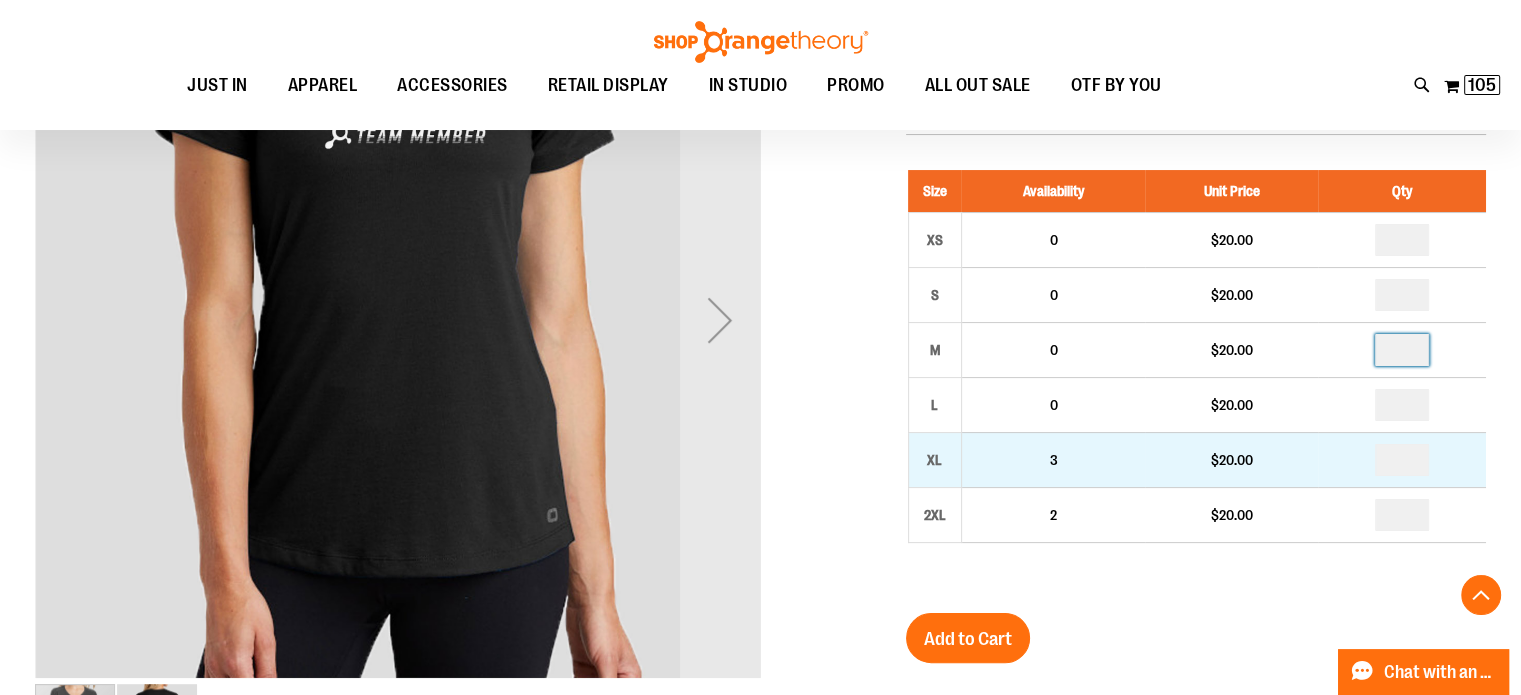 scroll, scrollTop: 334, scrollLeft: 0, axis: vertical 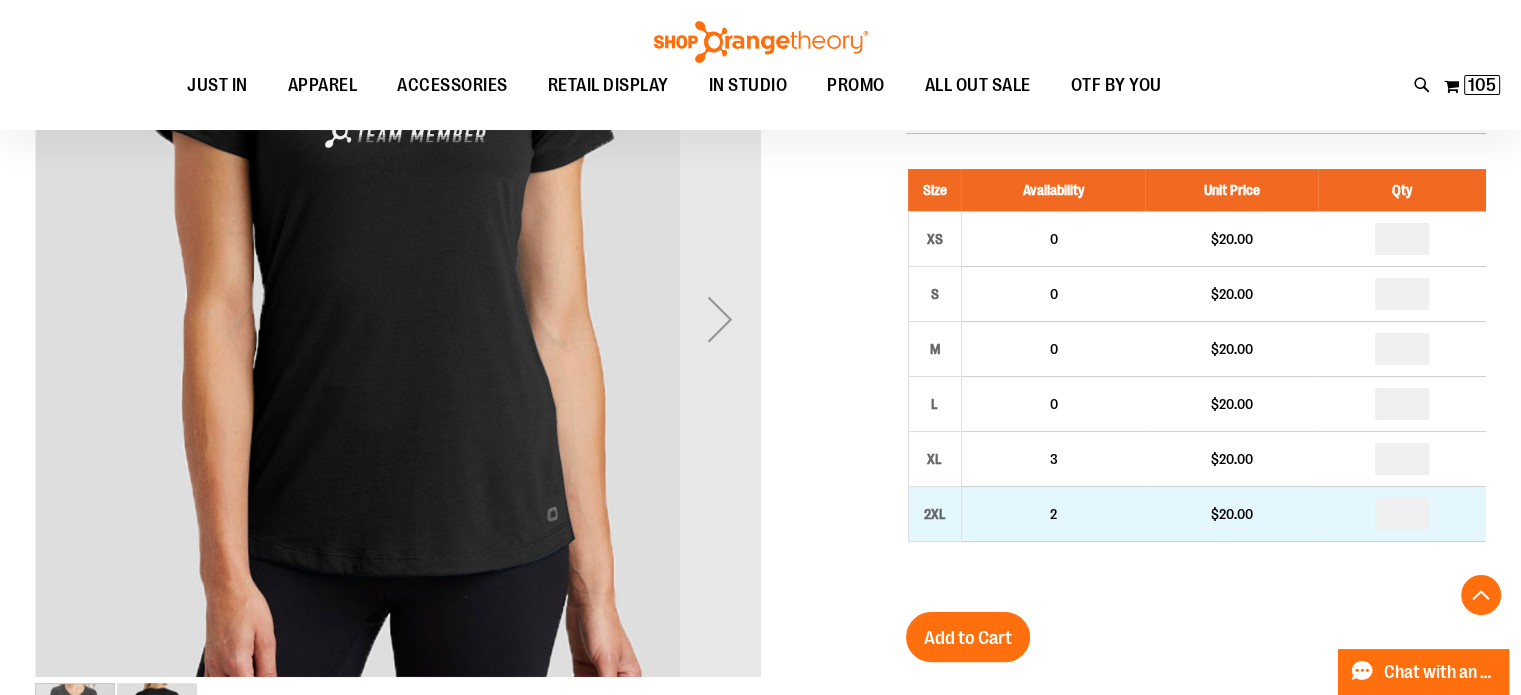 type on "*" 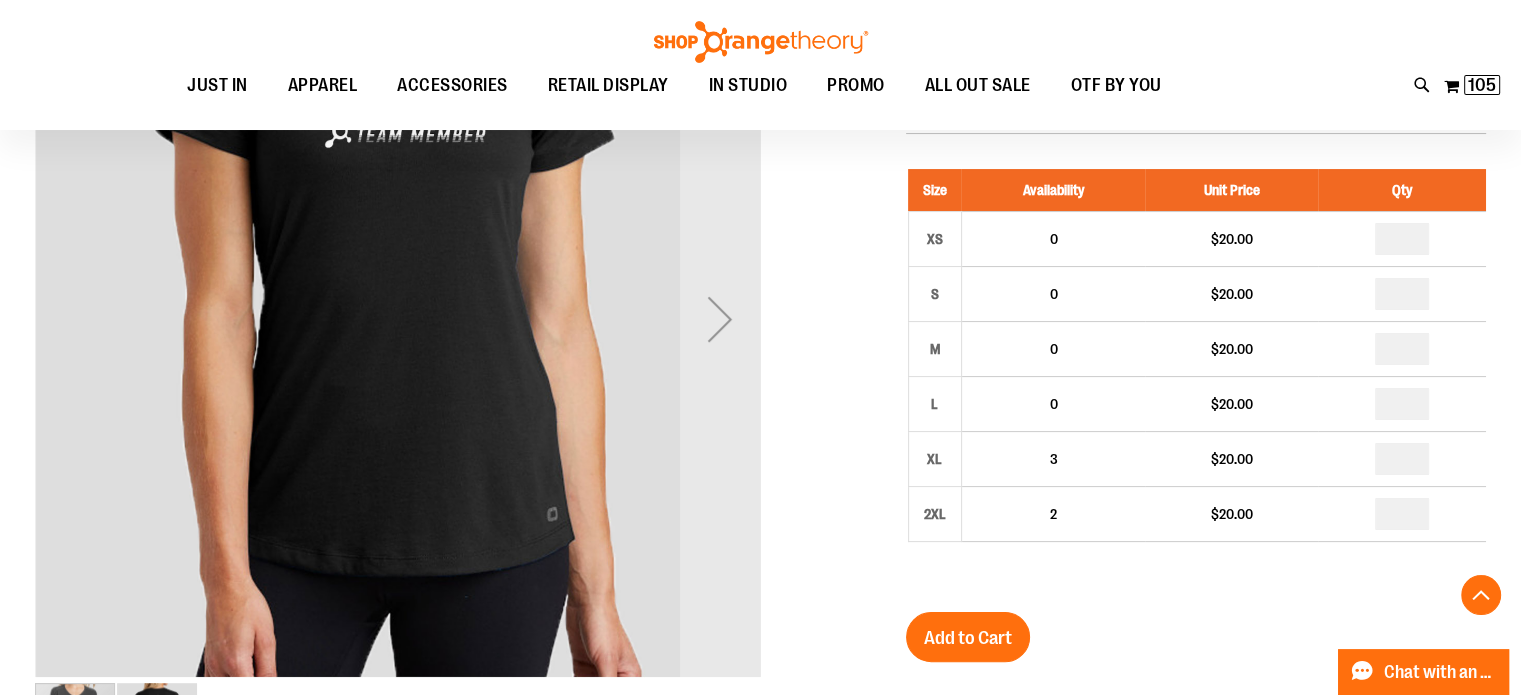 click on "Size
Availability
Unit Price
Qty
XS
0
$20.00
*
S
0" at bounding box center [1196, 370] 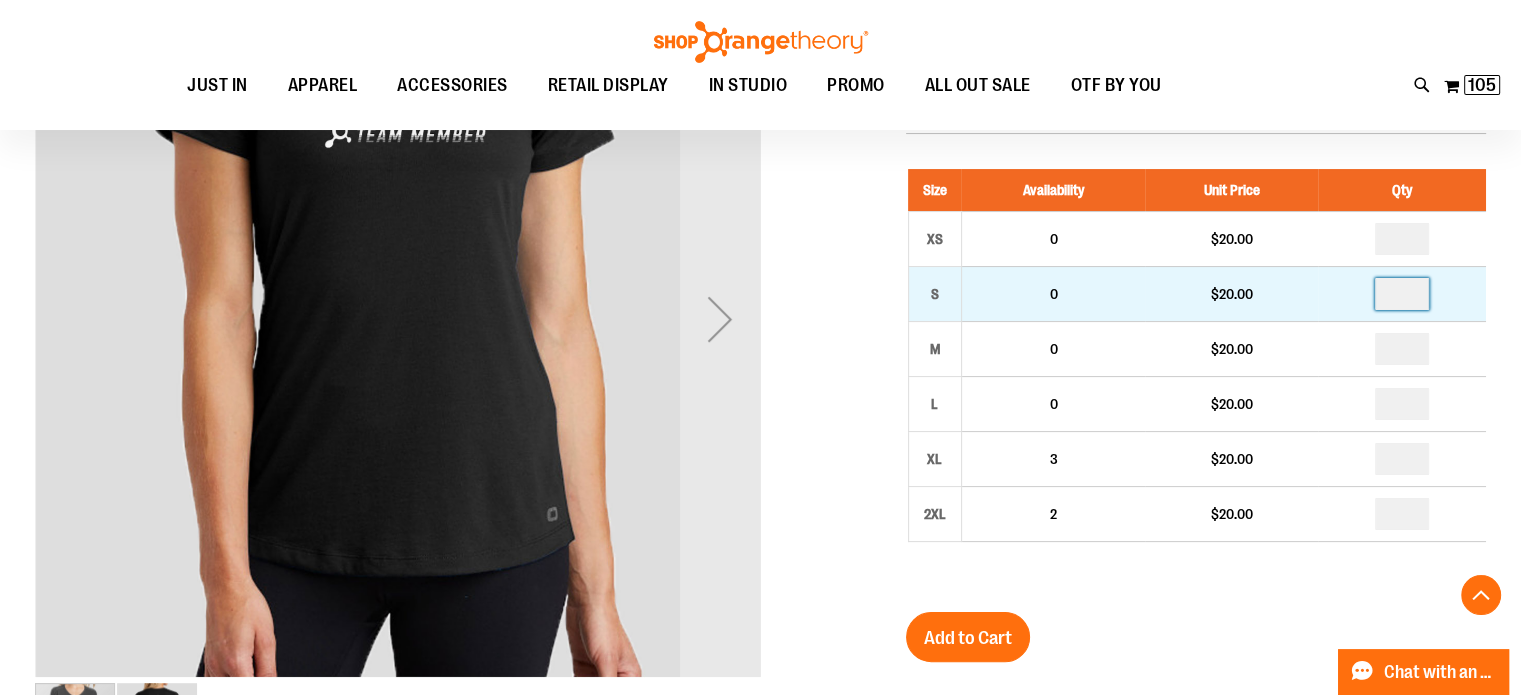 click on "*" at bounding box center [1402, 294] 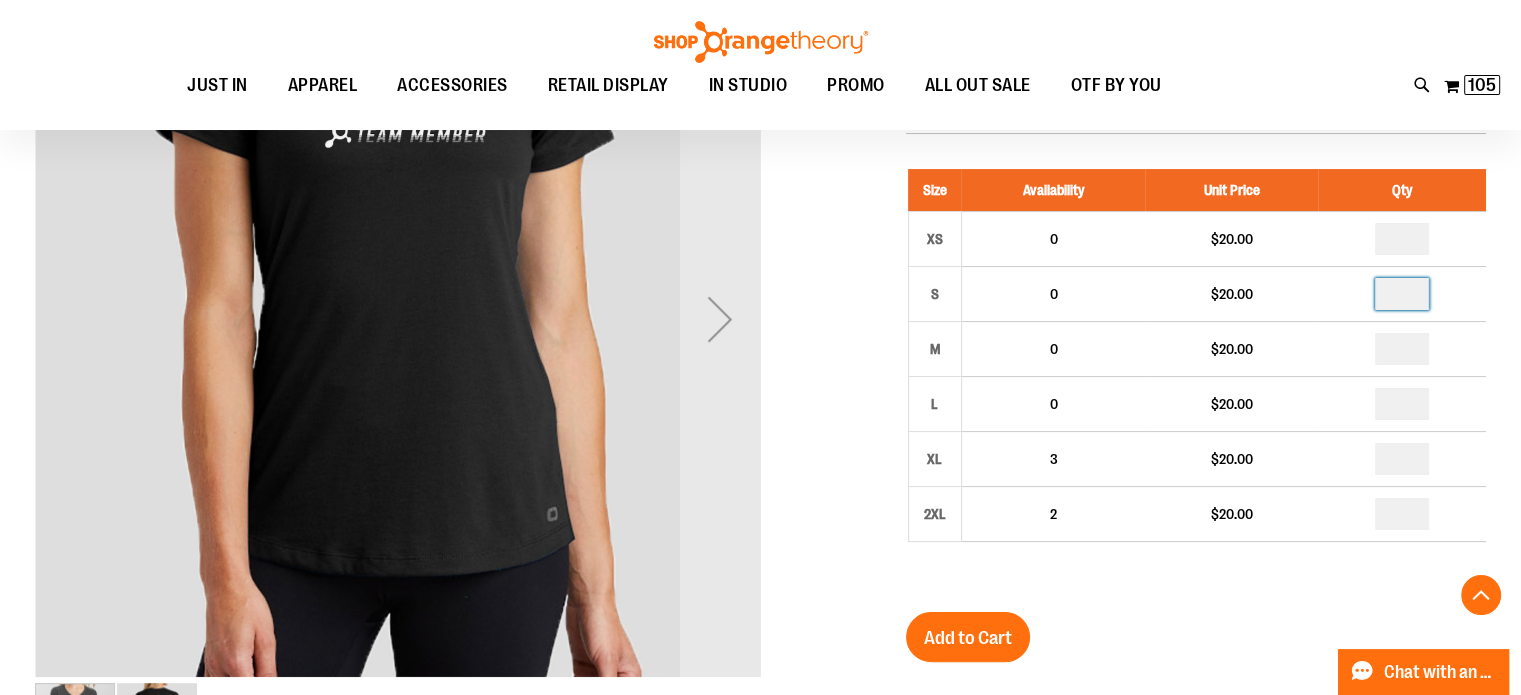 click on "Staff Peak V-Neck Short Sleeve Tee
$20.00
In stock
Only  %1  left
SKU
1523117
Size
Availability
Unit Price
Qty
XS
0
$20.00
* S" at bounding box center [1196, 623] 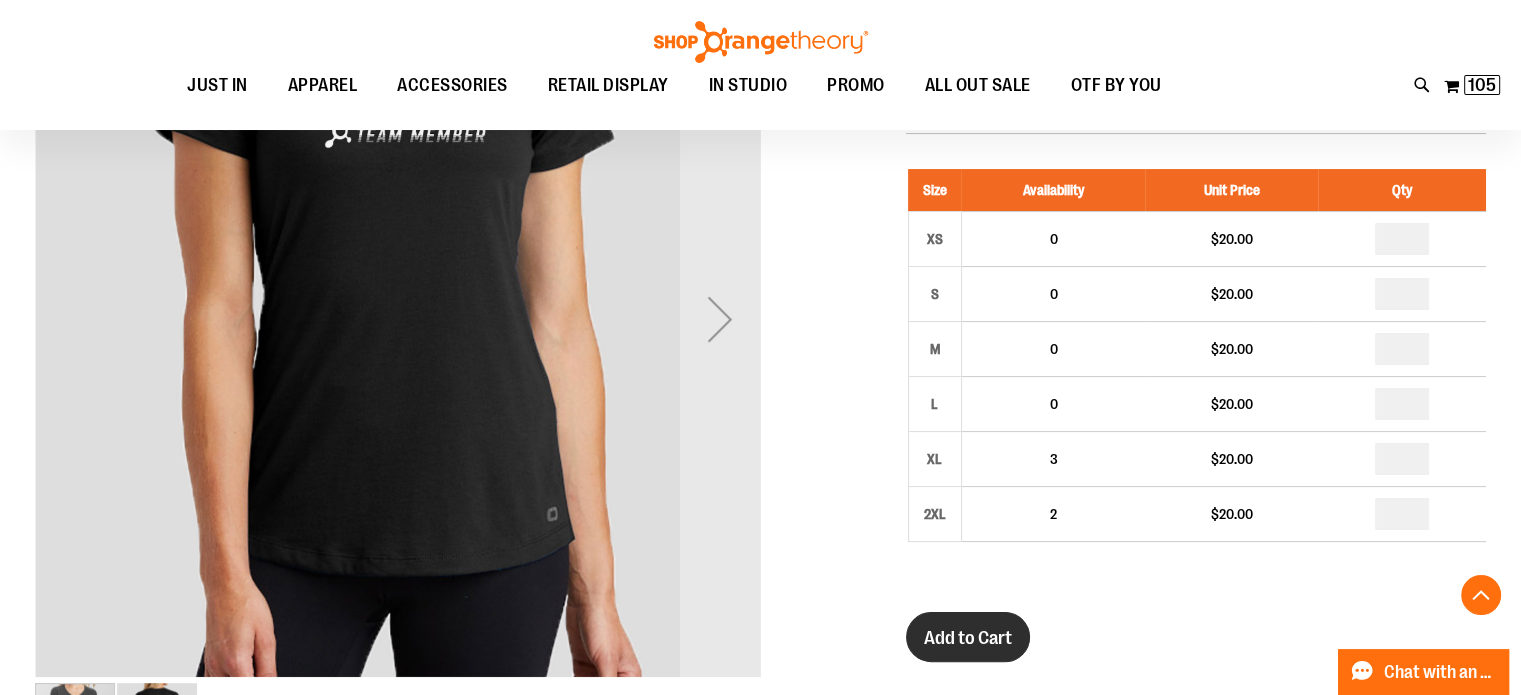 click on "Add to Cart" at bounding box center (968, 638) 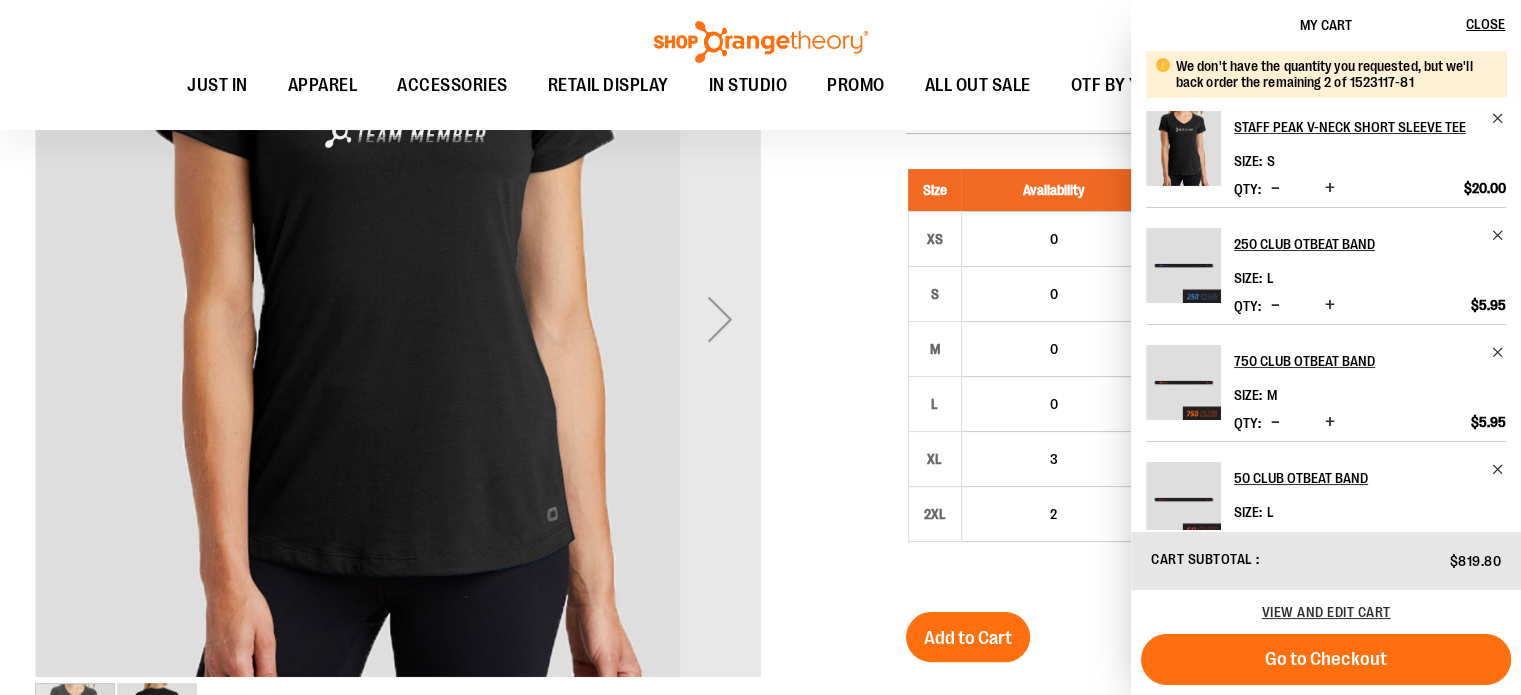 click on "Size
Availability
Unit Price
Qty
XS
0
$20.00
*
S
0" at bounding box center [1196, 370] 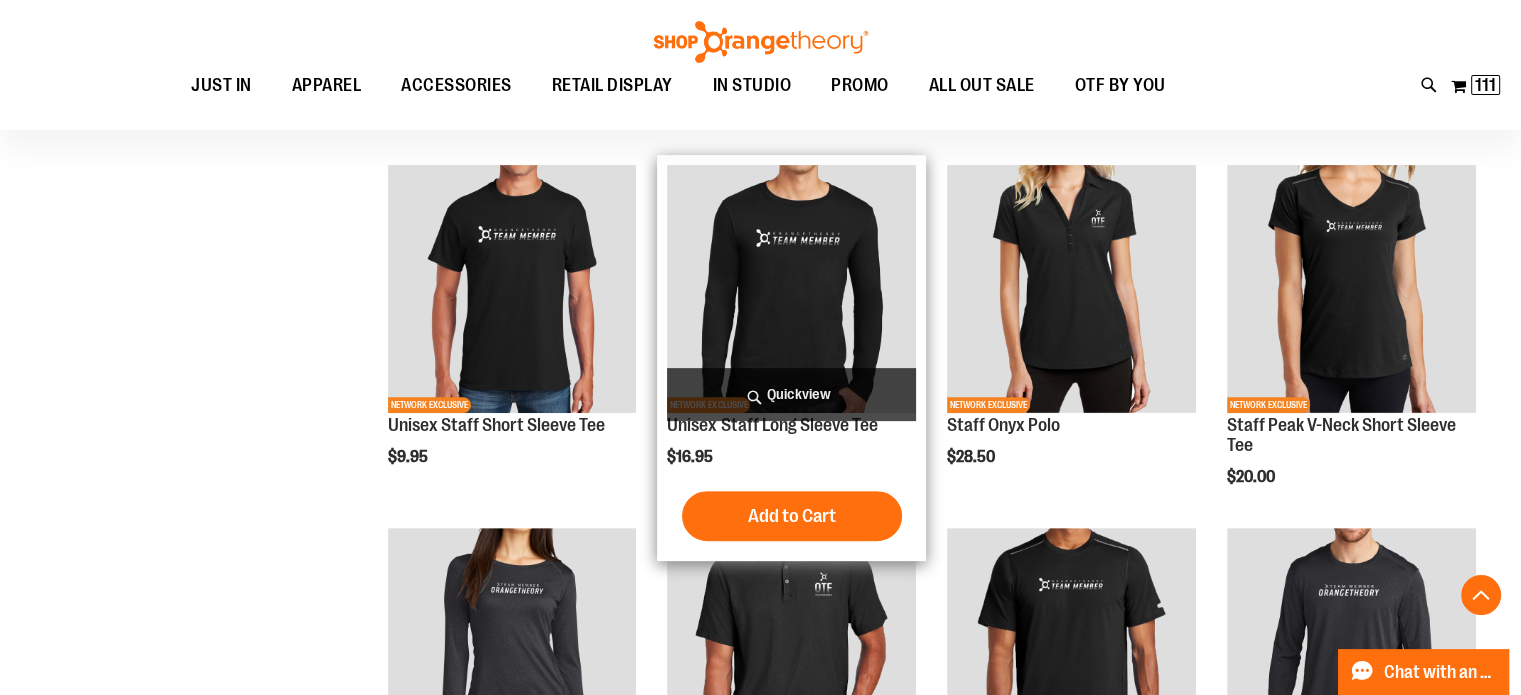 scroll, scrollTop: 584, scrollLeft: 0, axis: vertical 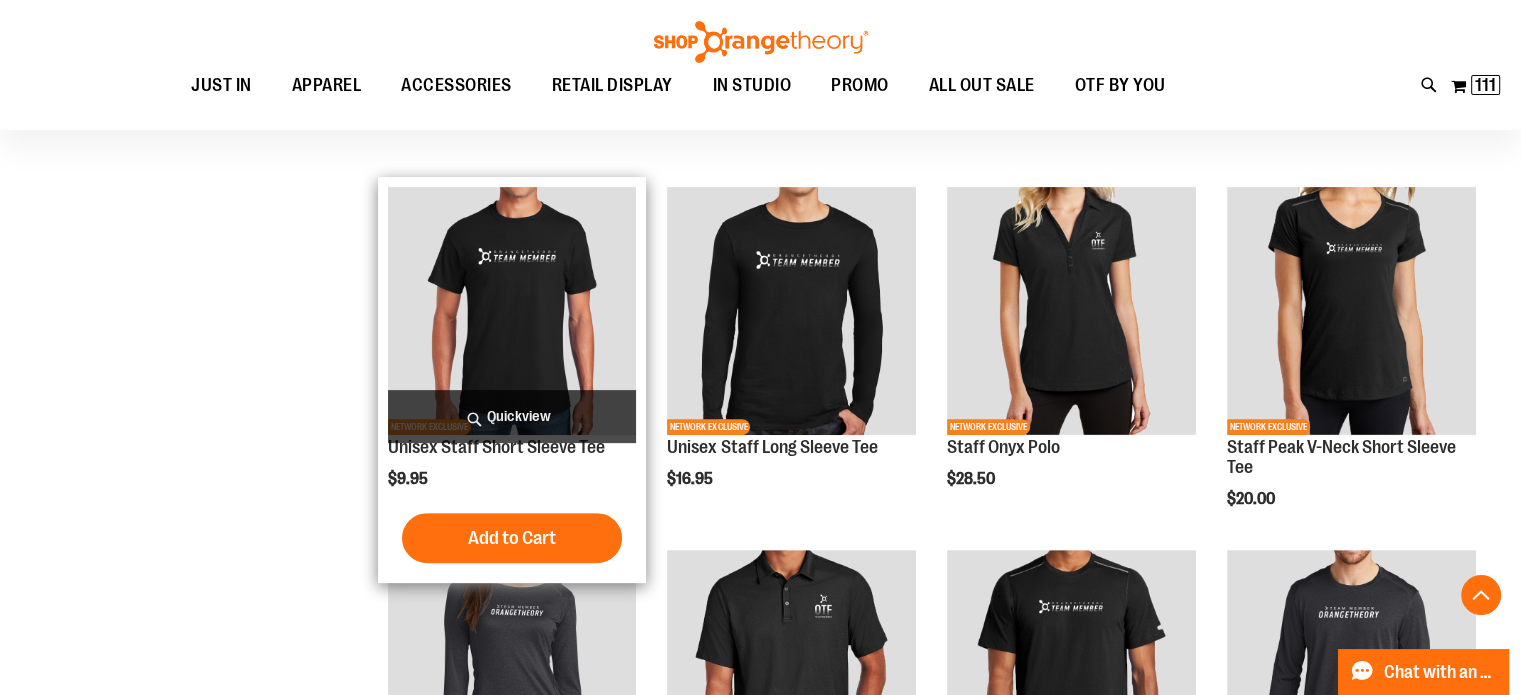 click at bounding box center [512, 311] 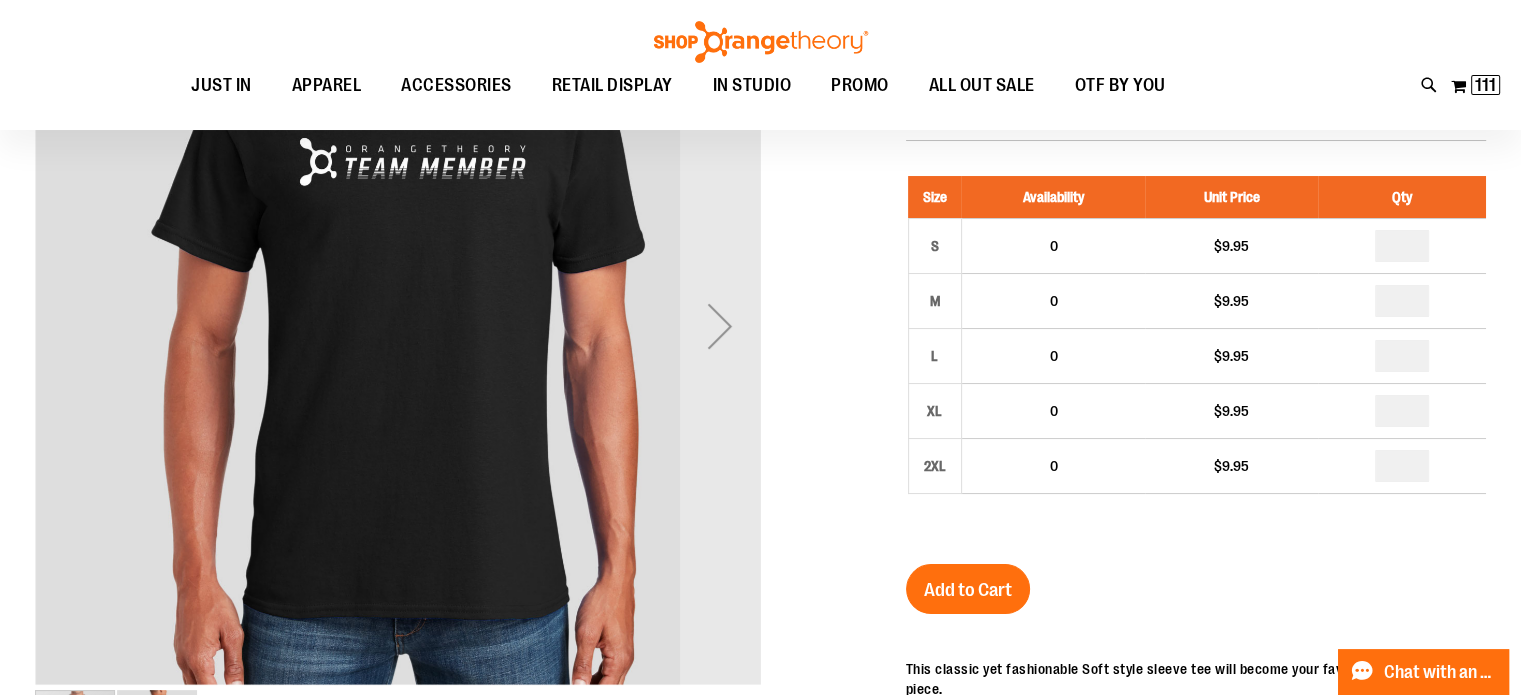scroll, scrollTop: 105, scrollLeft: 0, axis: vertical 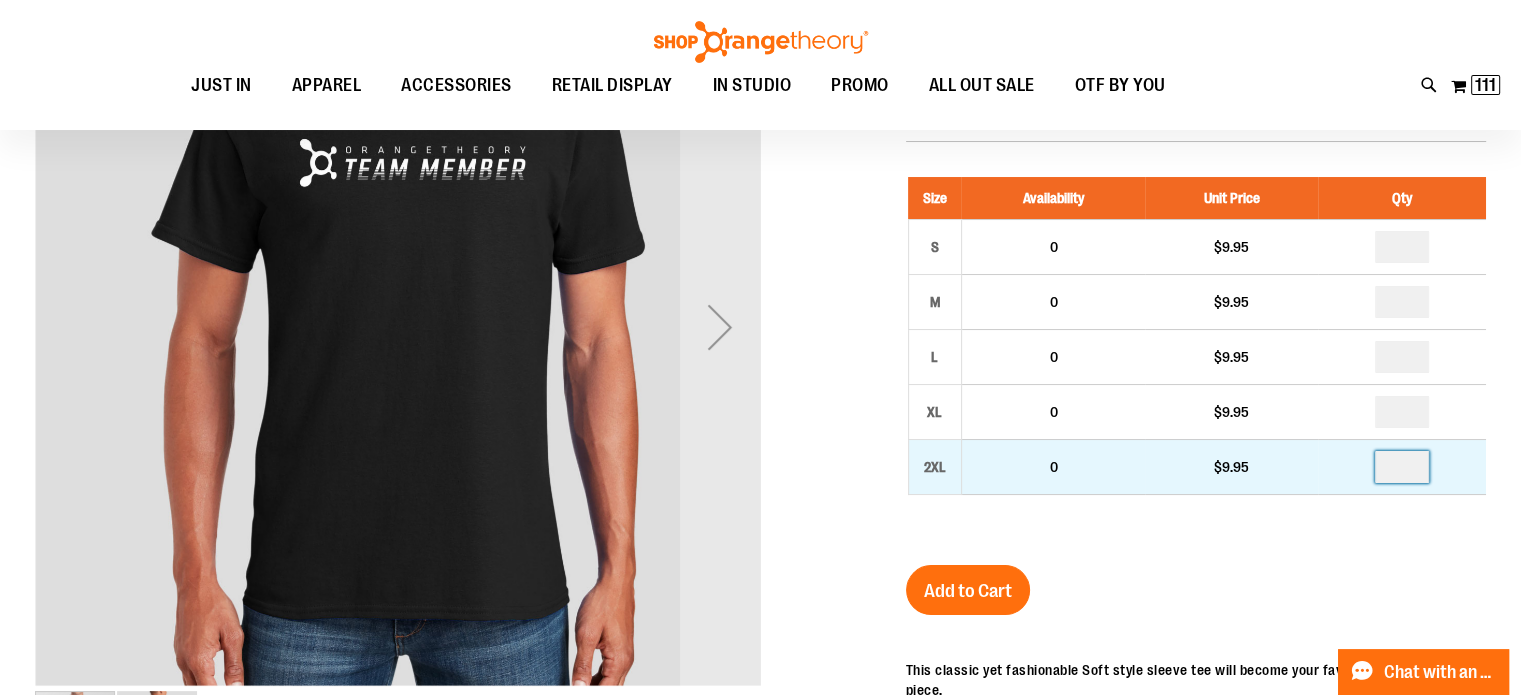 click at bounding box center [1402, 467] 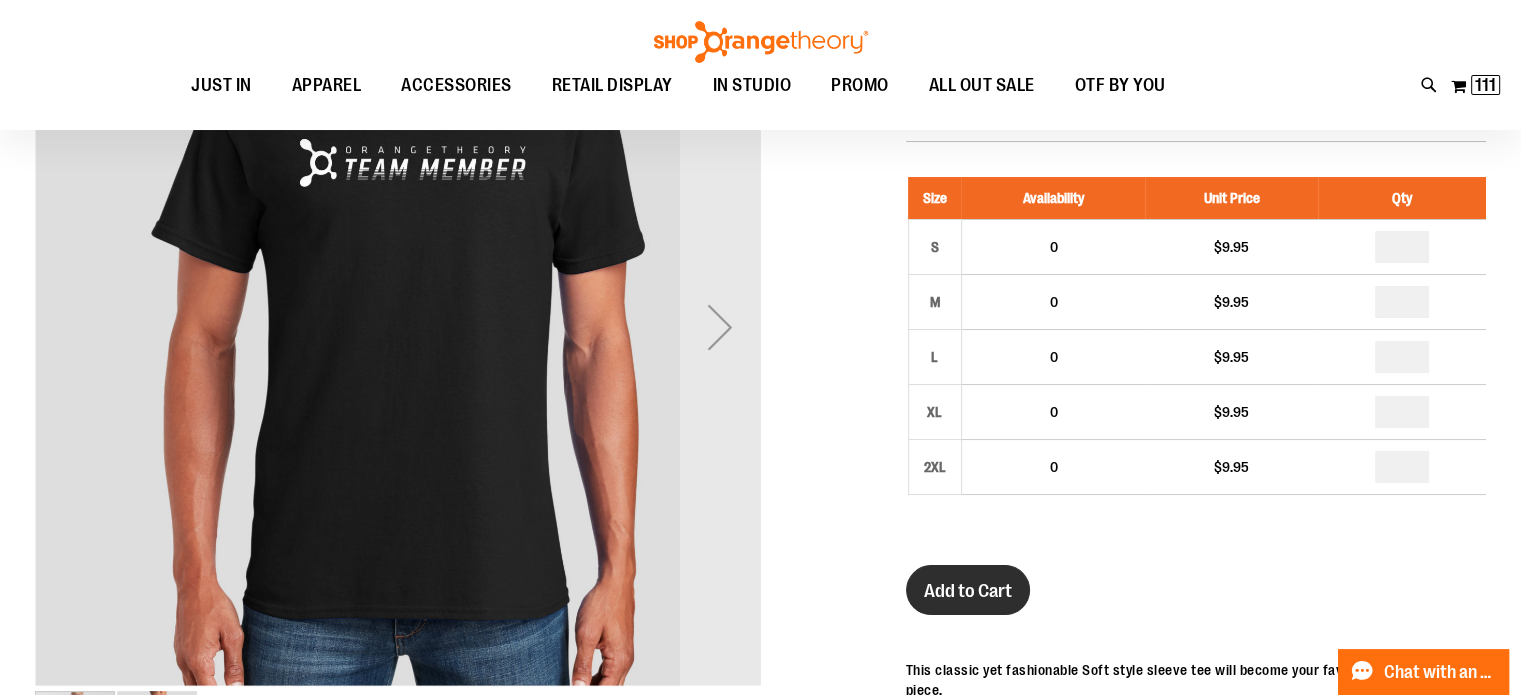 click on "Add to Cart" at bounding box center (968, 590) 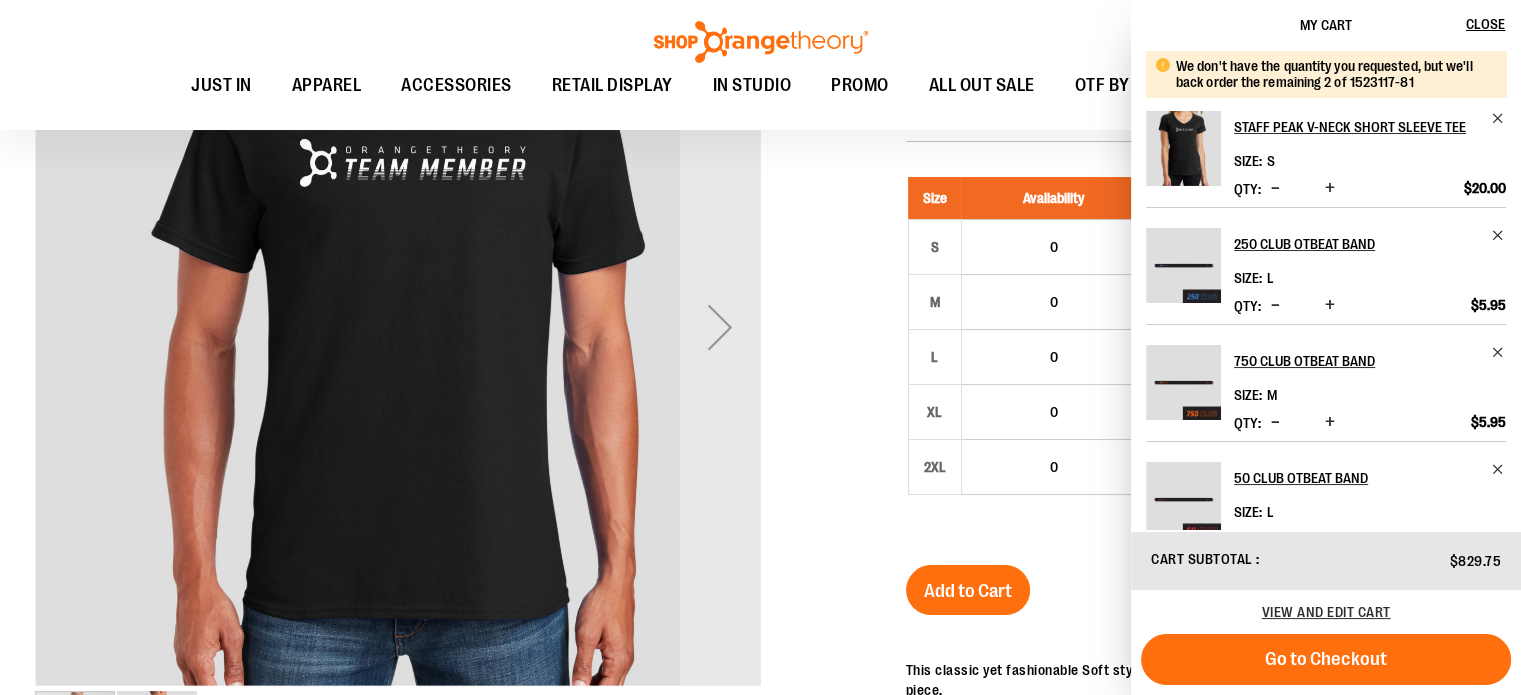 click at bounding box center [760, 547] 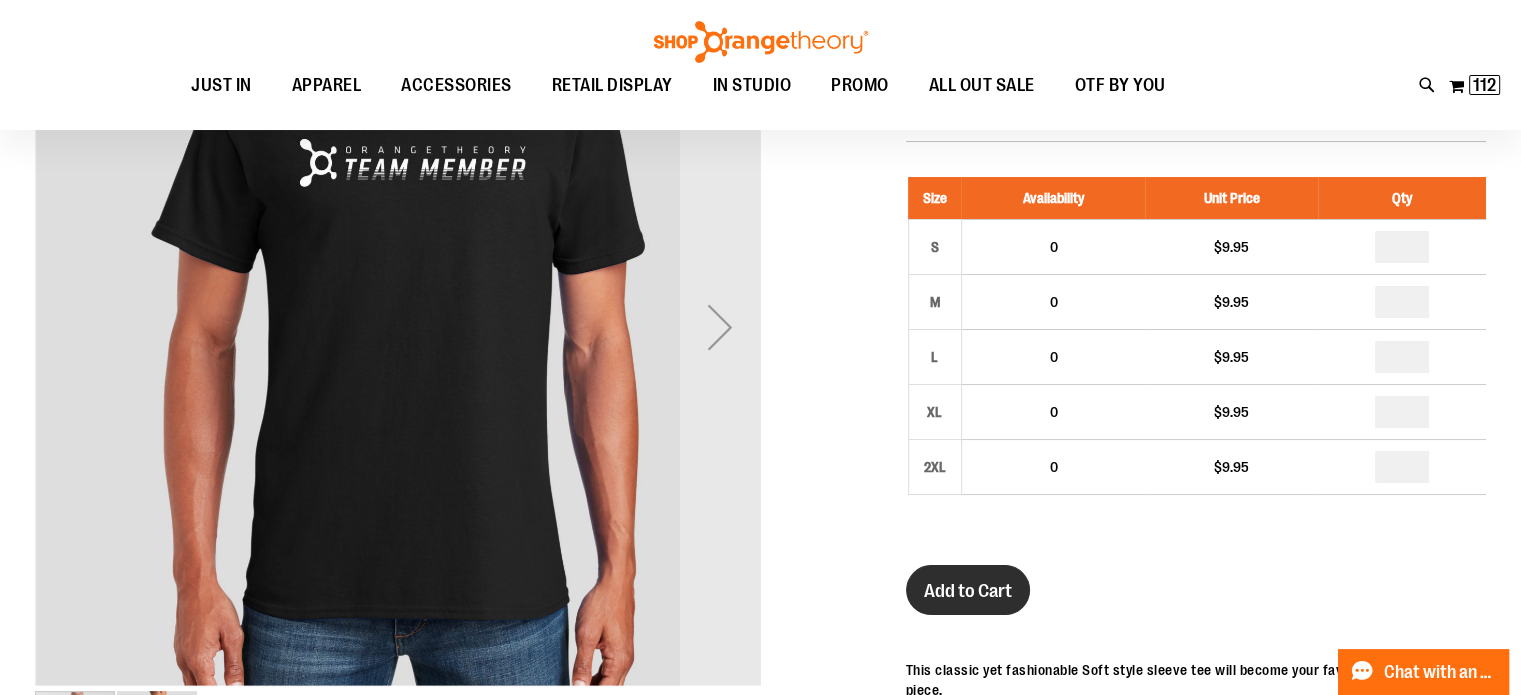 click on "Add to Cart" at bounding box center [968, 591] 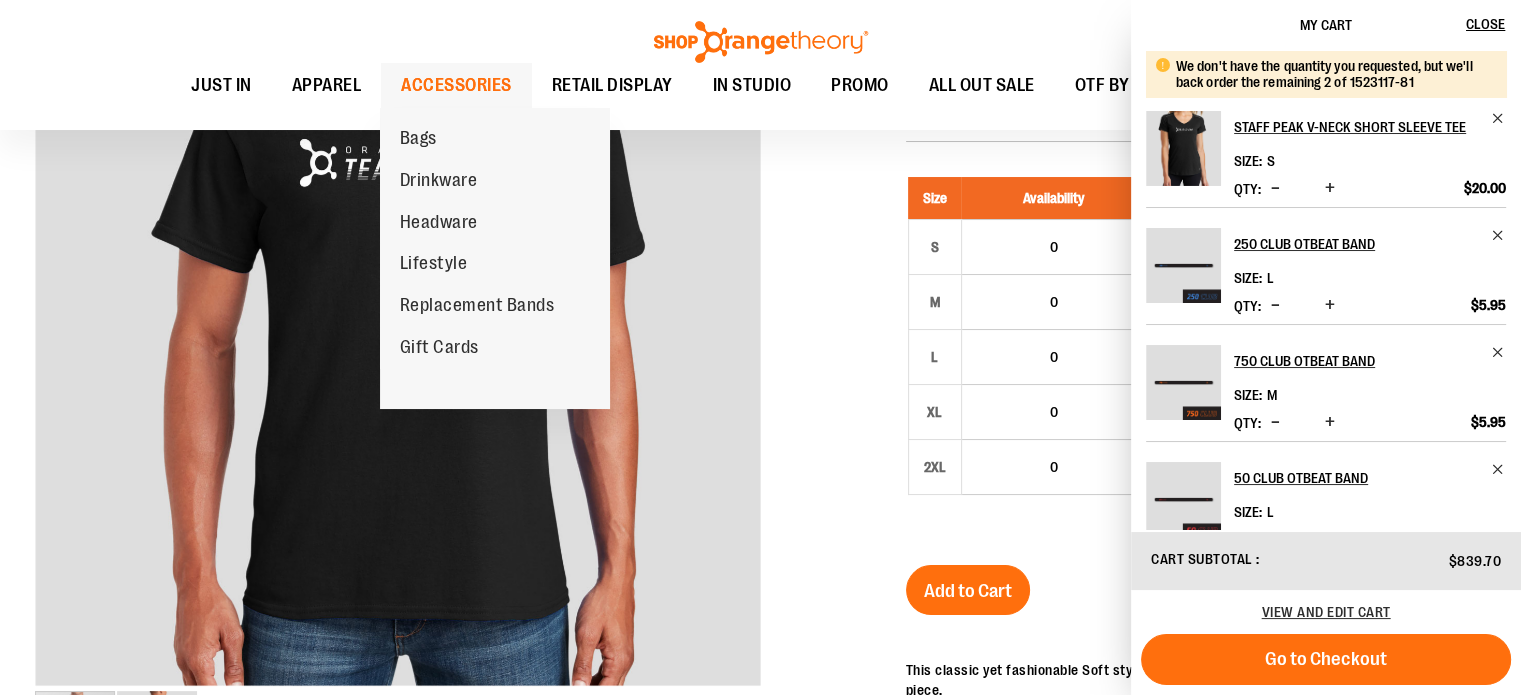 click on "ACCESSORIES" at bounding box center [456, 85] 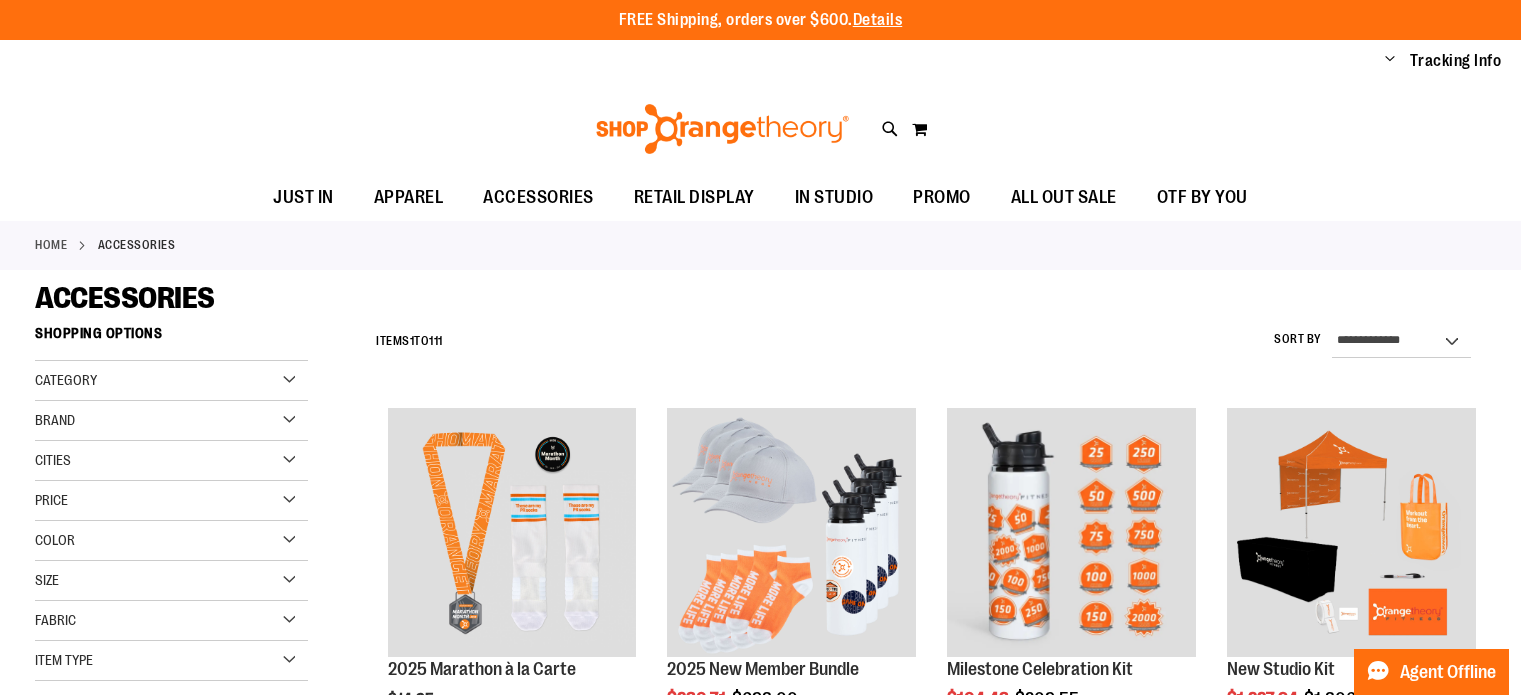 scroll, scrollTop: 0, scrollLeft: 0, axis: both 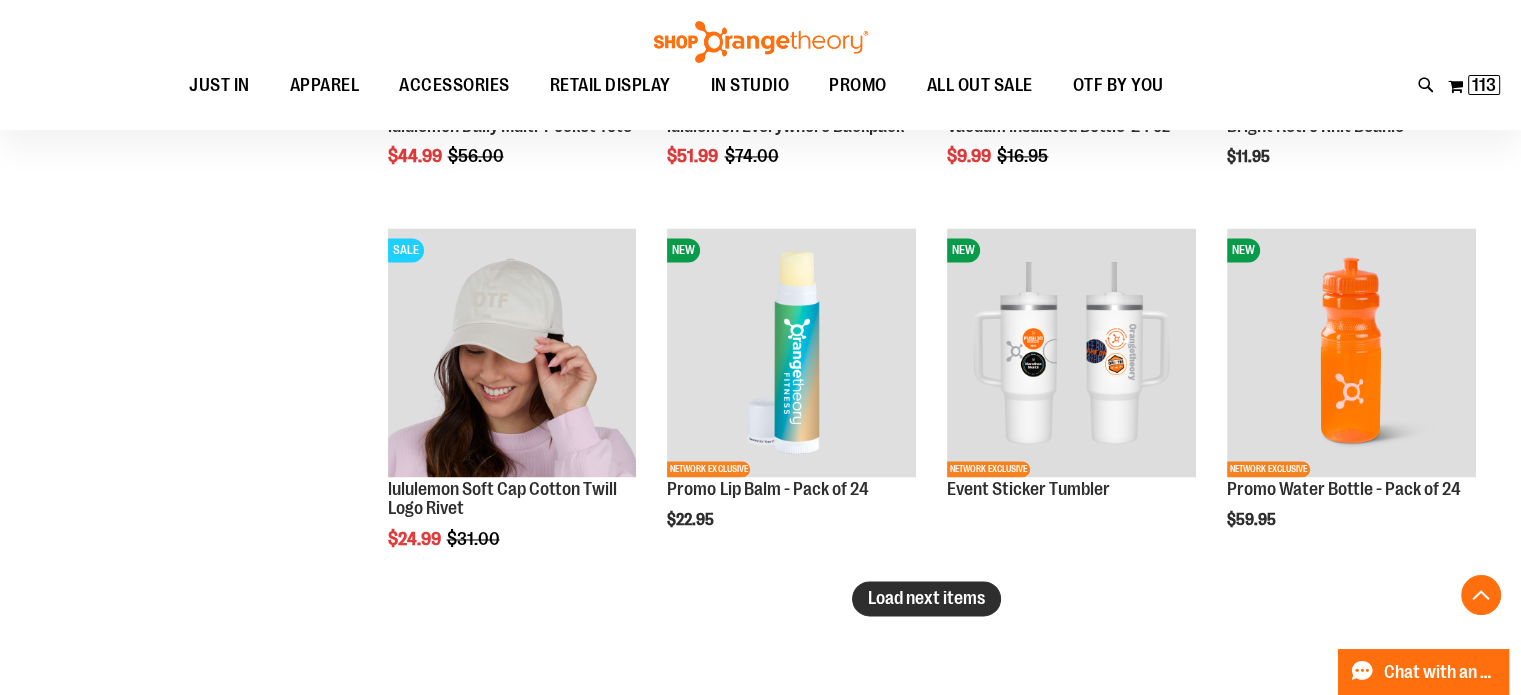 click on "Load next items" at bounding box center [926, 598] 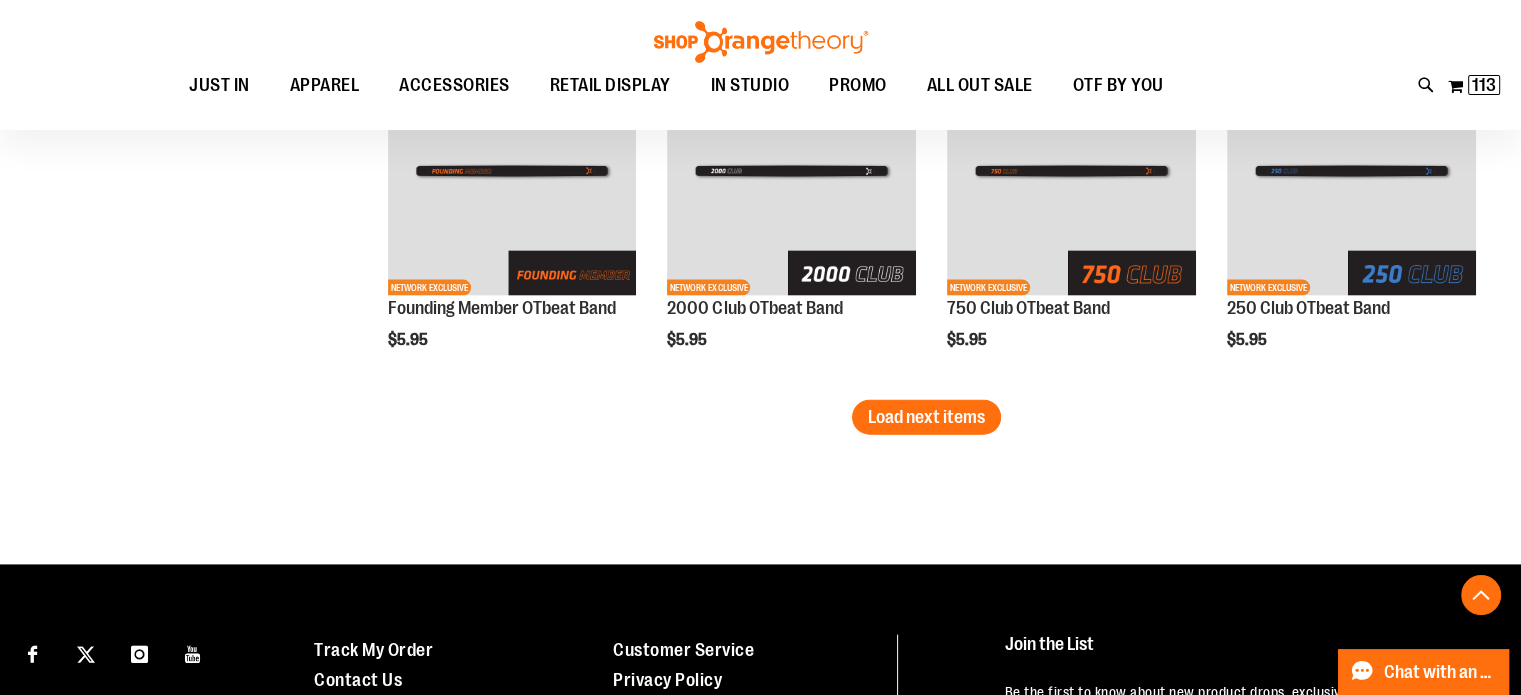 scroll, scrollTop: 4270, scrollLeft: 0, axis: vertical 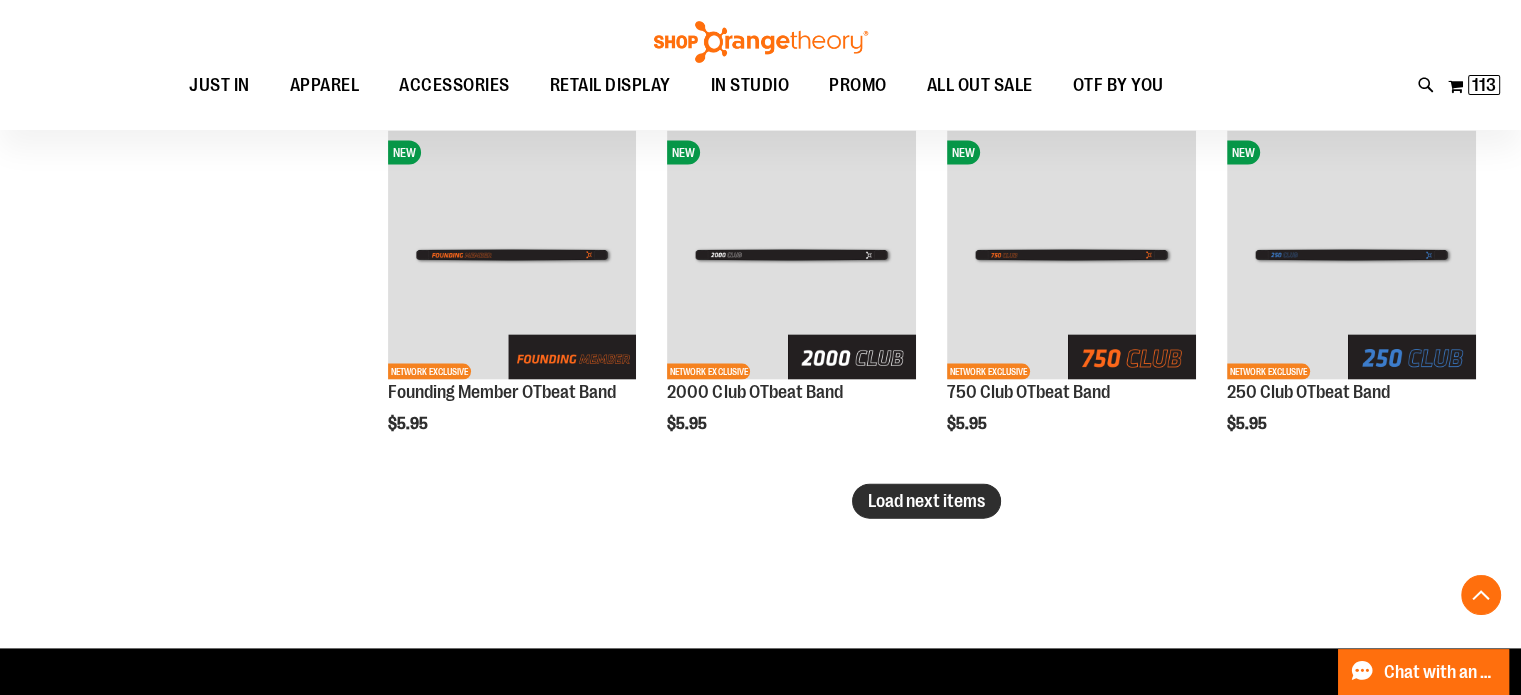 click on "Load next items" at bounding box center (926, 501) 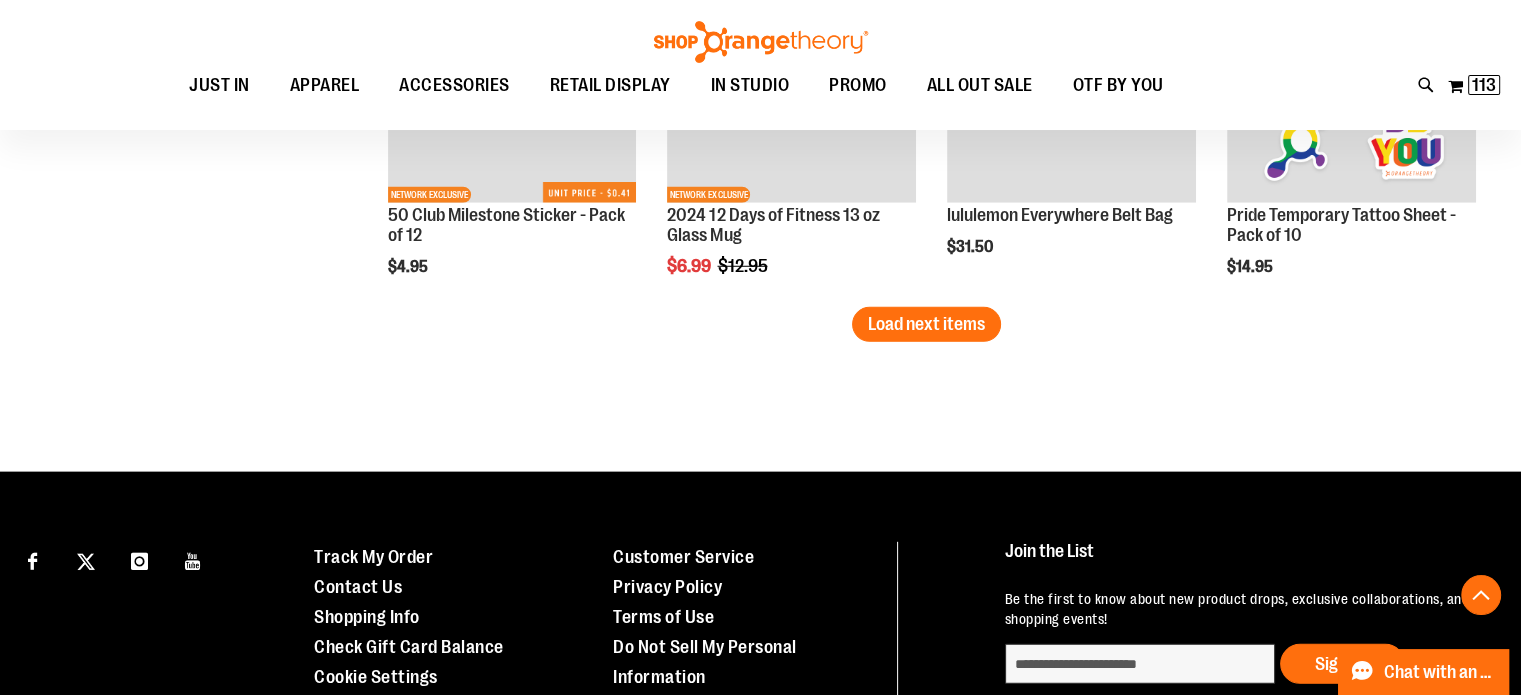 scroll, scrollTop: 5591, scrollLeft: 0, axis: vertical 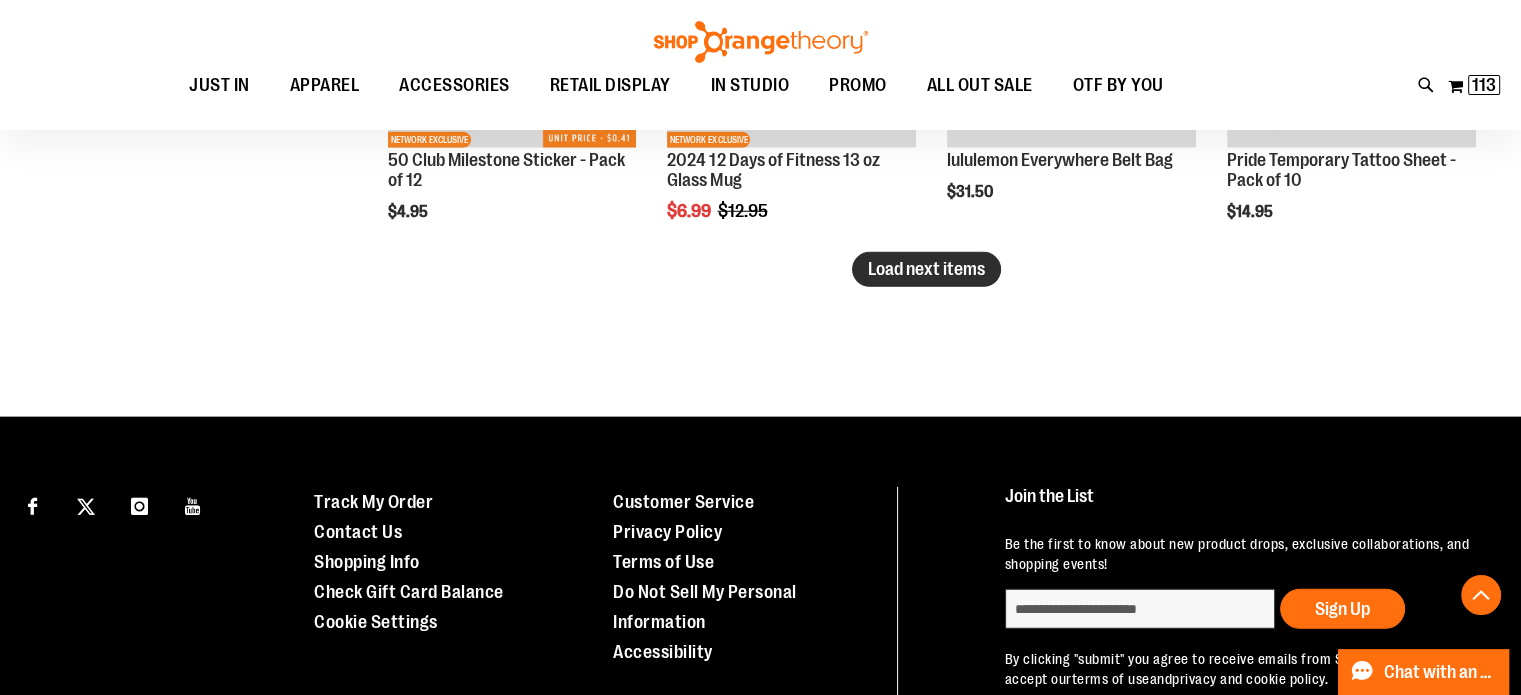 click on "Load next items" at bounding box center [926, 269] 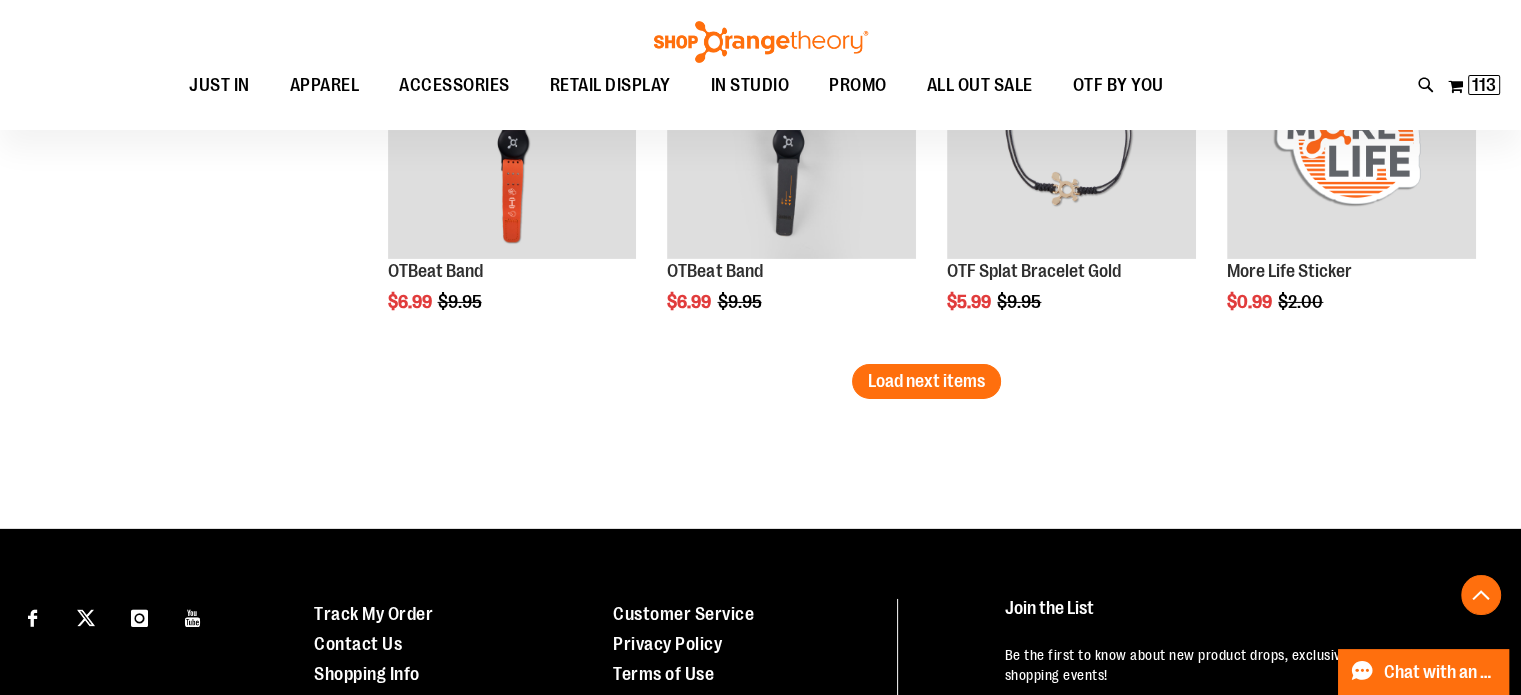 scroll, scrollTop: 6575, scrollLeft: 0, axis: vertical 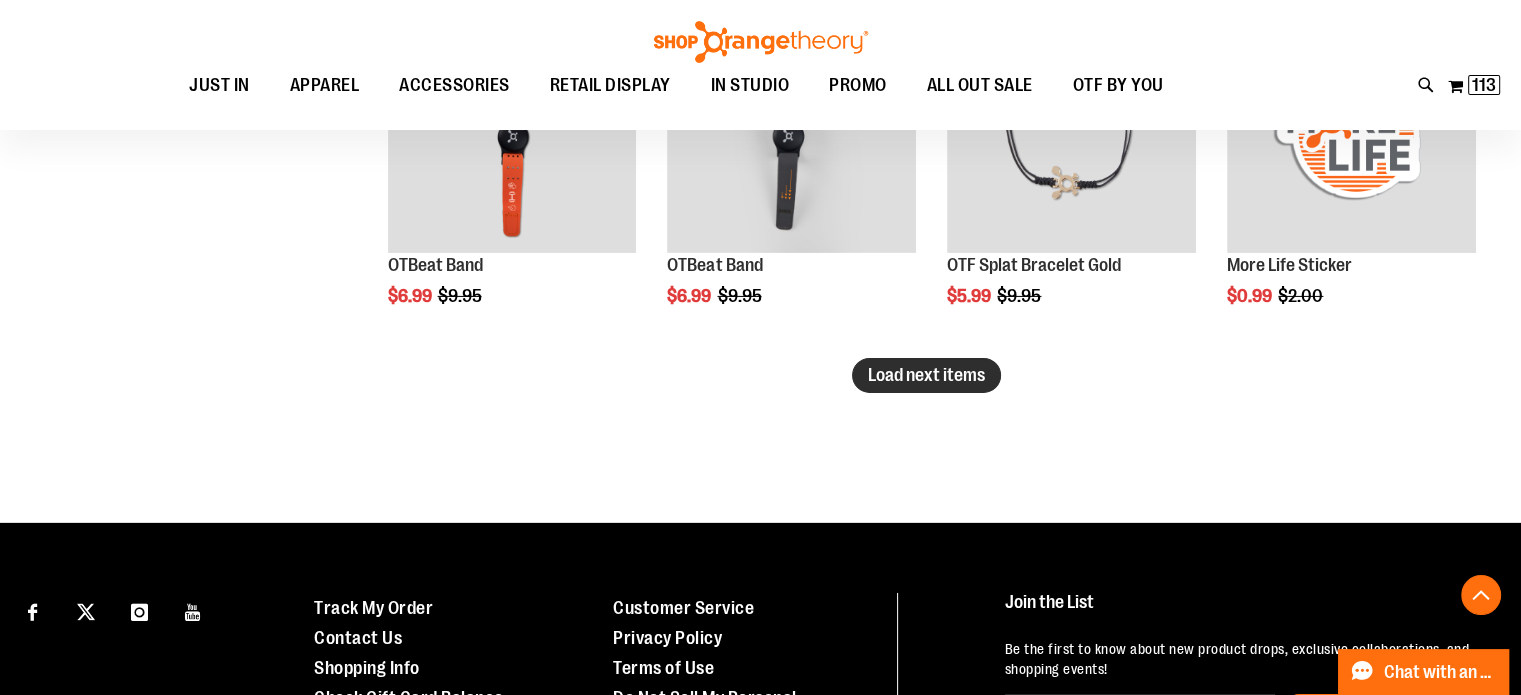 click on "Load next items" at bounding box center [926, 375] 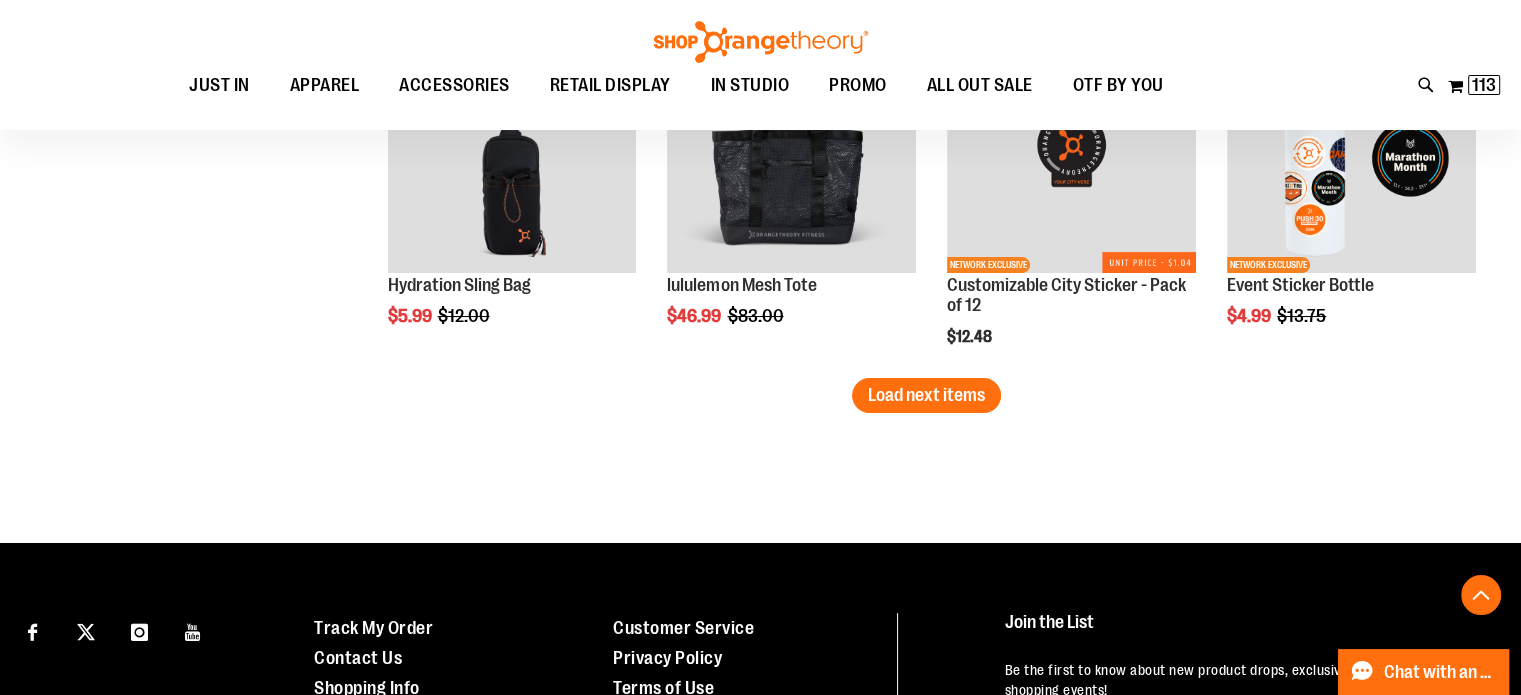 scroll, scrollTop: 7596, scrollLeft: 0, axis: vertical 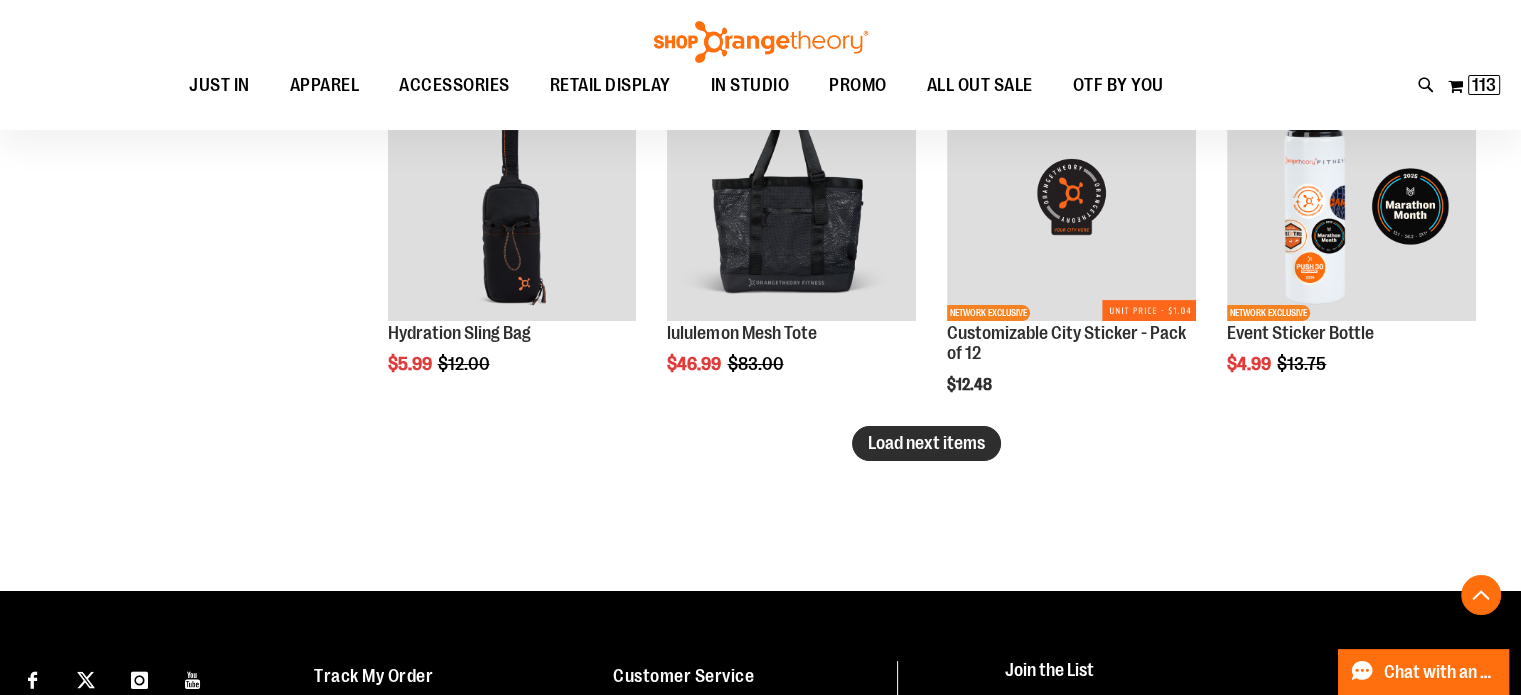 click on "Load next items" at bounding box center (926, 443) 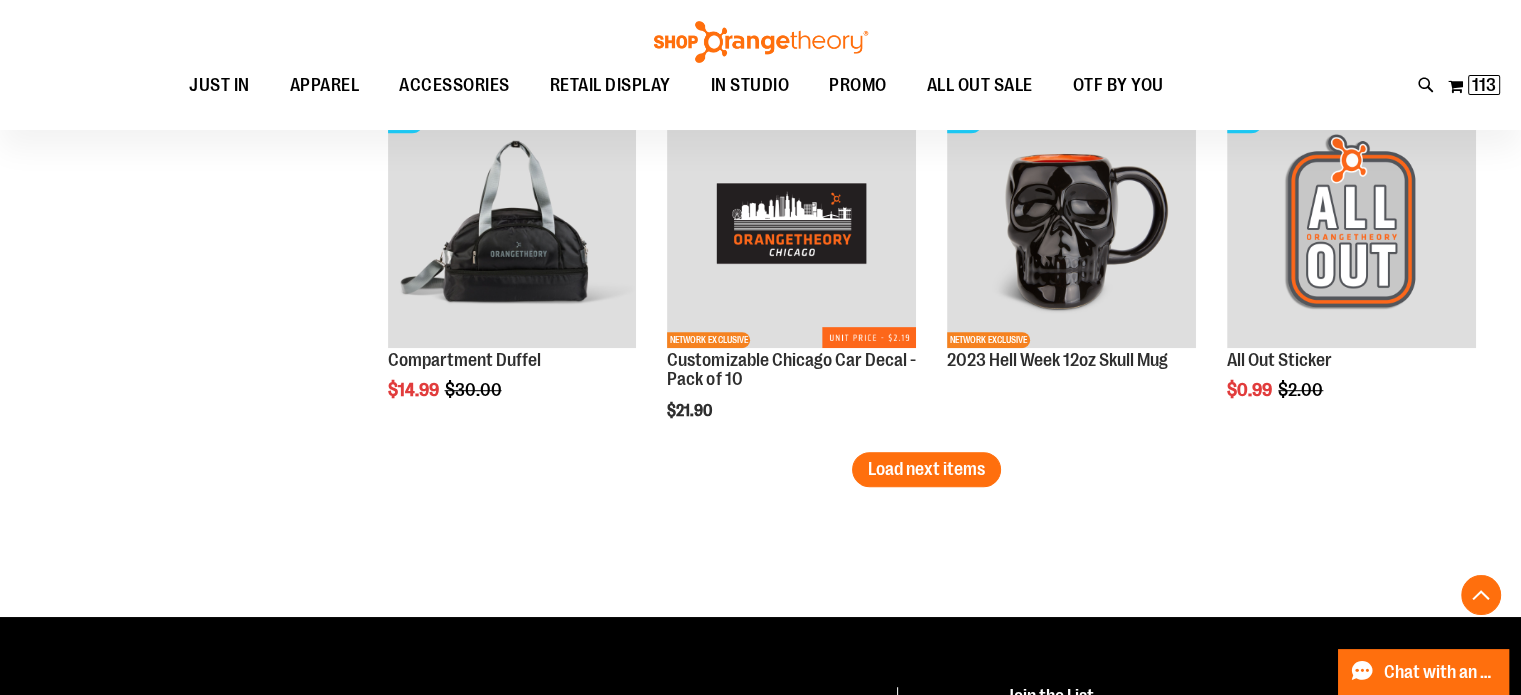 scroll, scrollTop: 8660, scrollLeft: 0, axis: vertical 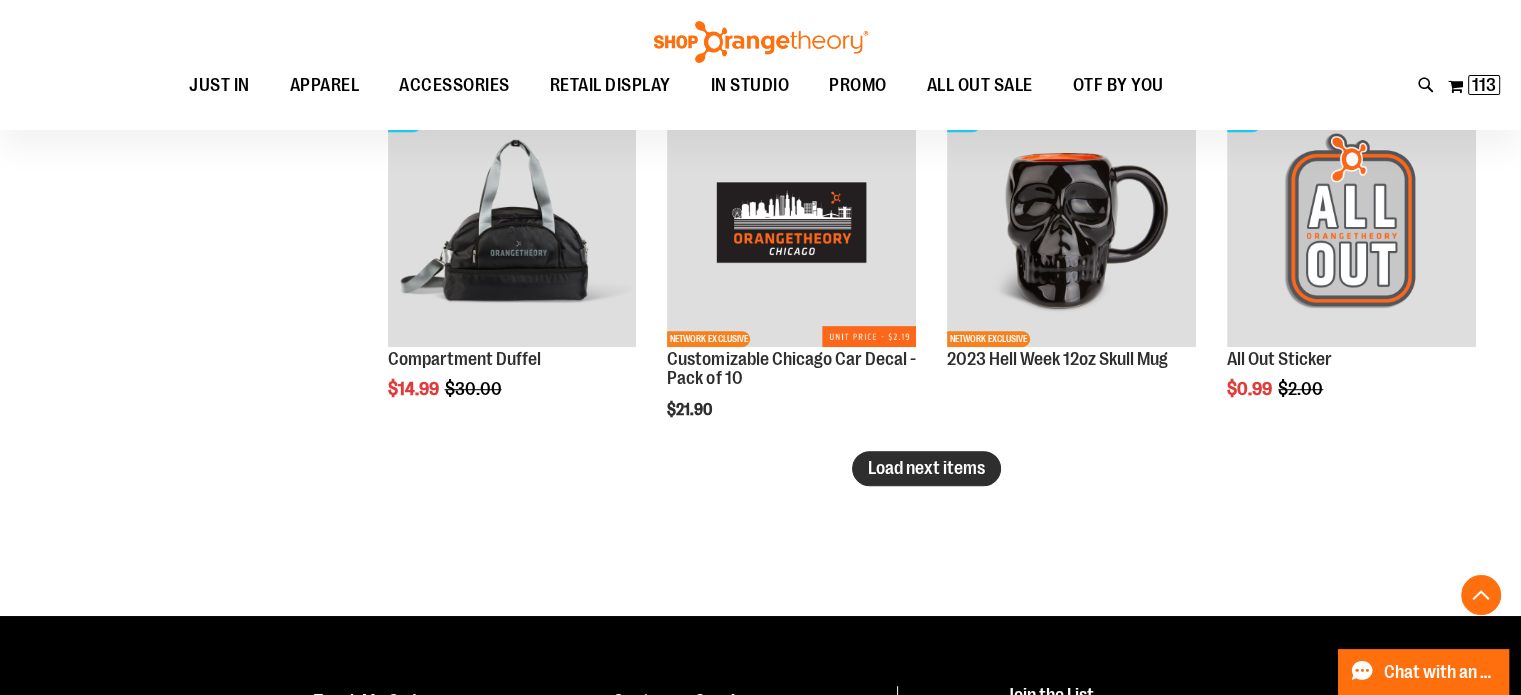 click on "Load next items" at bounding box center (926, 468) 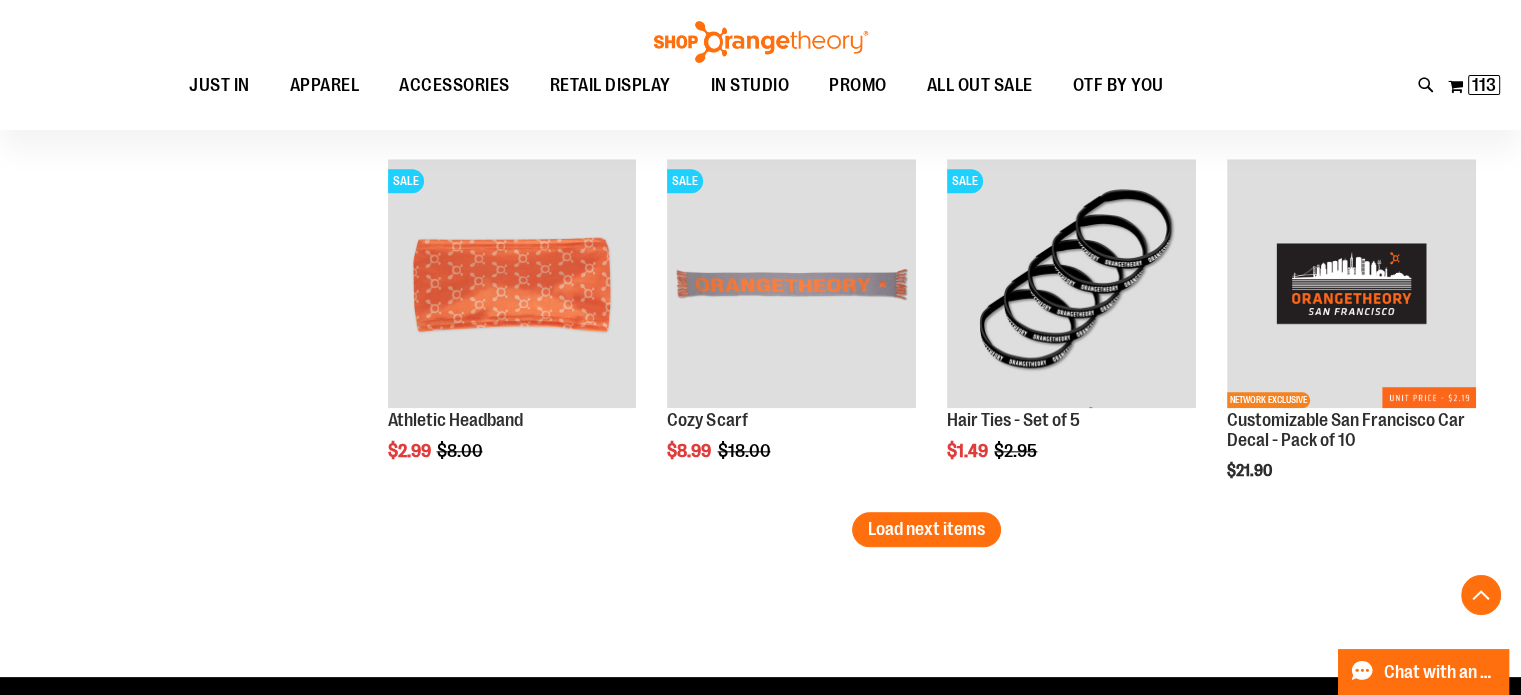 scroll, scrollTop: 9744, scrollLeft: 0, axis: vertical 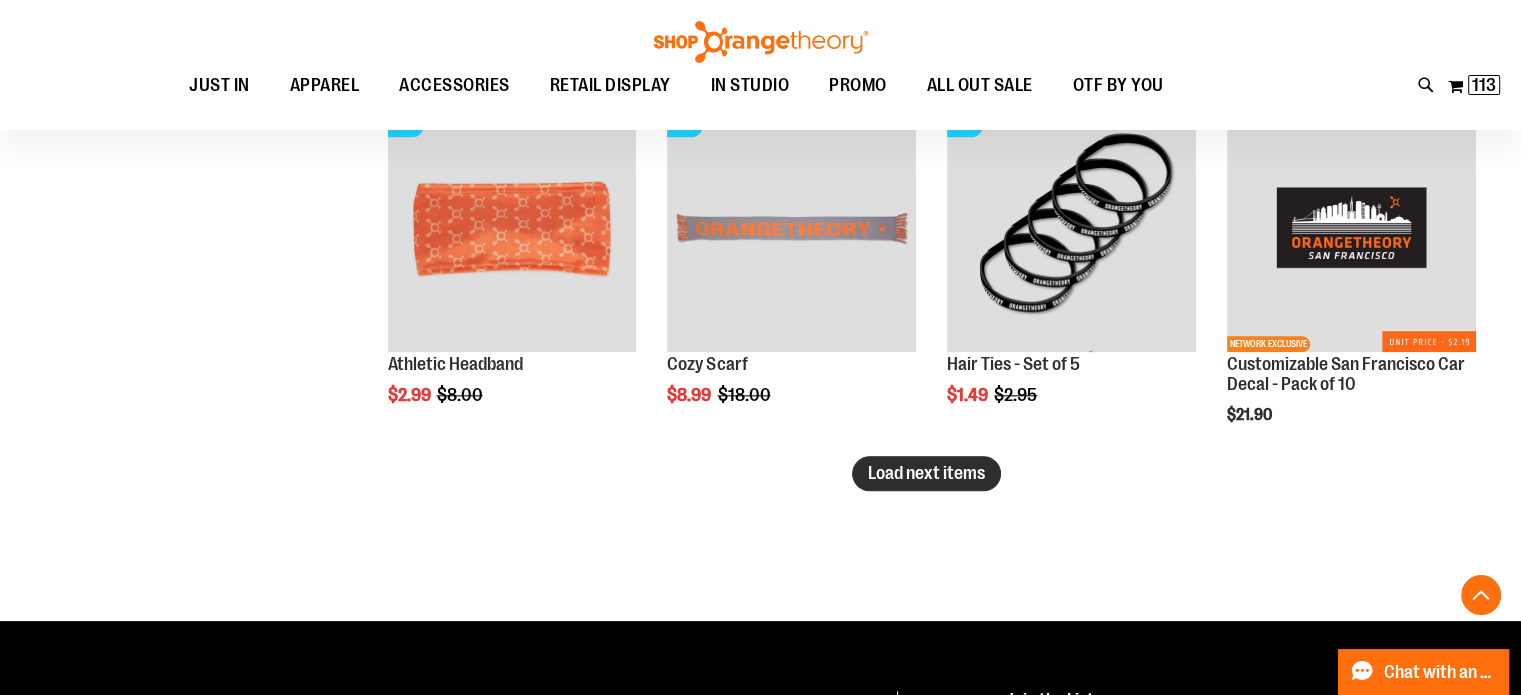 click on "Load next items" at bounding box center (926, 473) 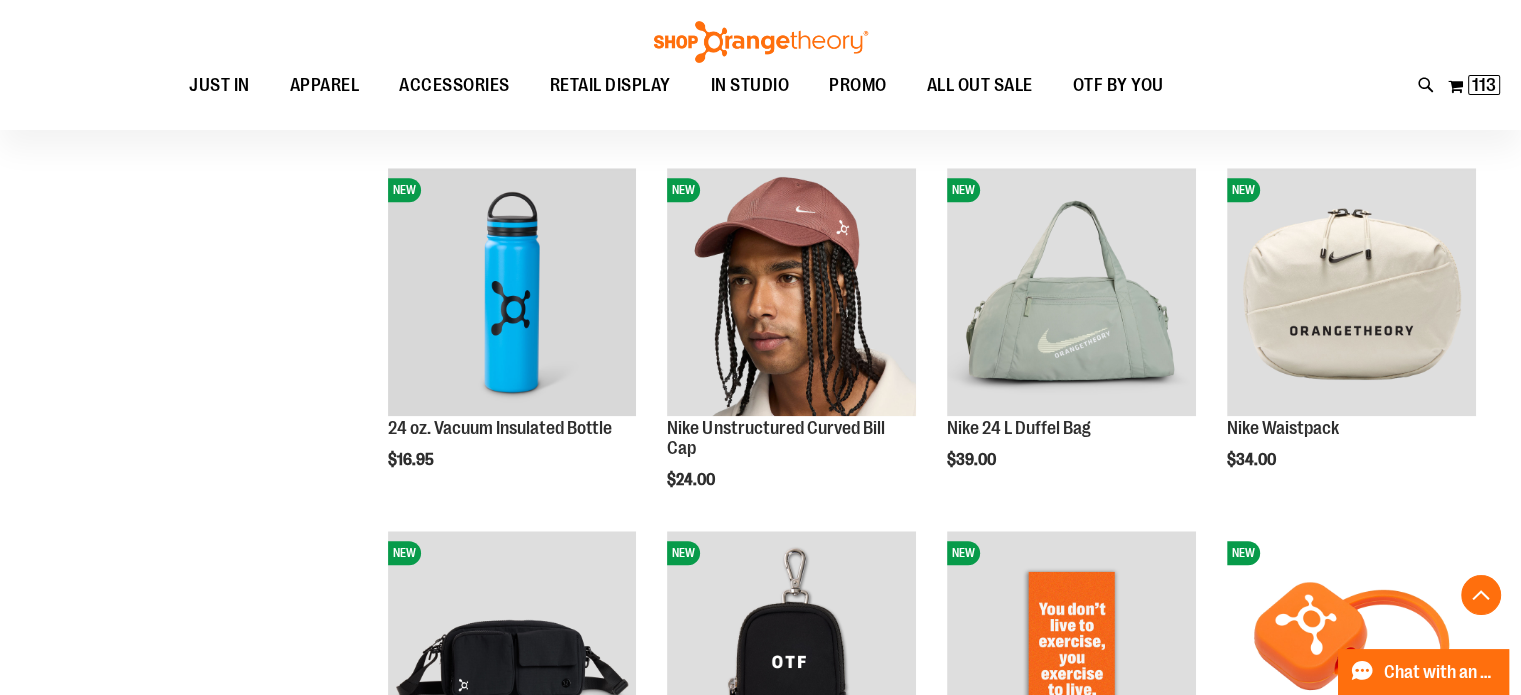 scroll, scrollTop: 1854, scrollLeft: 0, axis: vertical 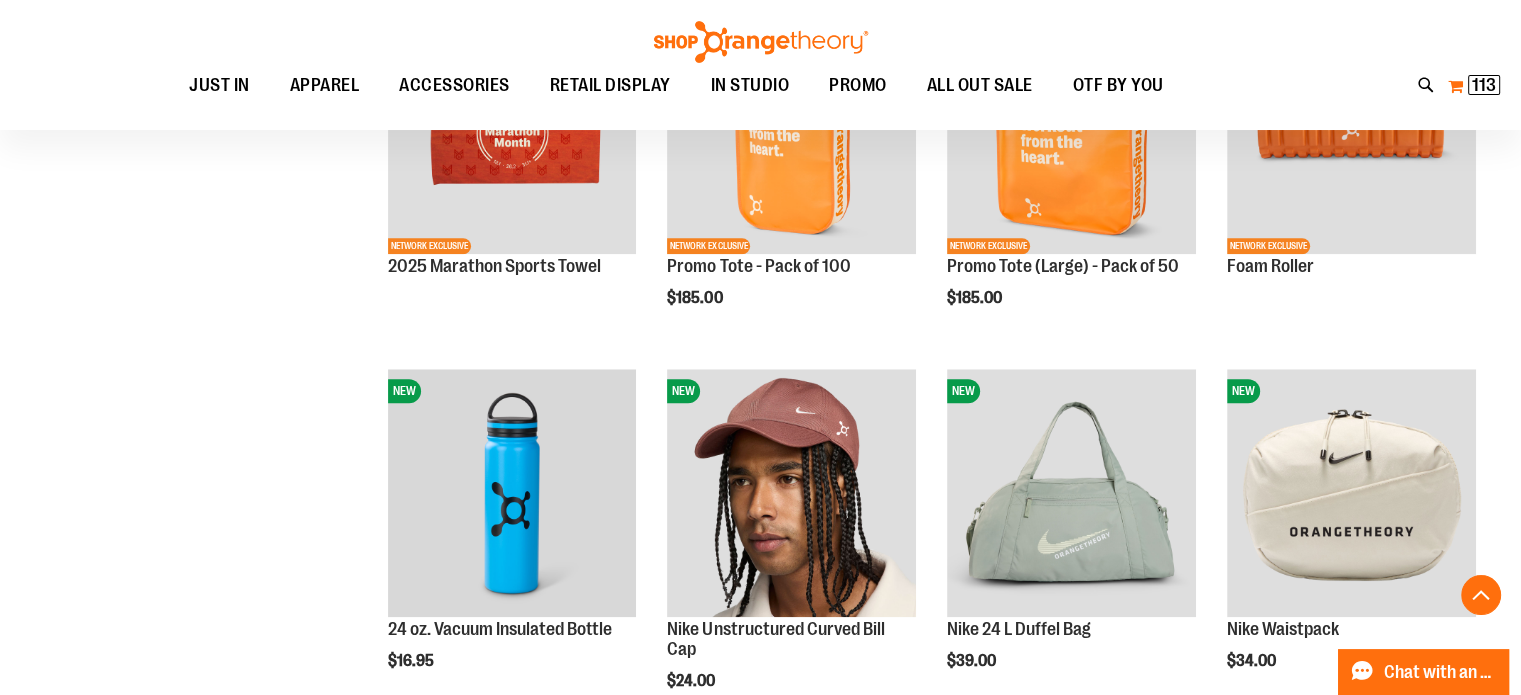 click on "113" at bounding box center (1484, 85) 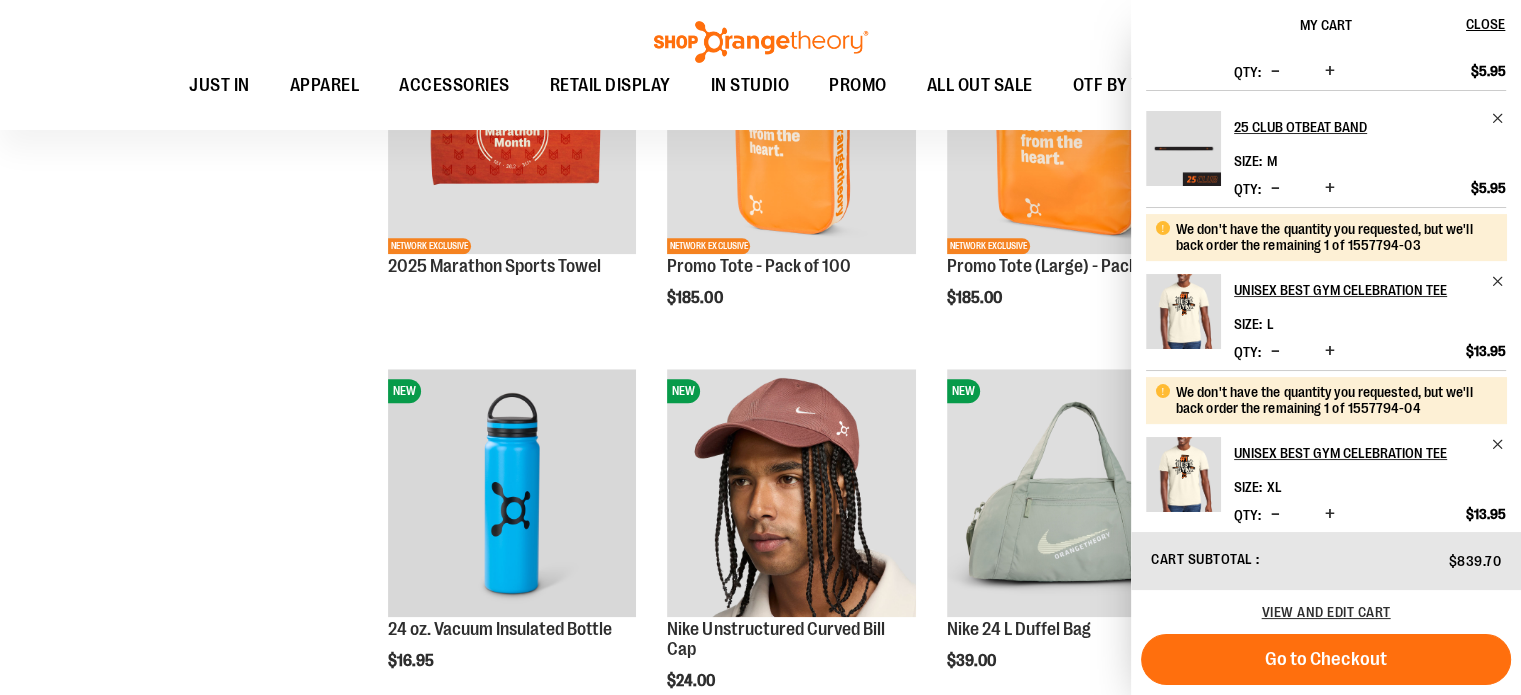 scroll, scrollTop: 467, scrollLeft: 0, axis: vertical 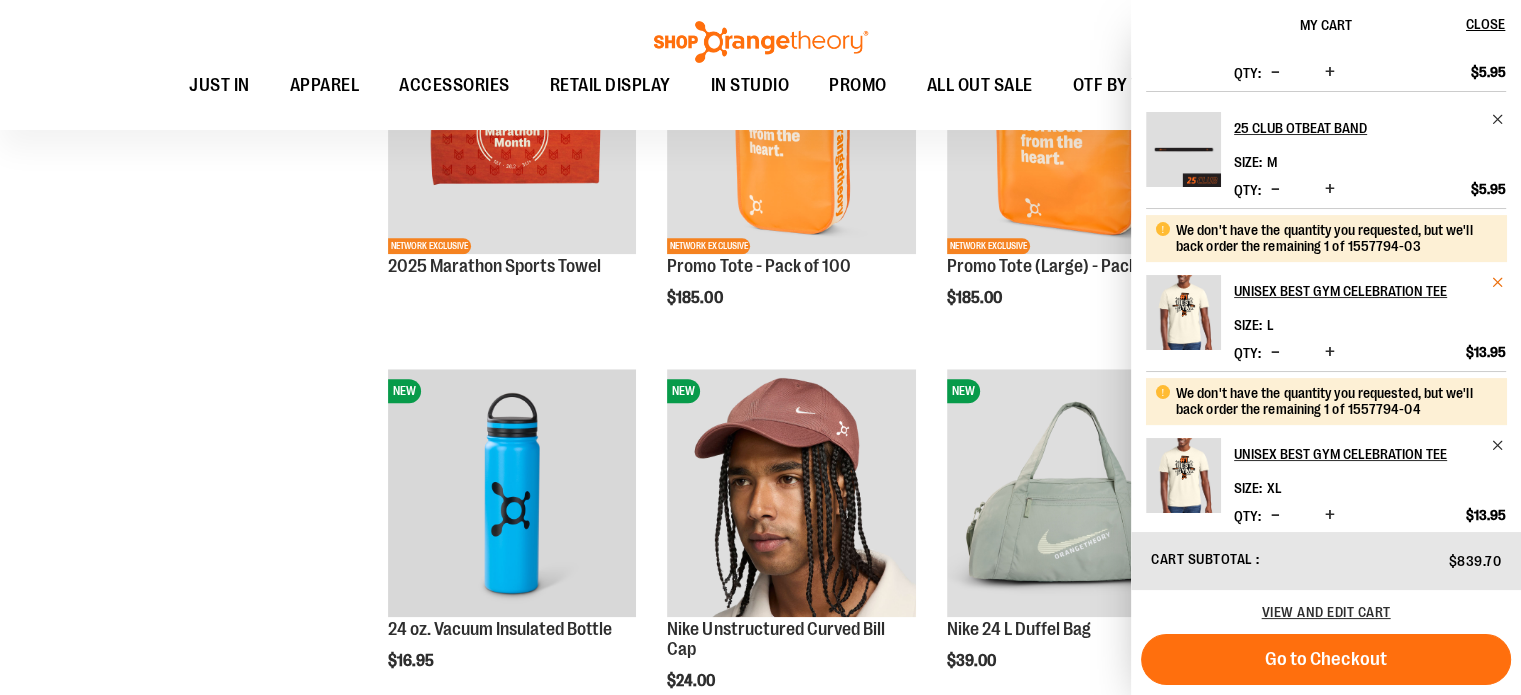 click at bounding box center (1498, 282) 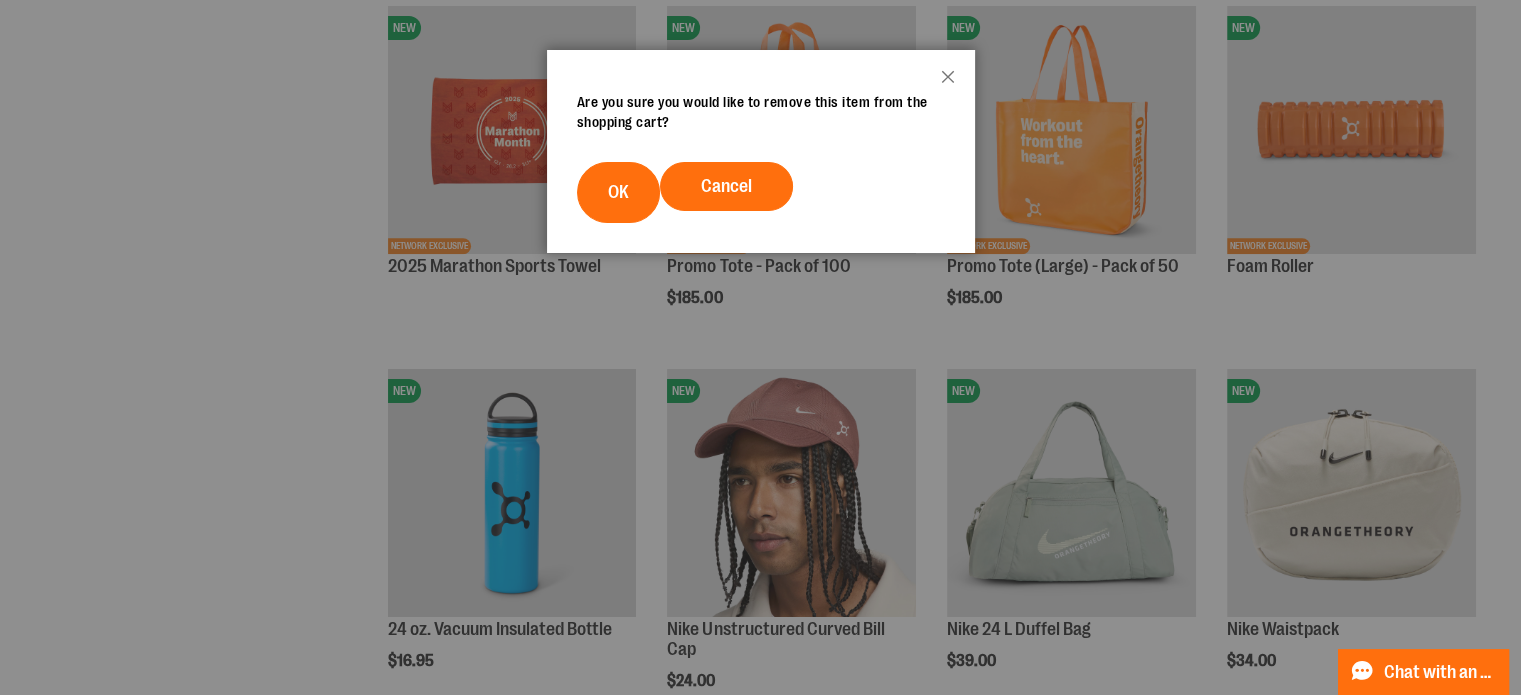 scroll, scrollTop: 0, scrollLeft: 0, axis: both 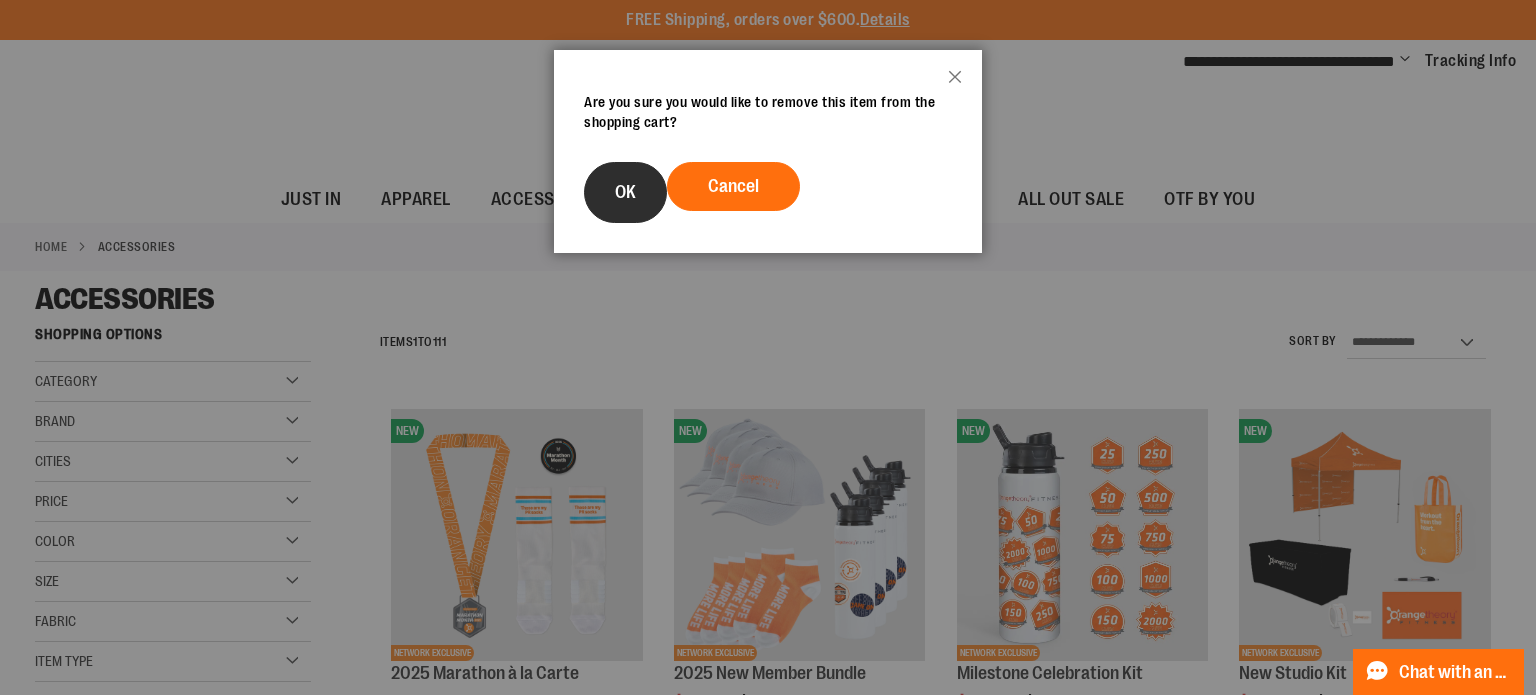 click on "OK" at bounding box center [625, 192] 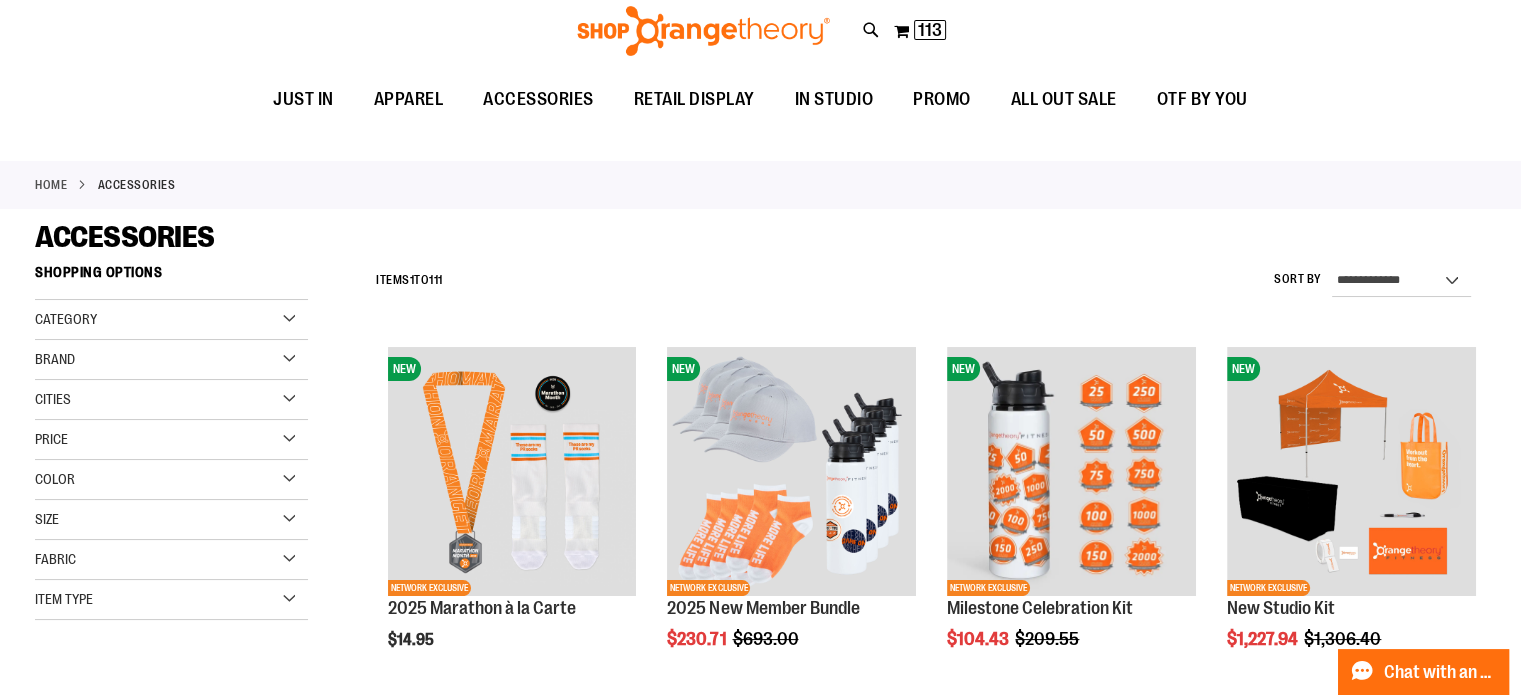 scroll, scrollTop: 0, scrollLeft: 0, axis: both 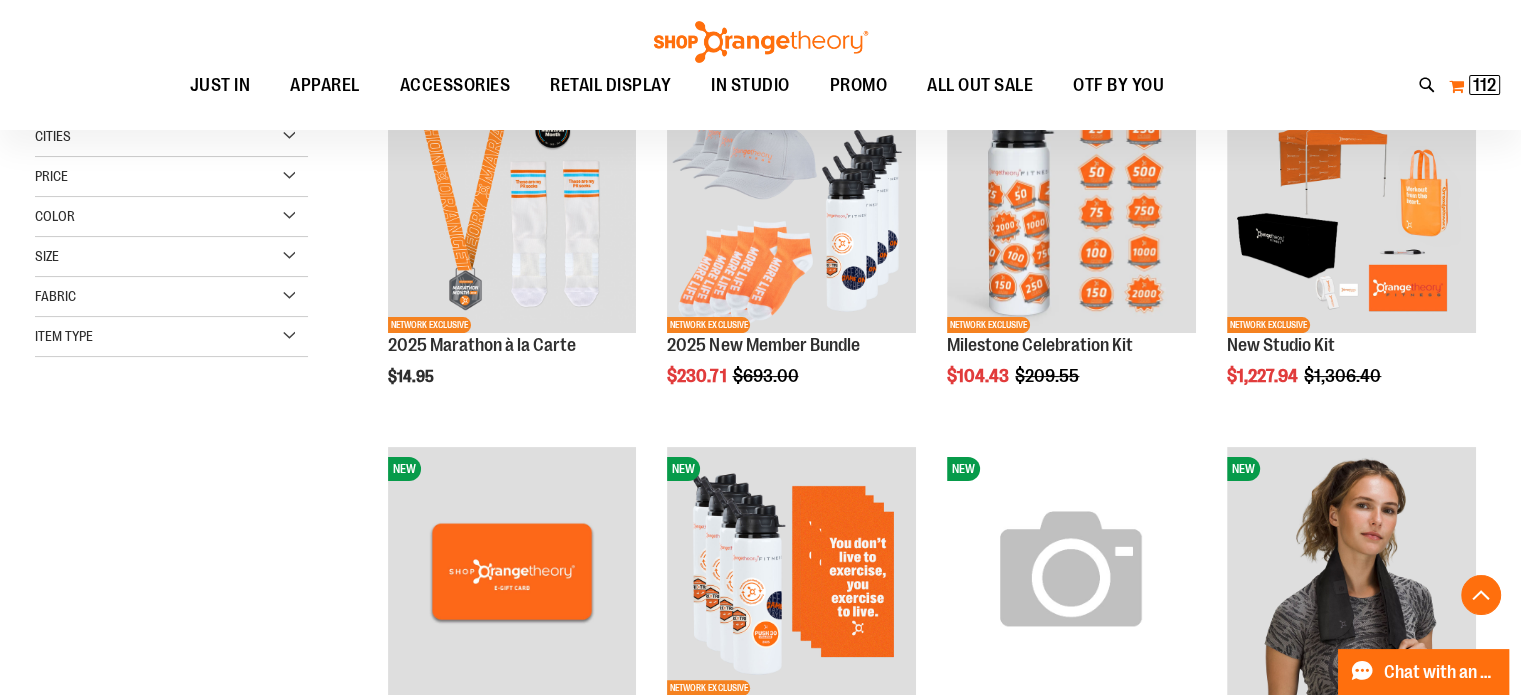 click on "112" at bounding box center (1484, 85) 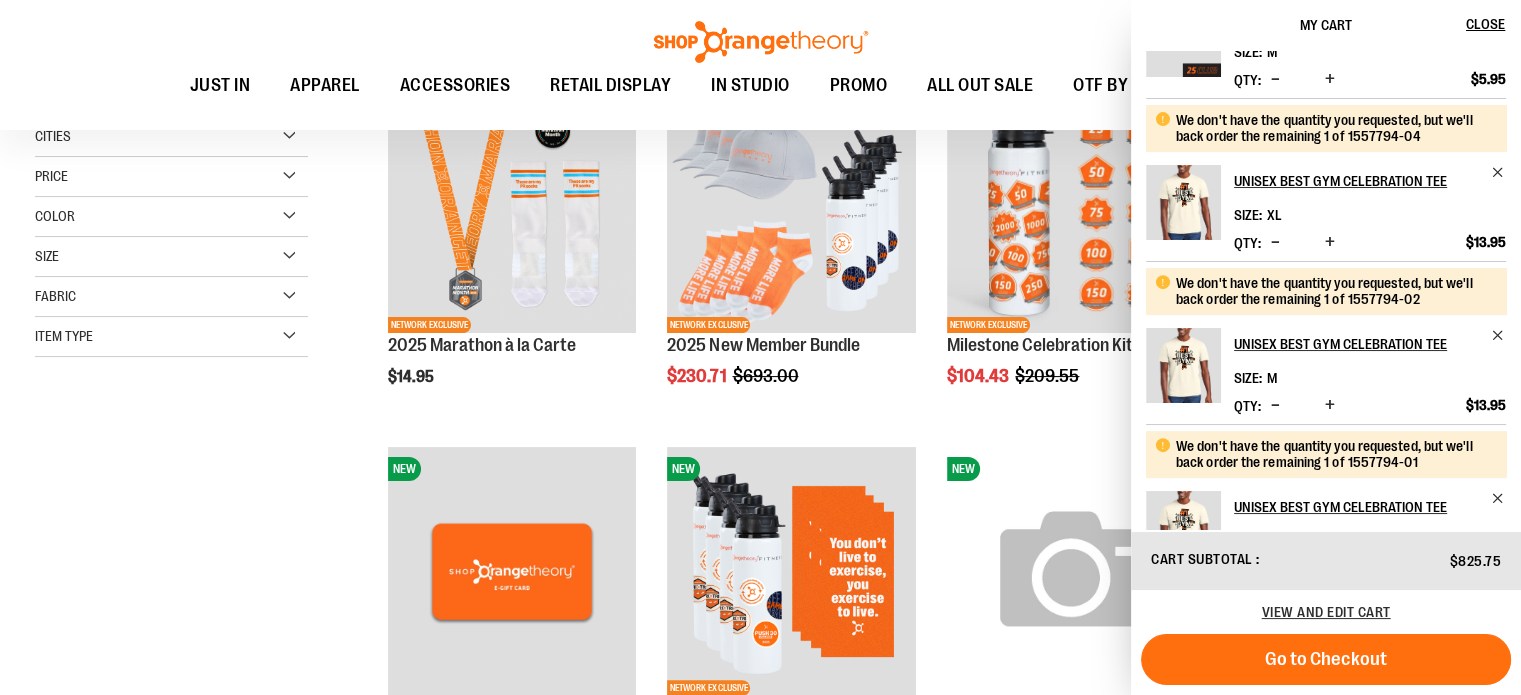 scroll, scrollTop: 742, scrollLeft: 0, axis: vertical 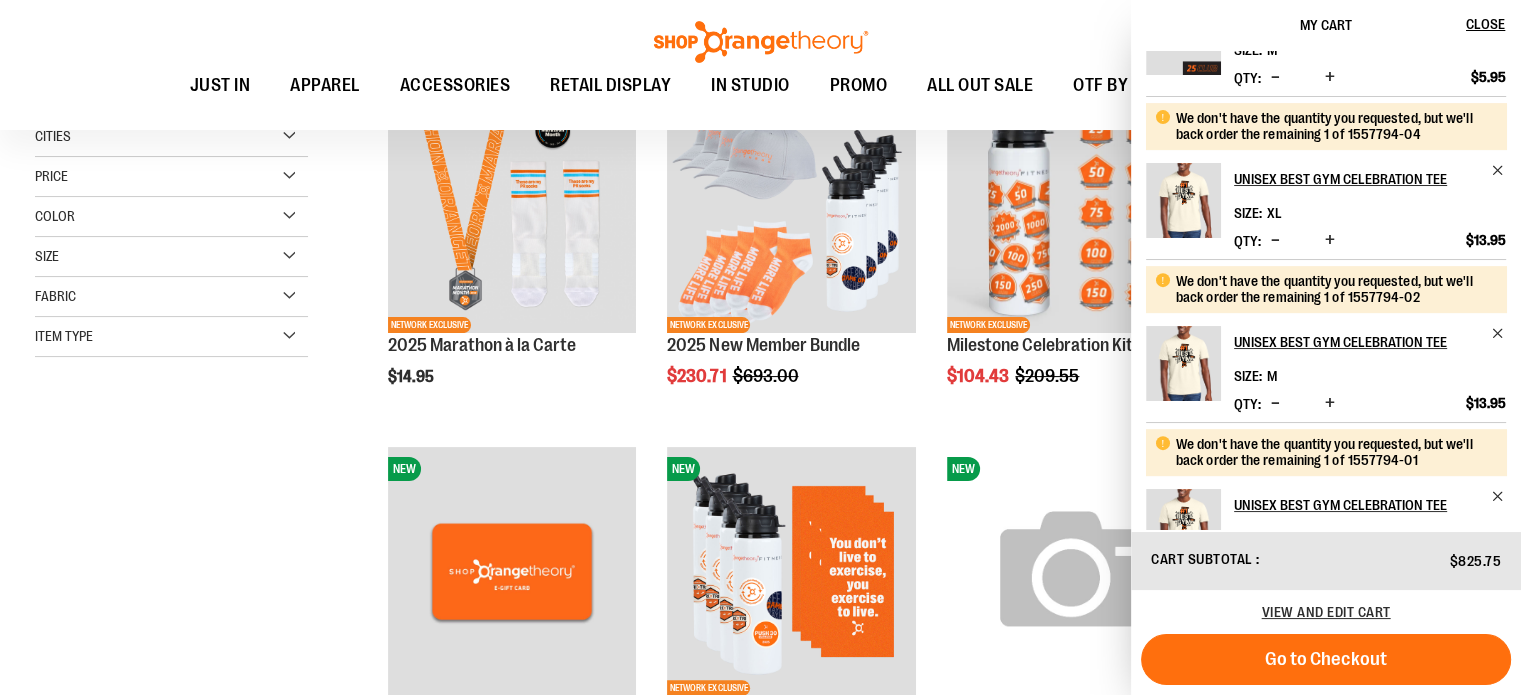 click at bounding box center [1275, 240] 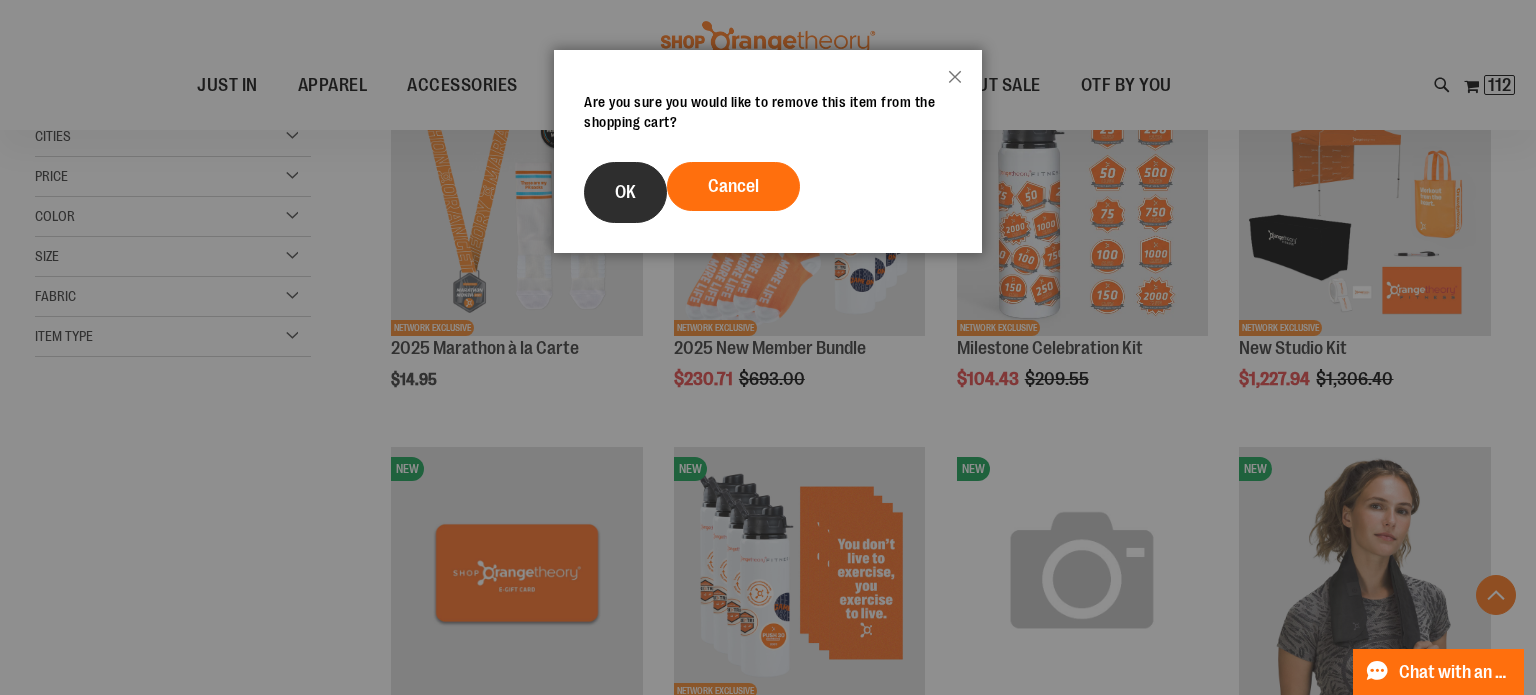 click on "OK" at bounding box center (625, 192) 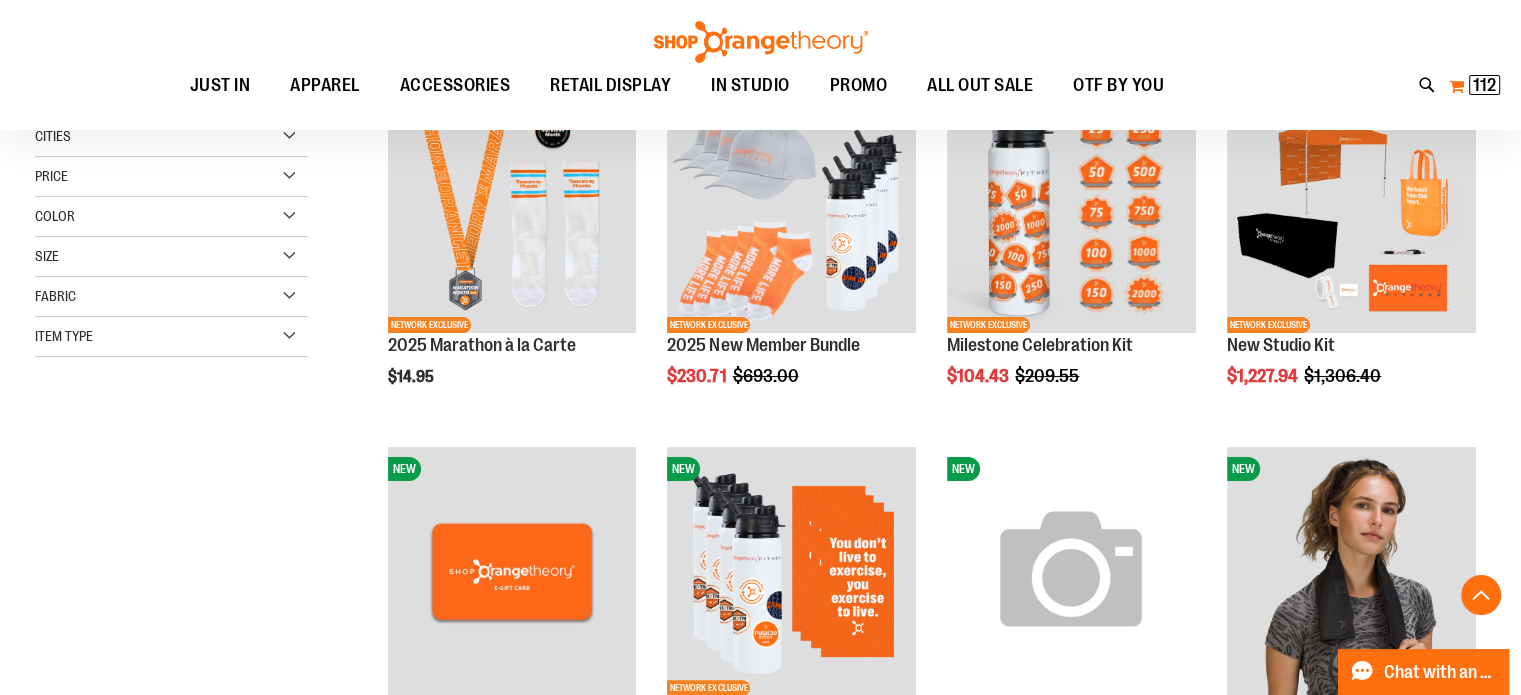 click on "112" at bounding box center (1484, 85) 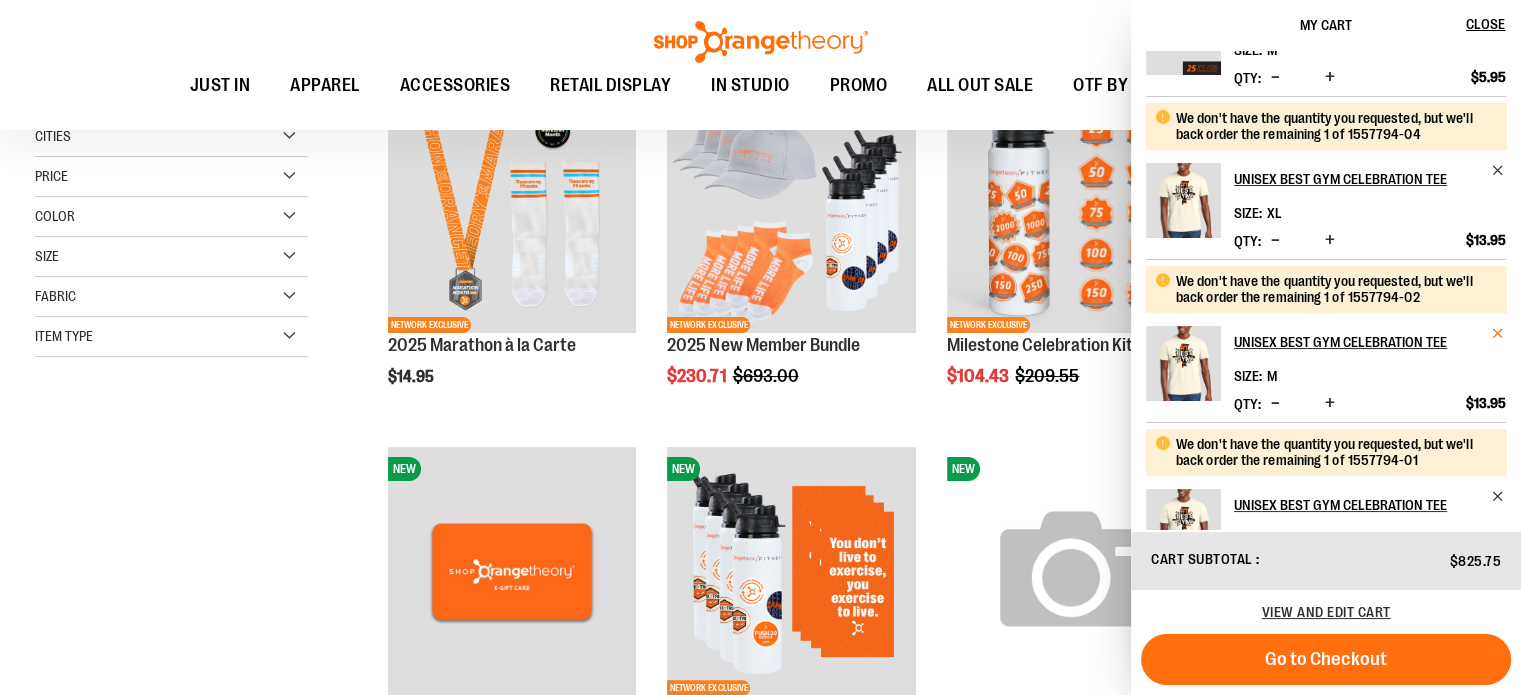 click at bounding box center [1498, 333] 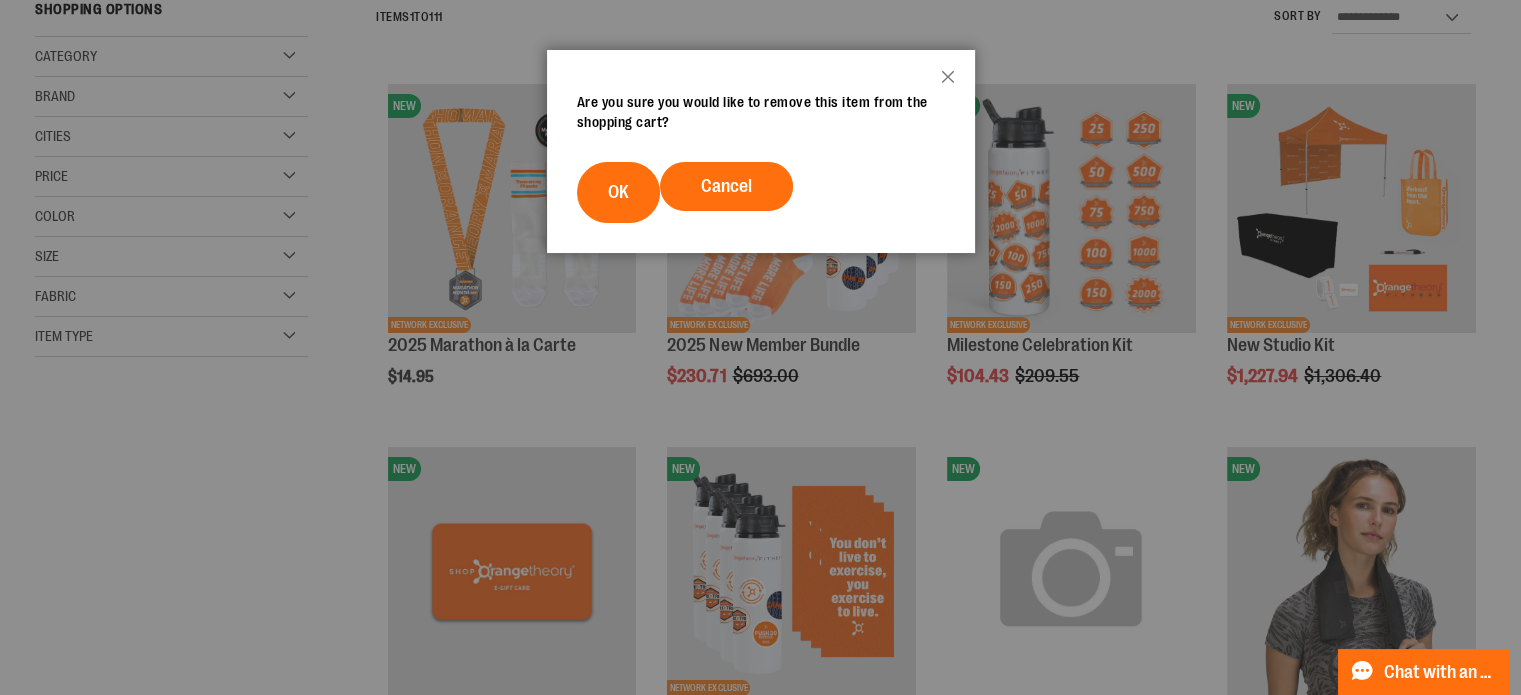 scroll, scrollTop: 0, scrollLeft: 0, axis: both 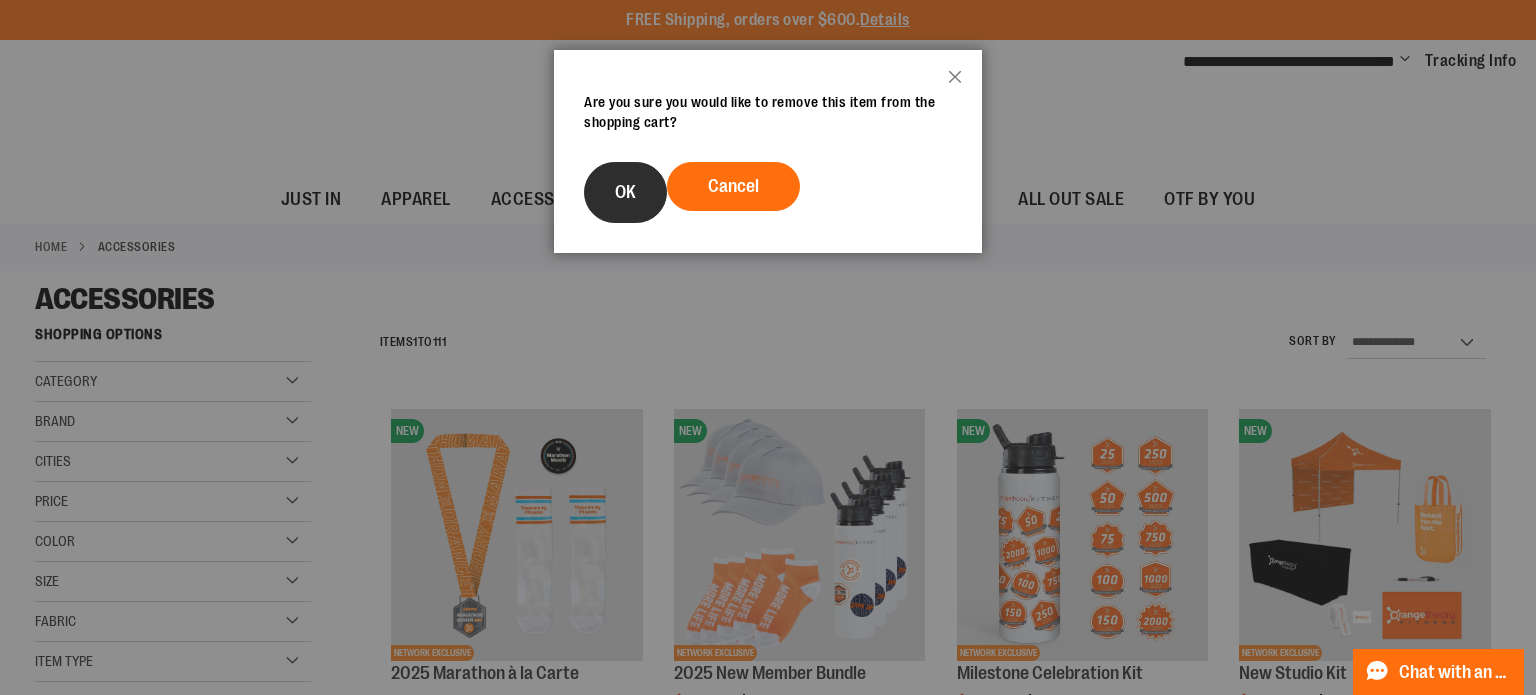 click on "OK" at bounding box center (625, 192) 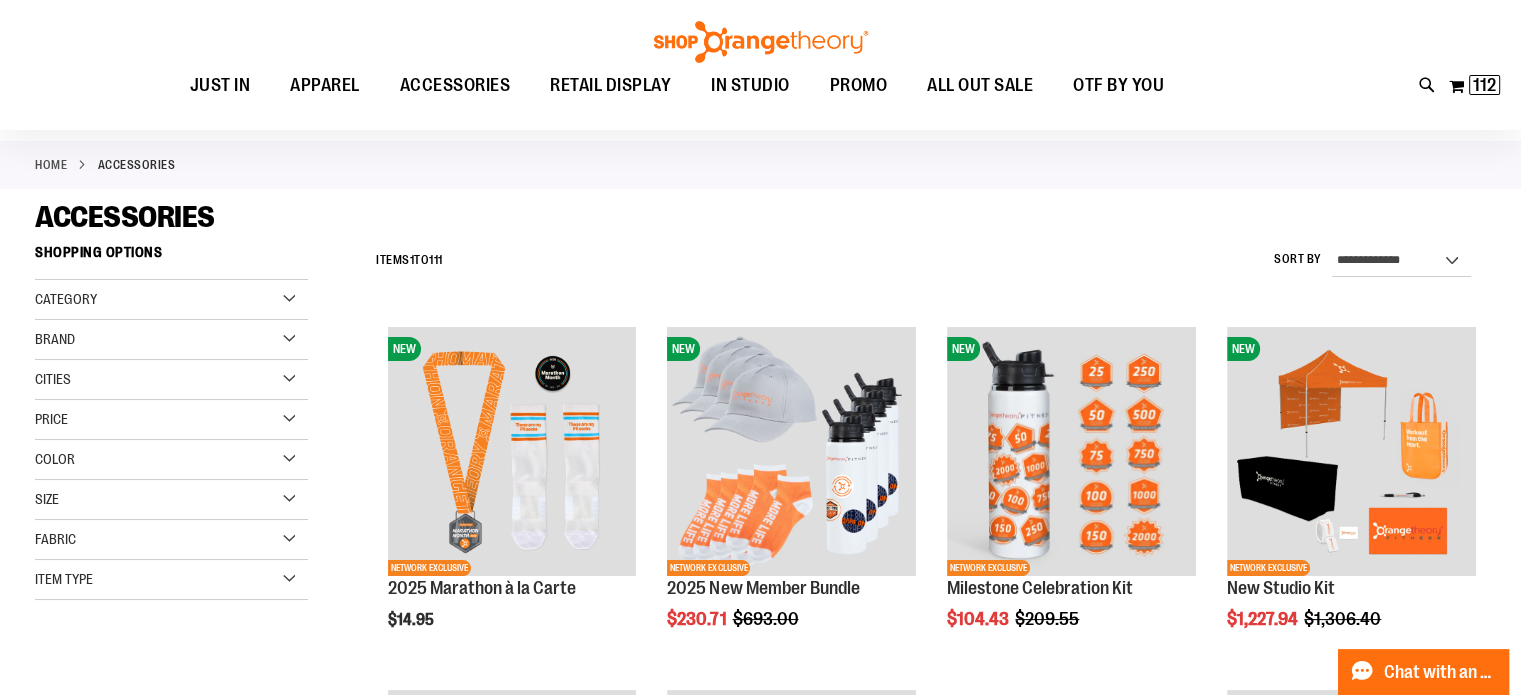 scroll, scrollTop: 55, scrollLeft: 0, axis: vertical 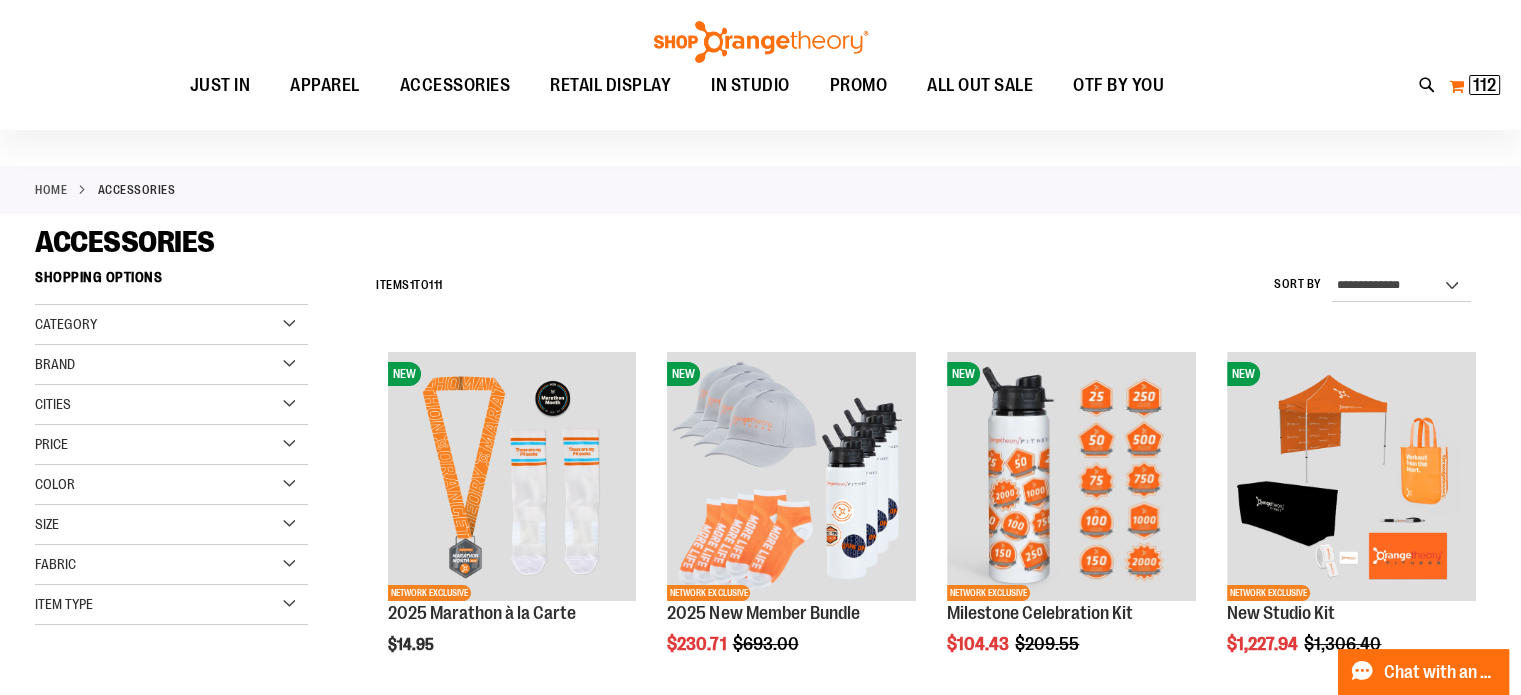 click on "112" at bounding box center (1484, 85) 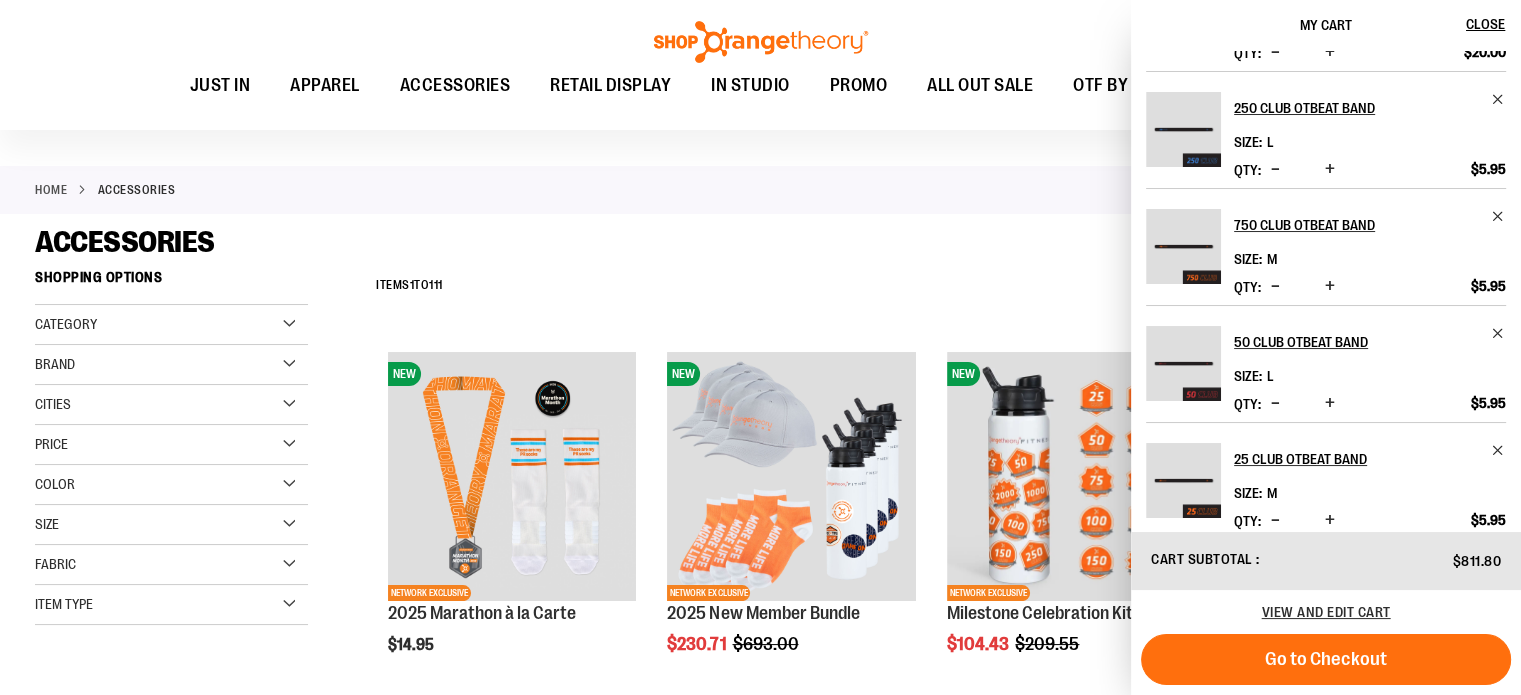 scroll, scrollTop: 428, scrollLeft: 0, axis: vertical 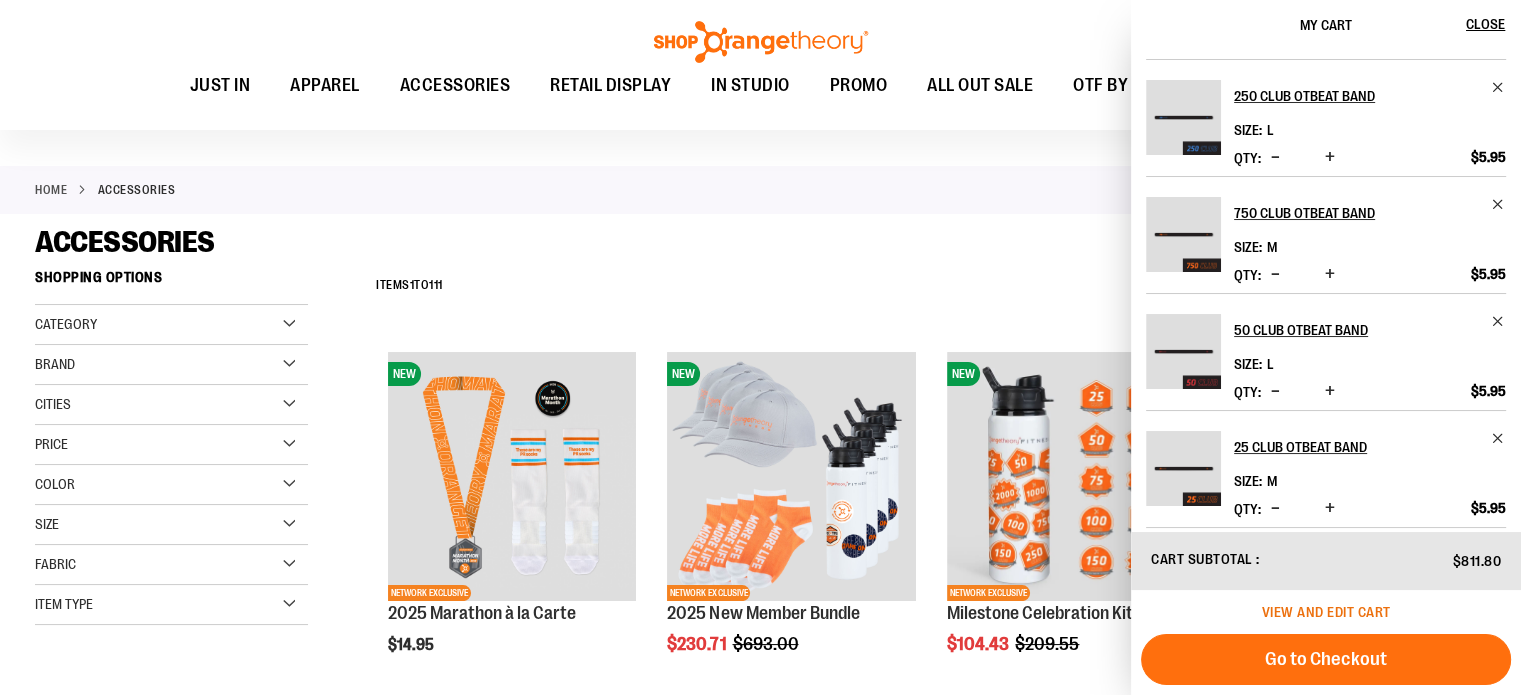 click on "View and edit cart" at bounding box center (1326, 612) 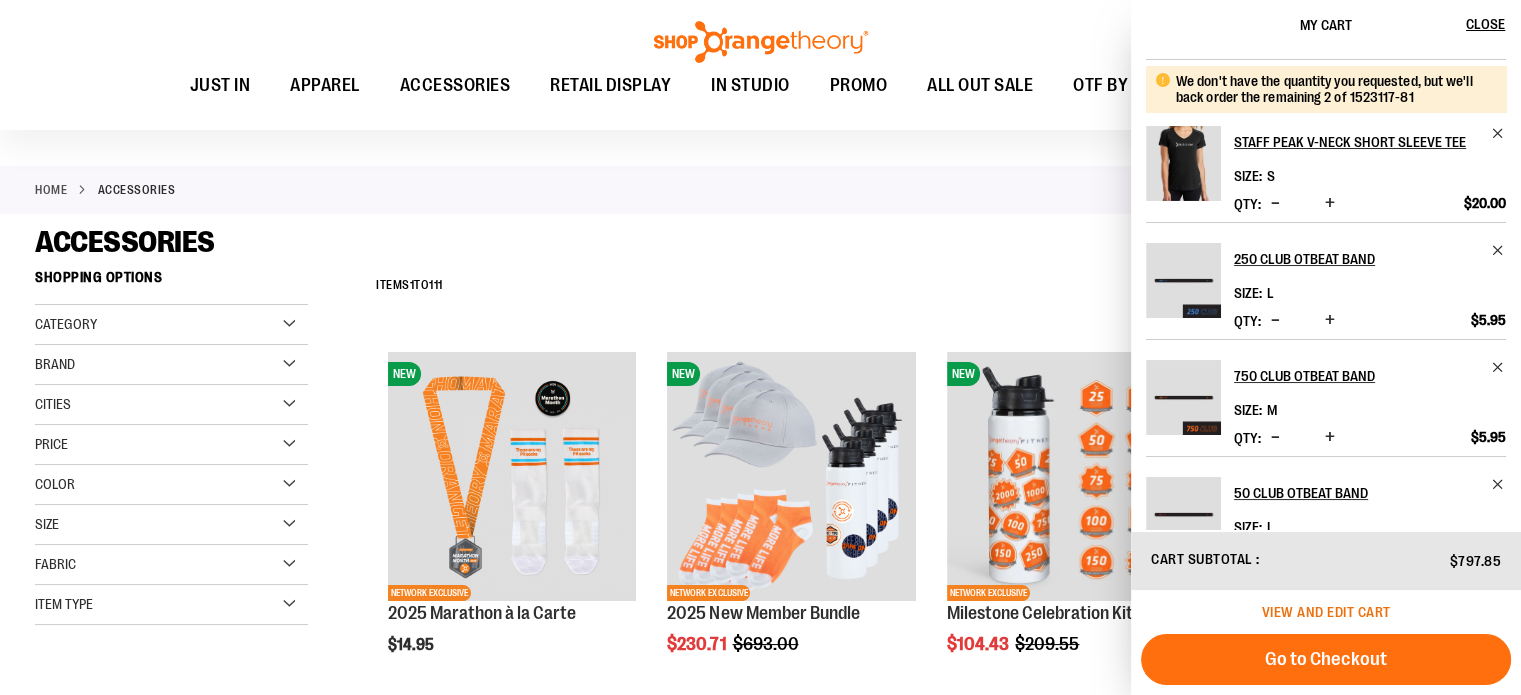 scroll, scrollTop: 0, scrollLeft: 0, axis: both 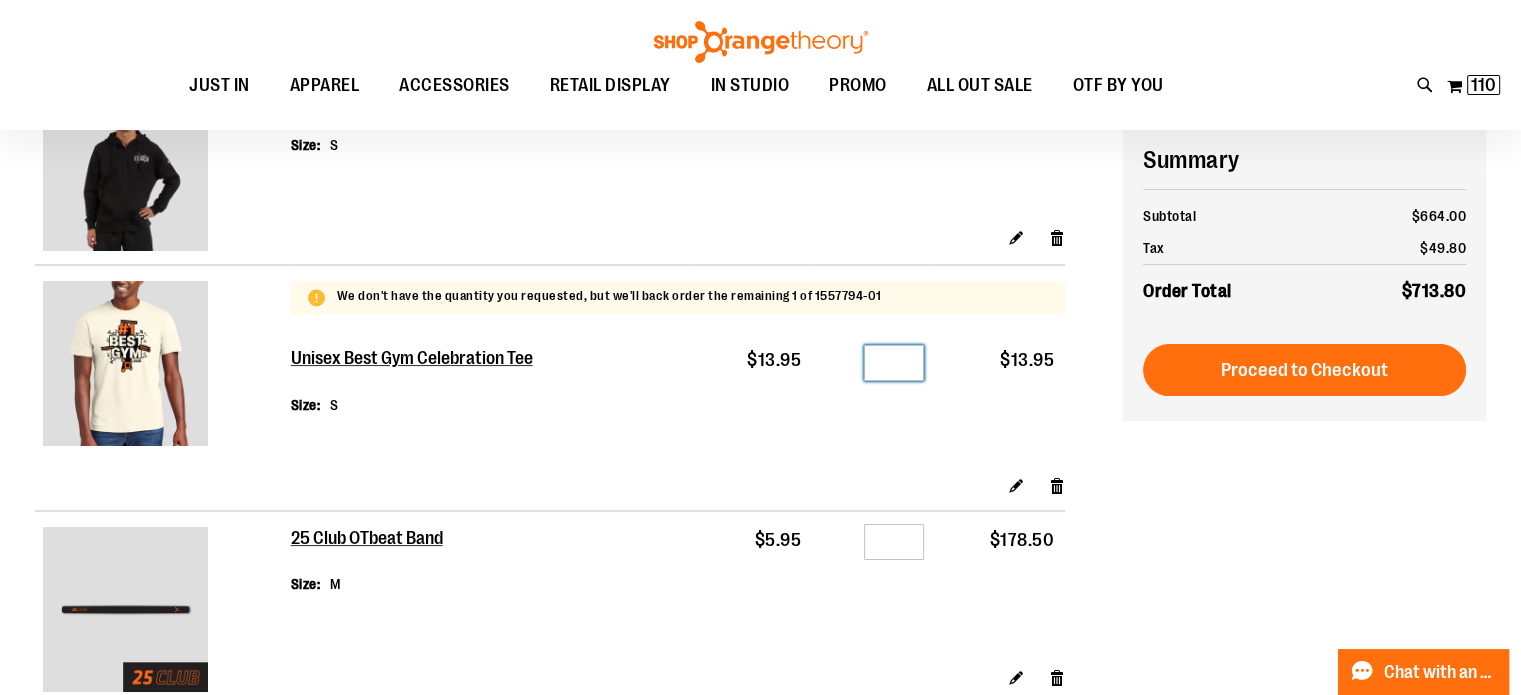 click on "*" at bounding box center (894, 363) 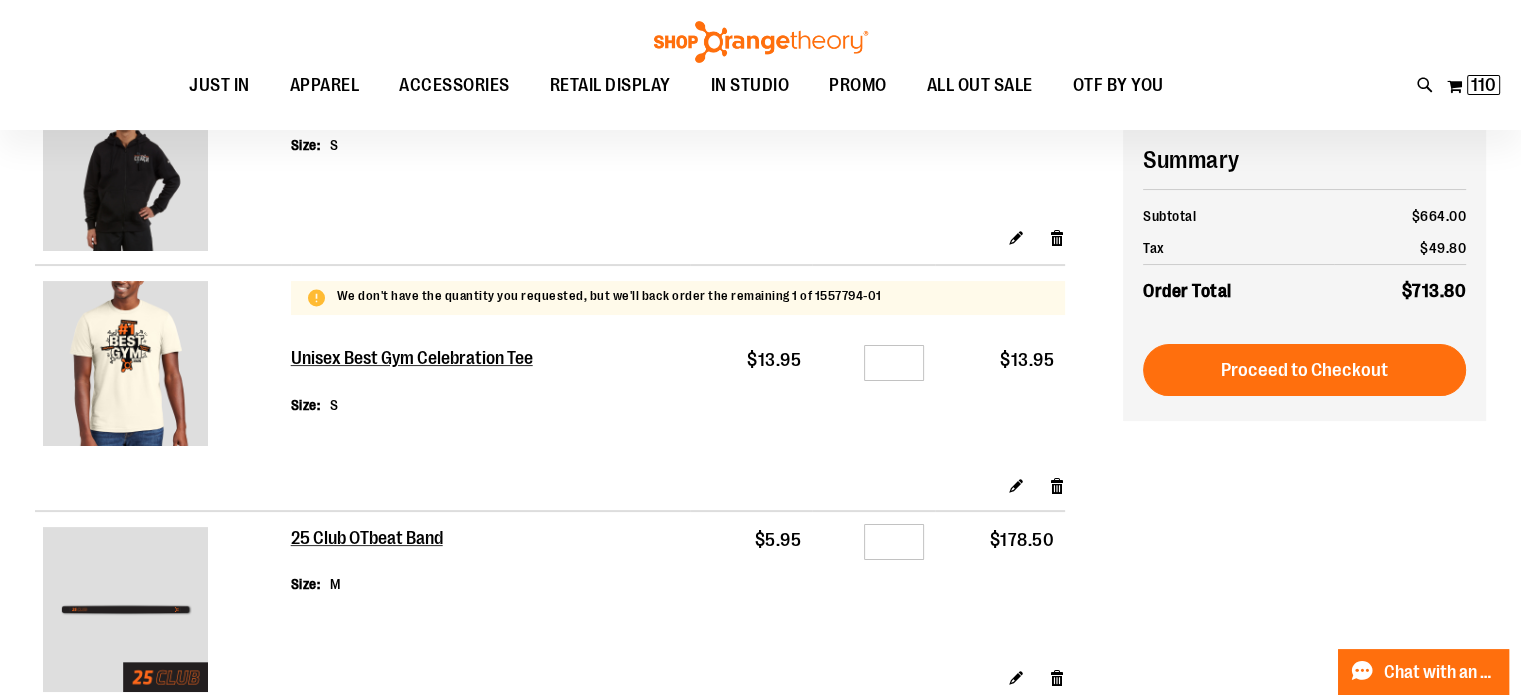 click on "Qty
*" at bounding box center (873, 403) 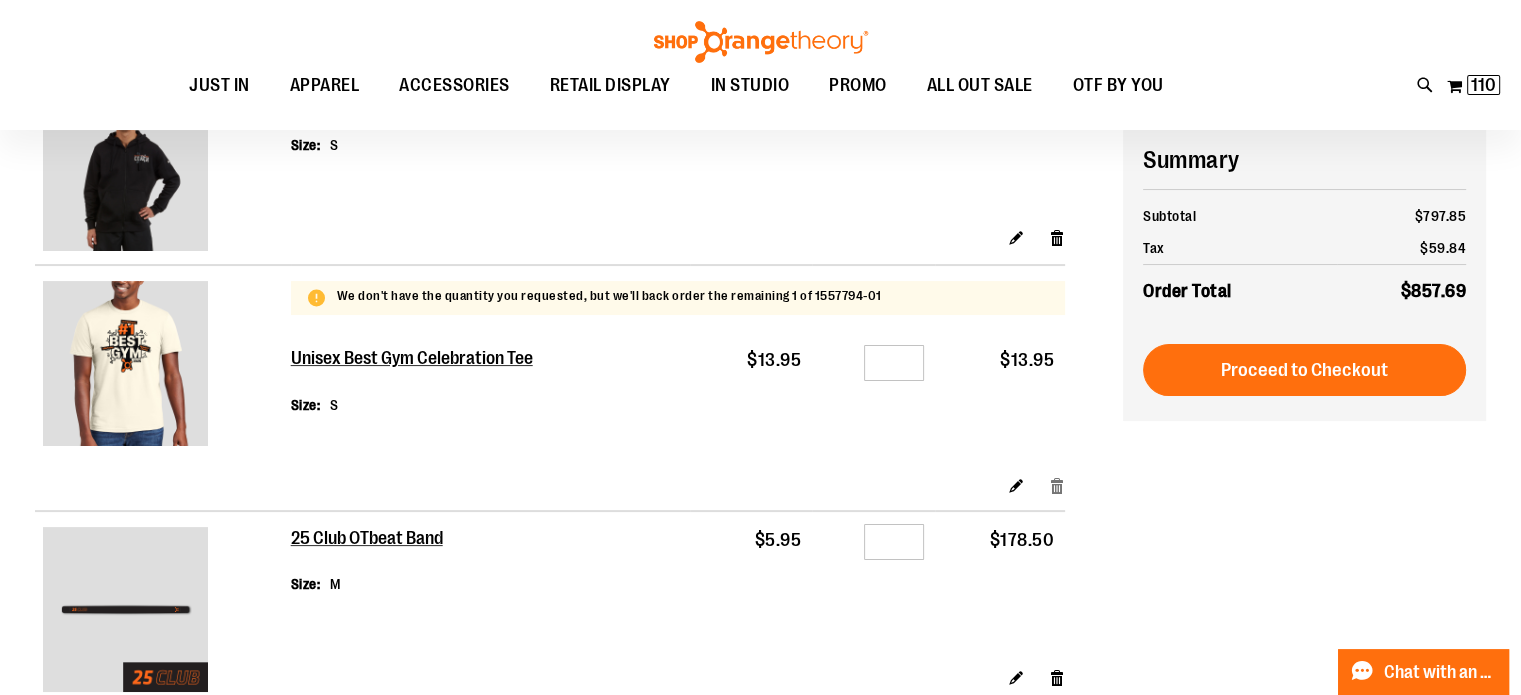 click on "Remove item" at bounding box center [1057, 485] 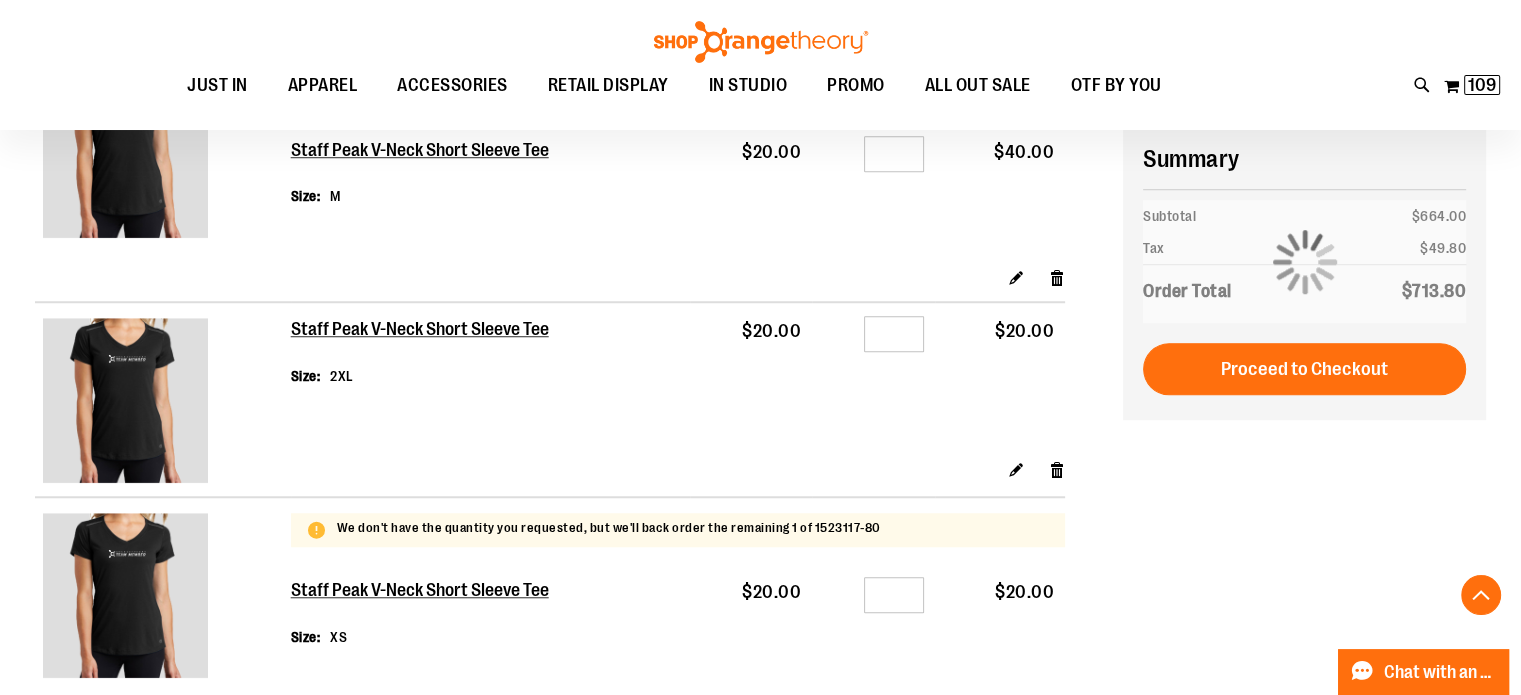 scroll, scrollTop: 1516, scrollLeft: 0, axis: vertical 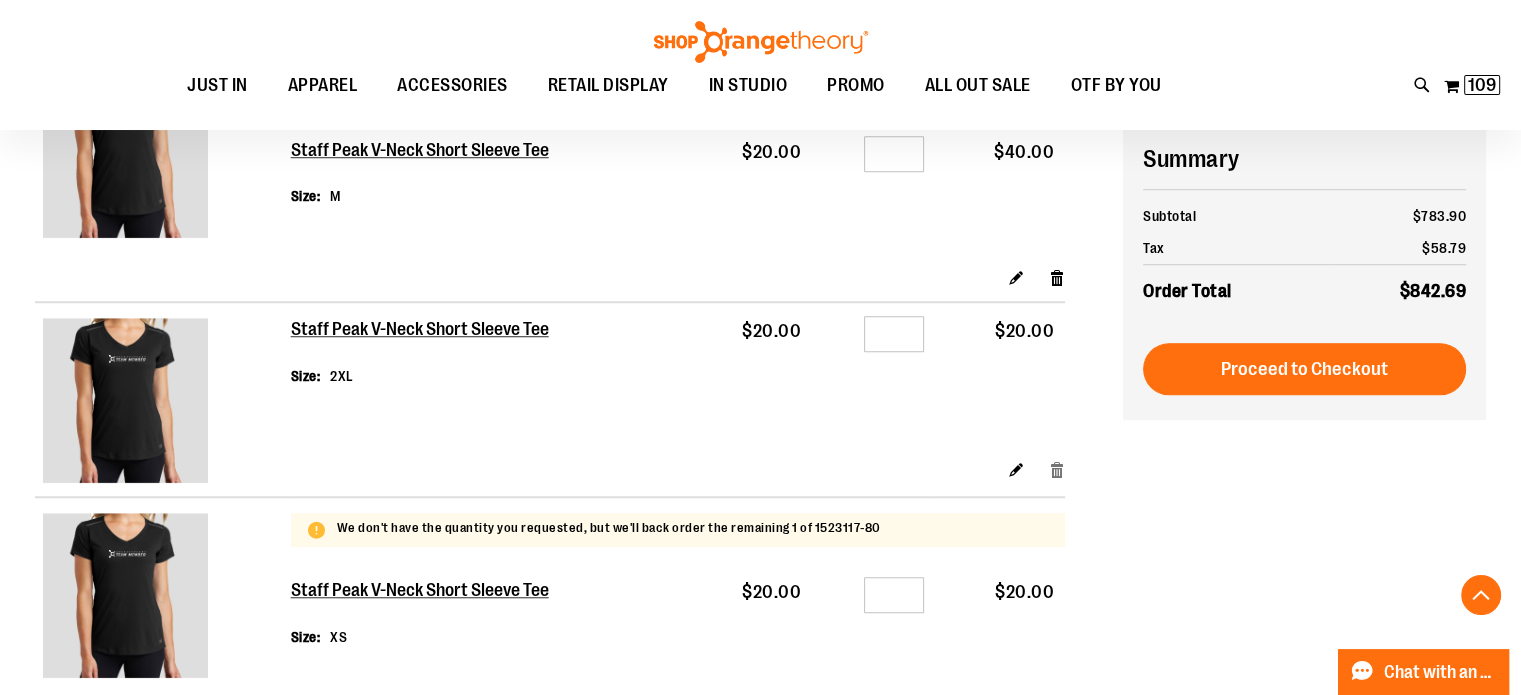 click on "Remove item" at bounding box center (1057, 468) 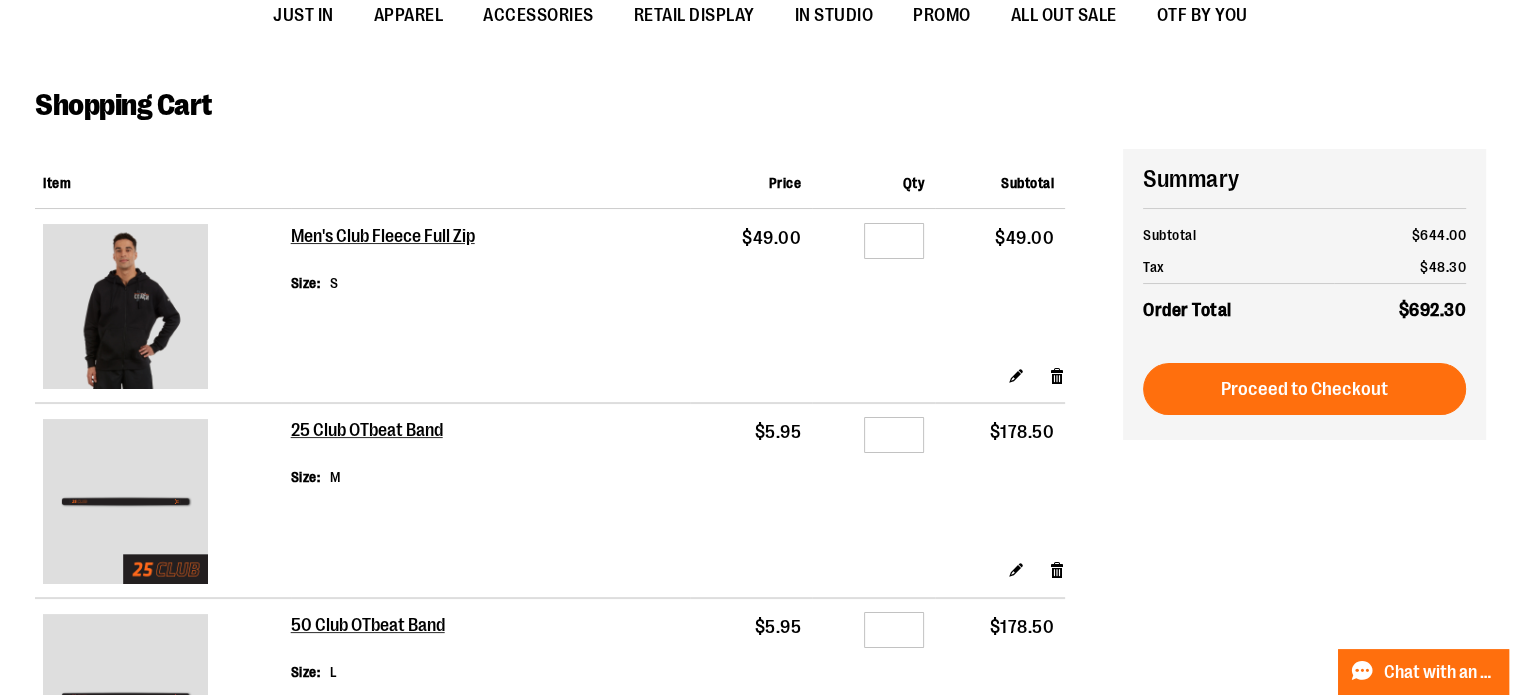 scroll, scrollTop: 0, scrollLeft: 0, axis: both 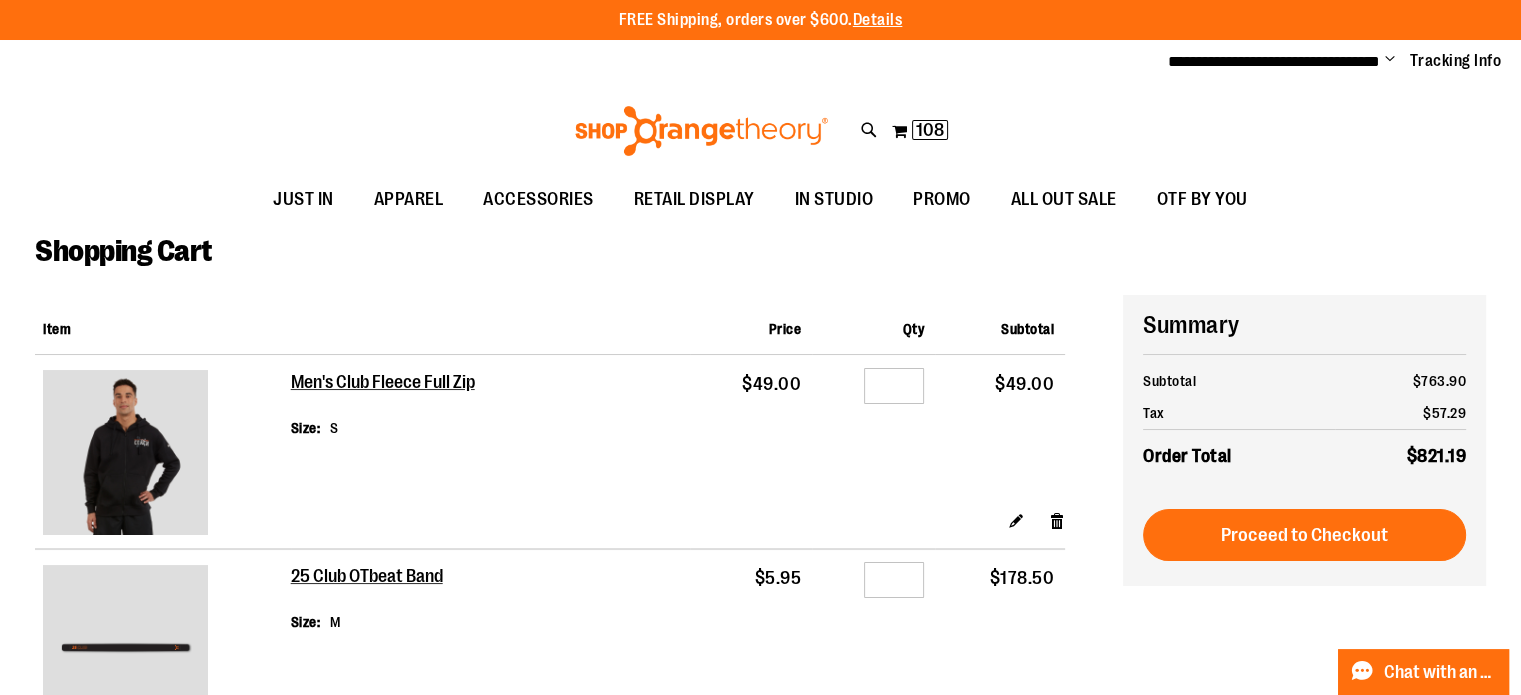 click at bounding box center [701, 131] 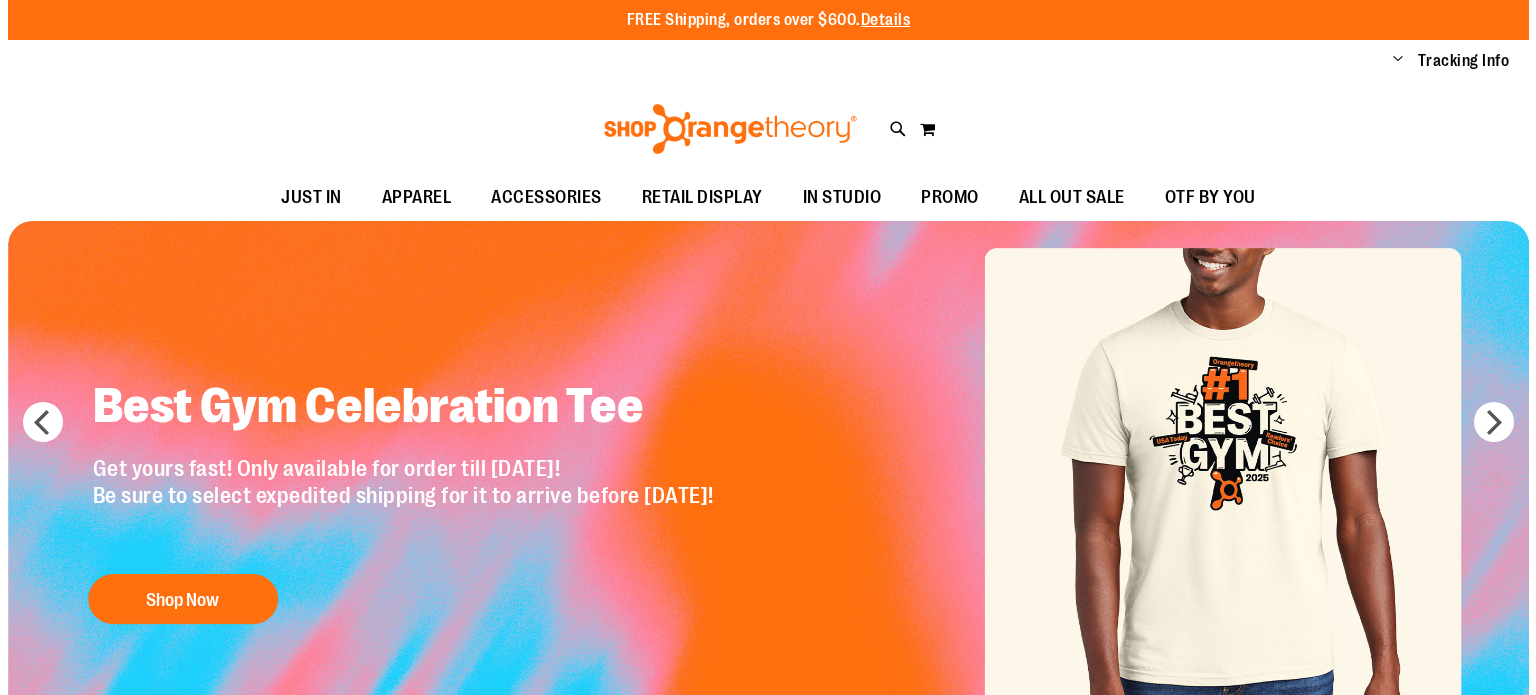 scroll, scrollTop: 0, scrollLeft: 0, axis: both 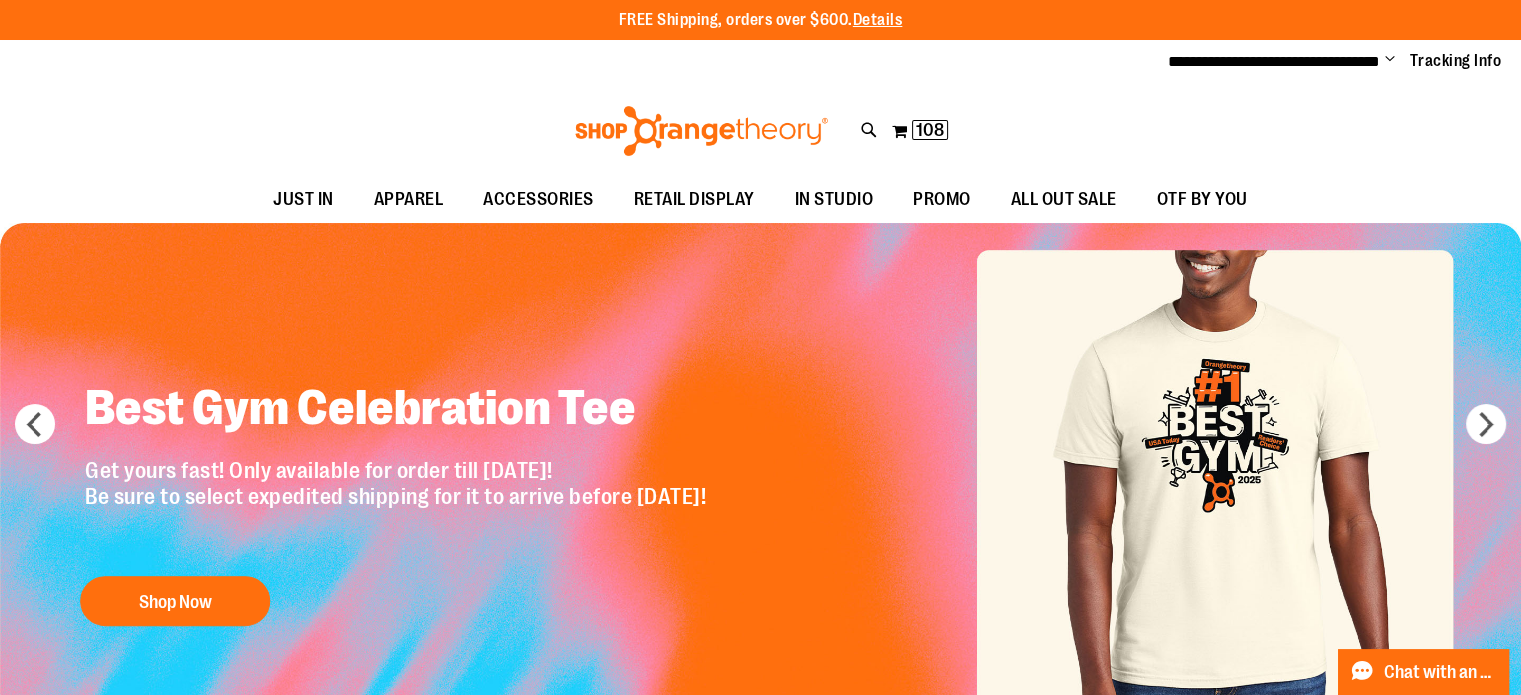 click on "Toggle Nav
Search
Popular Suggestions
Advanced Search" at bounding box center [760, 131] 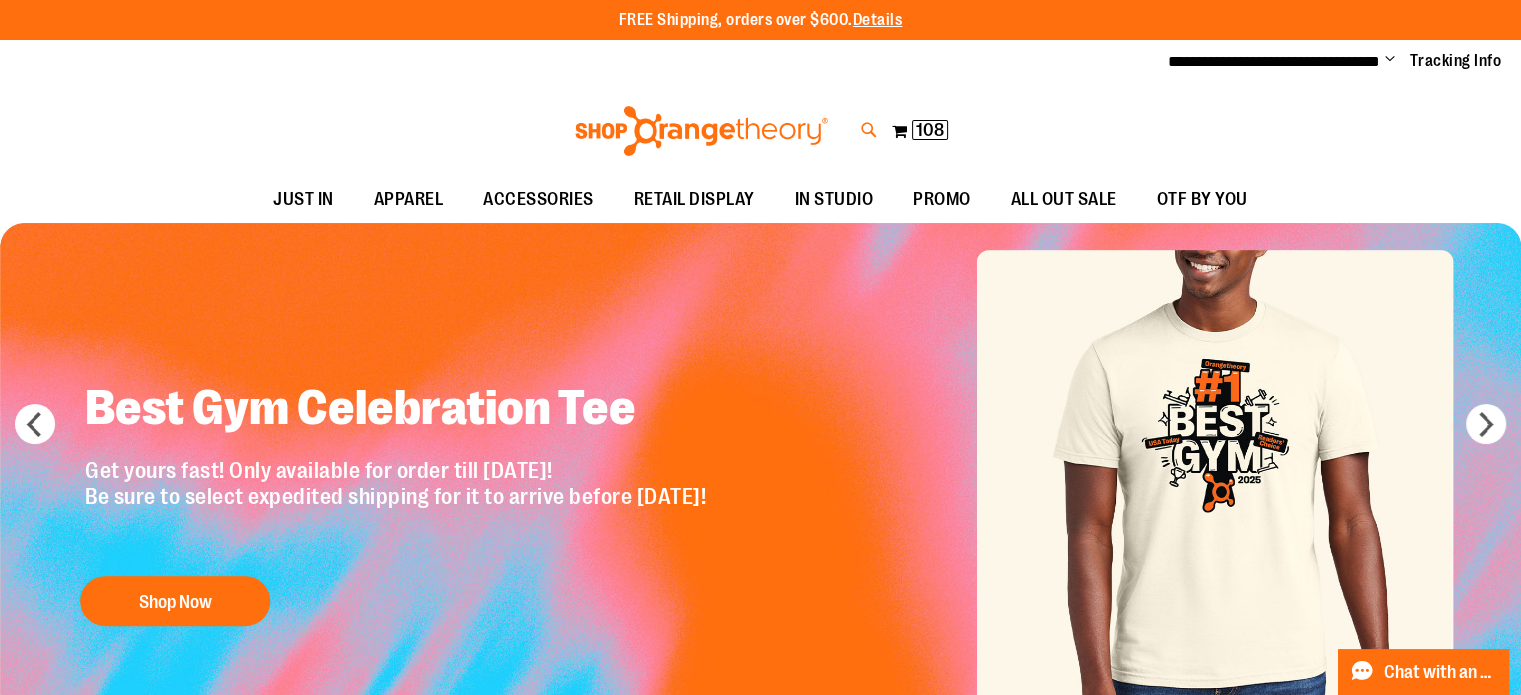 click at bounding box center (869, 130) 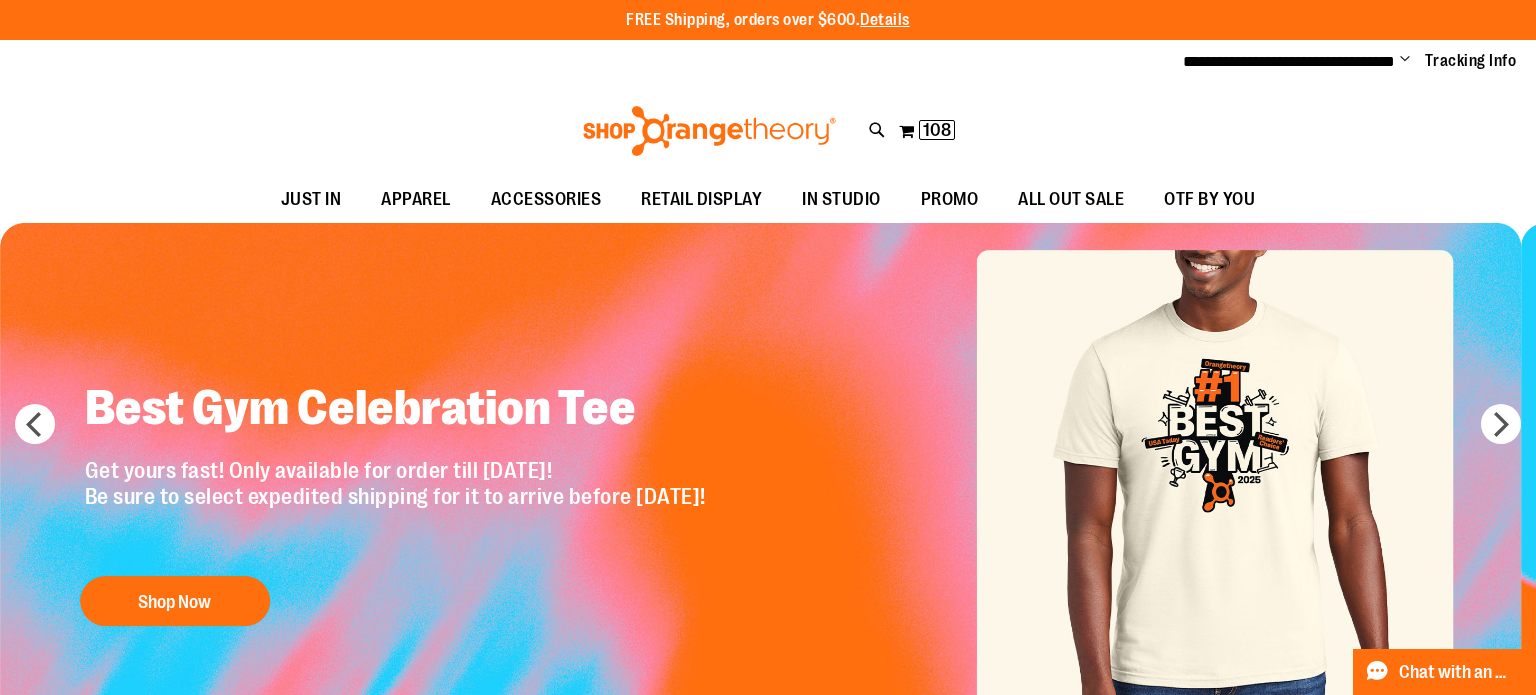 click on "Search" at bounding box center [768, 113] 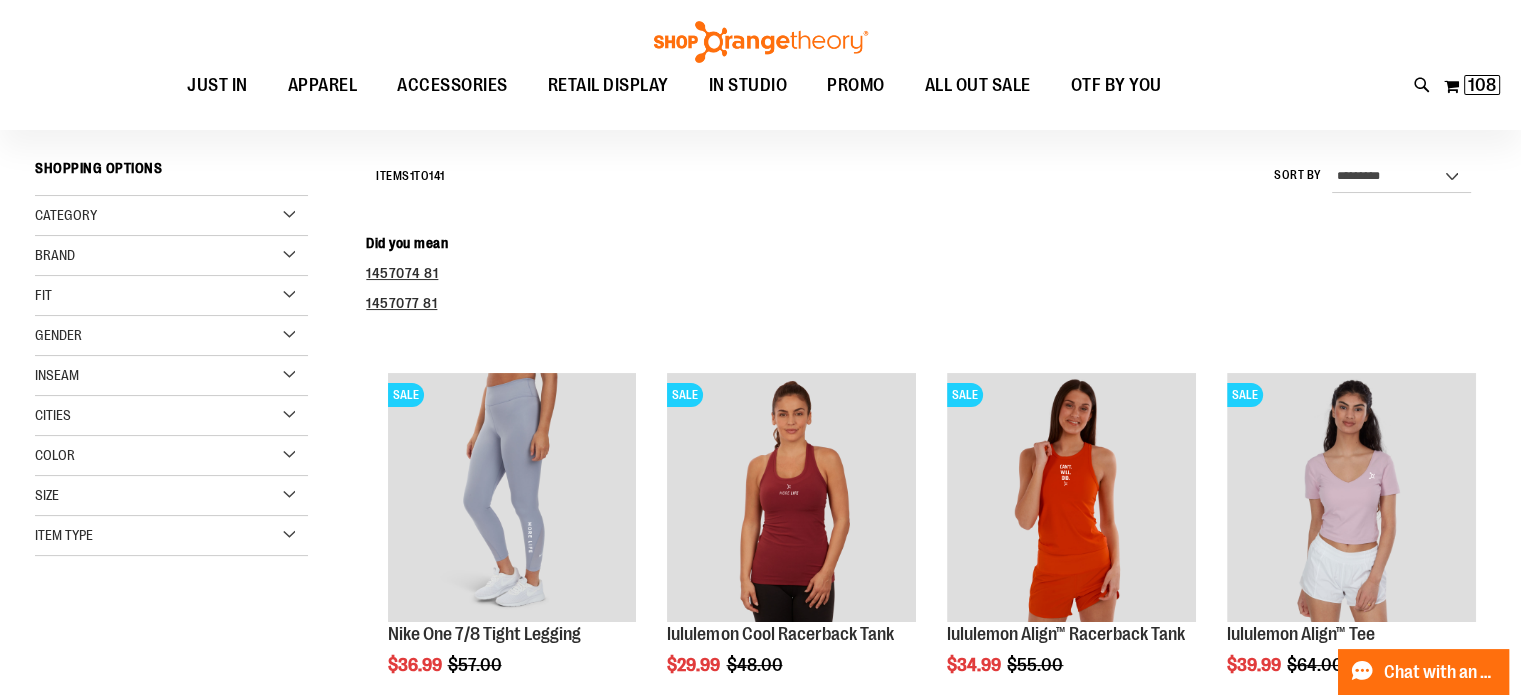 scroll, scrollTop: 182, scrollLeft: 0, axis: vertical 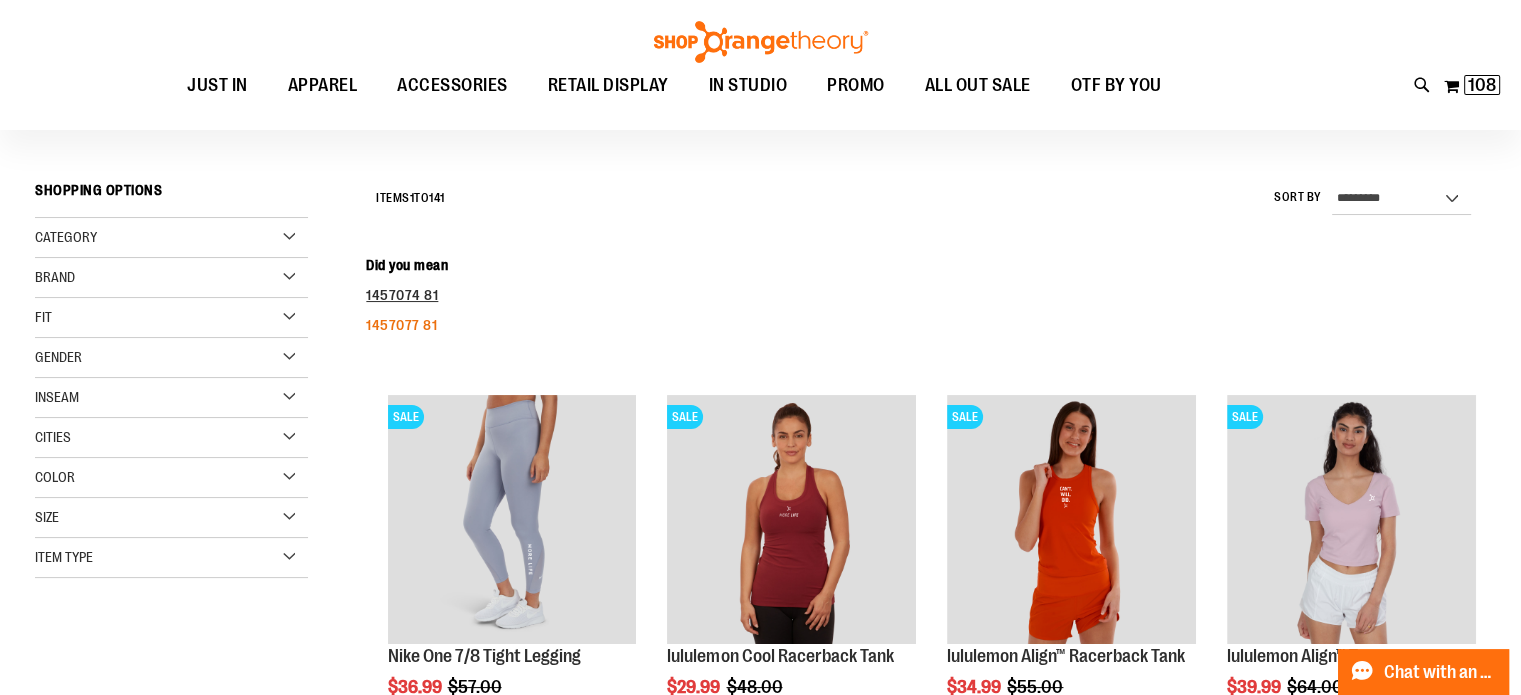 click on "1457077 81" at bounding box center (401, 325) 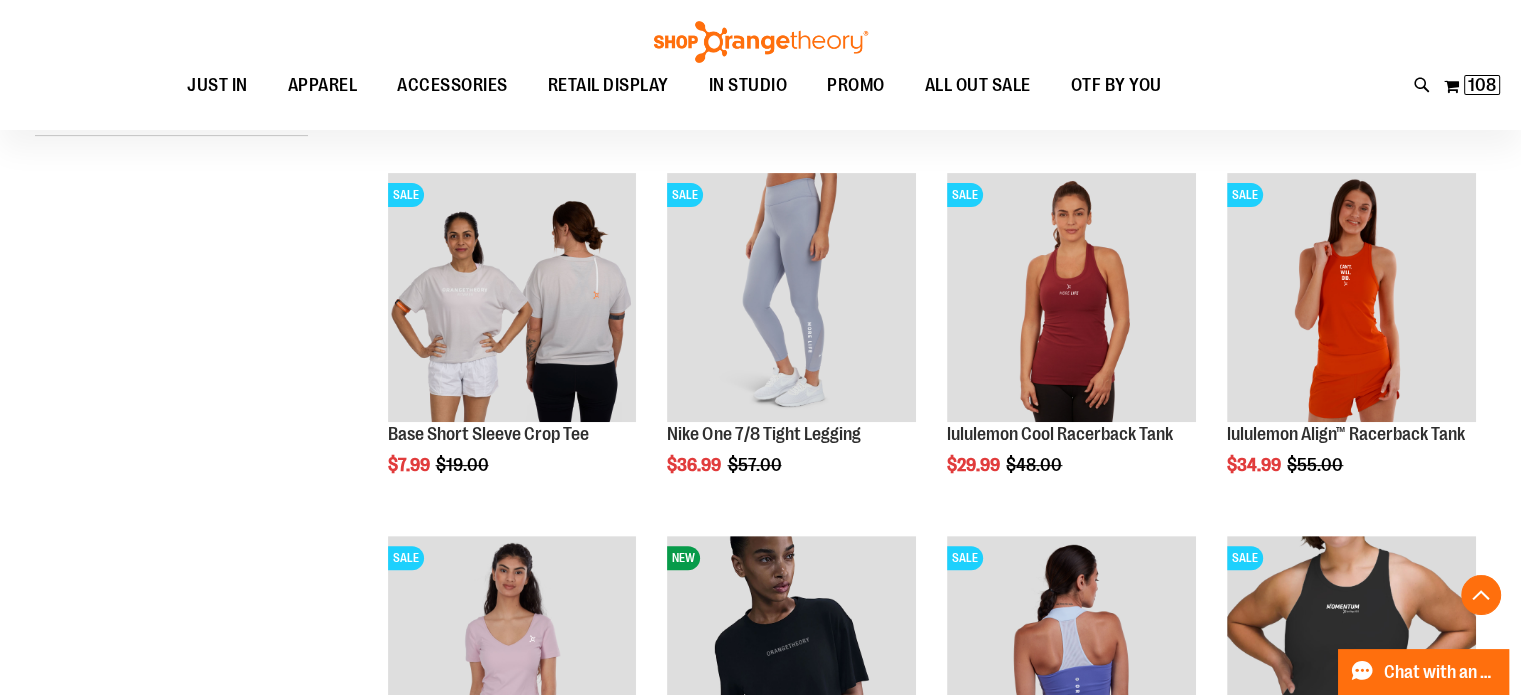 scroll, scrollTop: 1083, scrollLeft: 0, axis: vertical 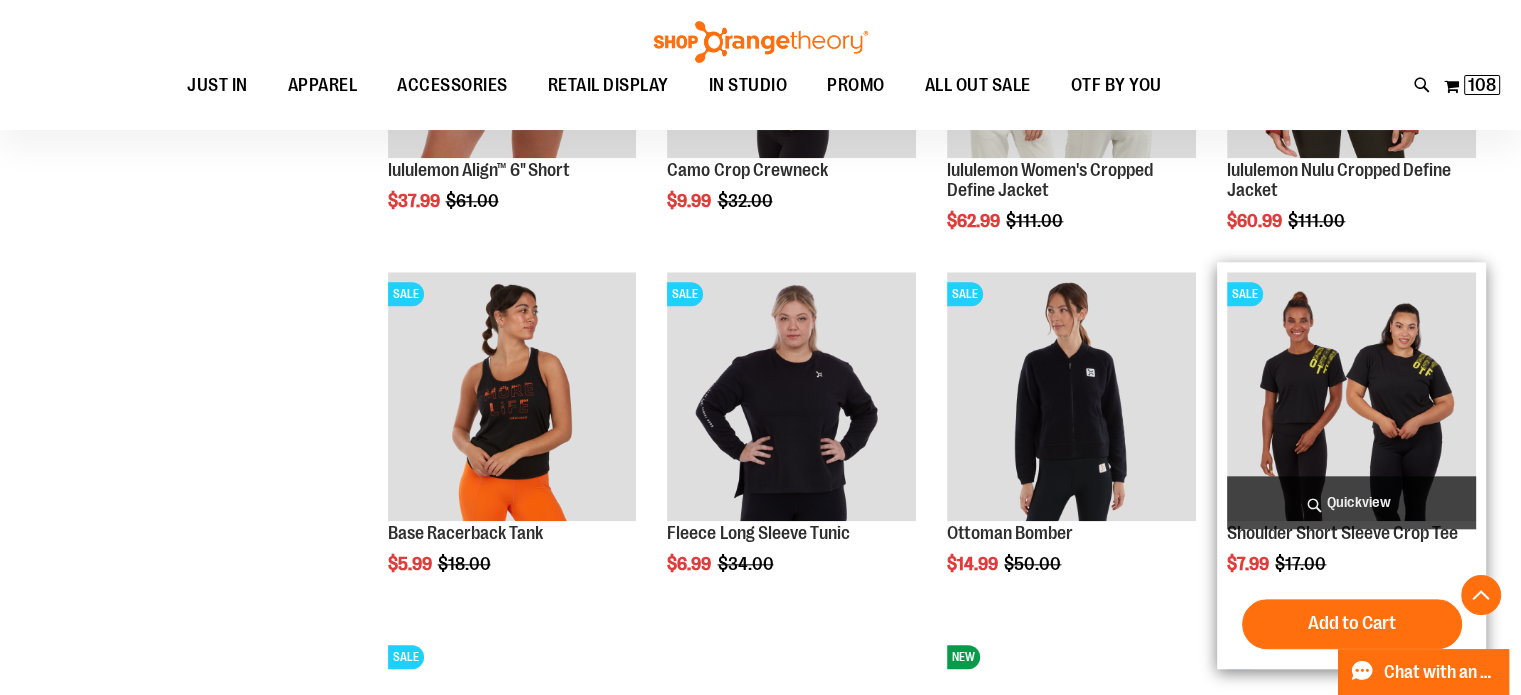 click at bounding box center [1351, 396] 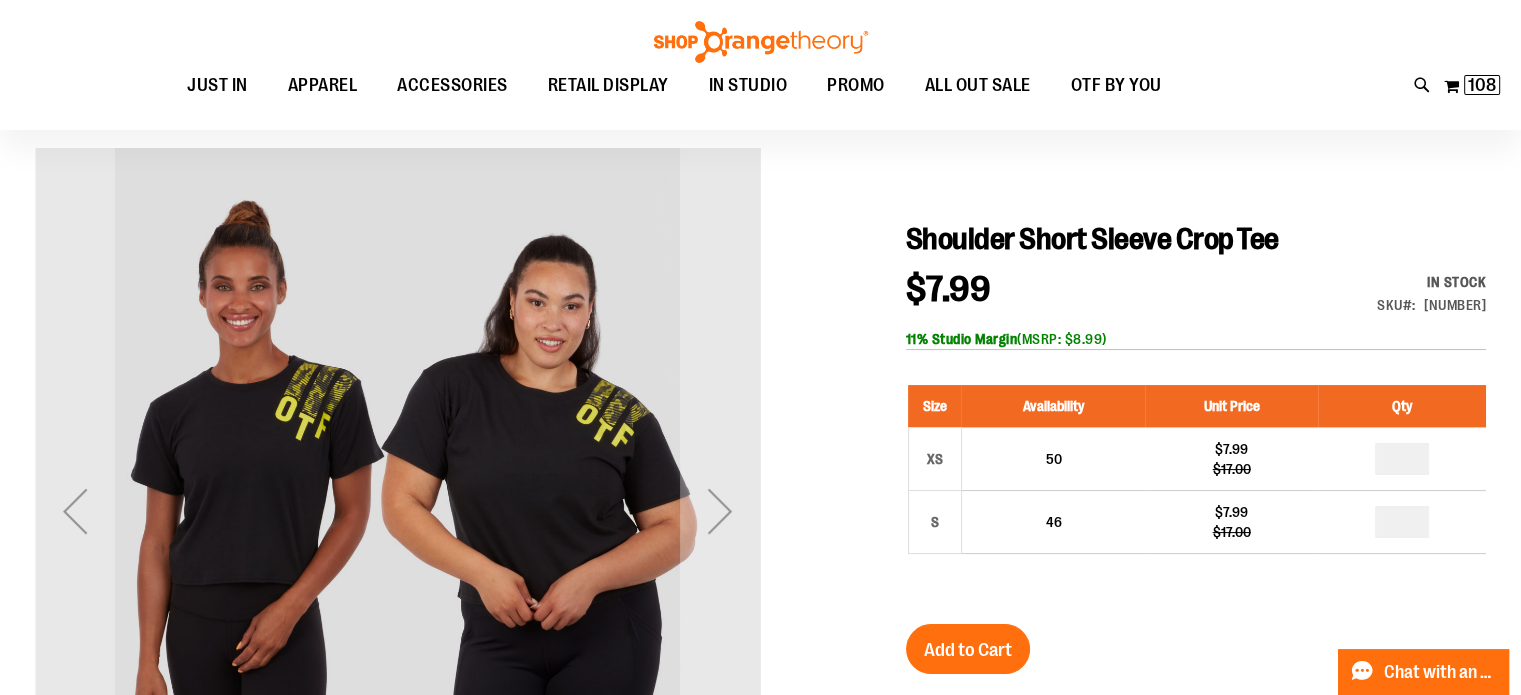 scroll, scrollTop: 143, scrollLeft: 0, axis: vertical 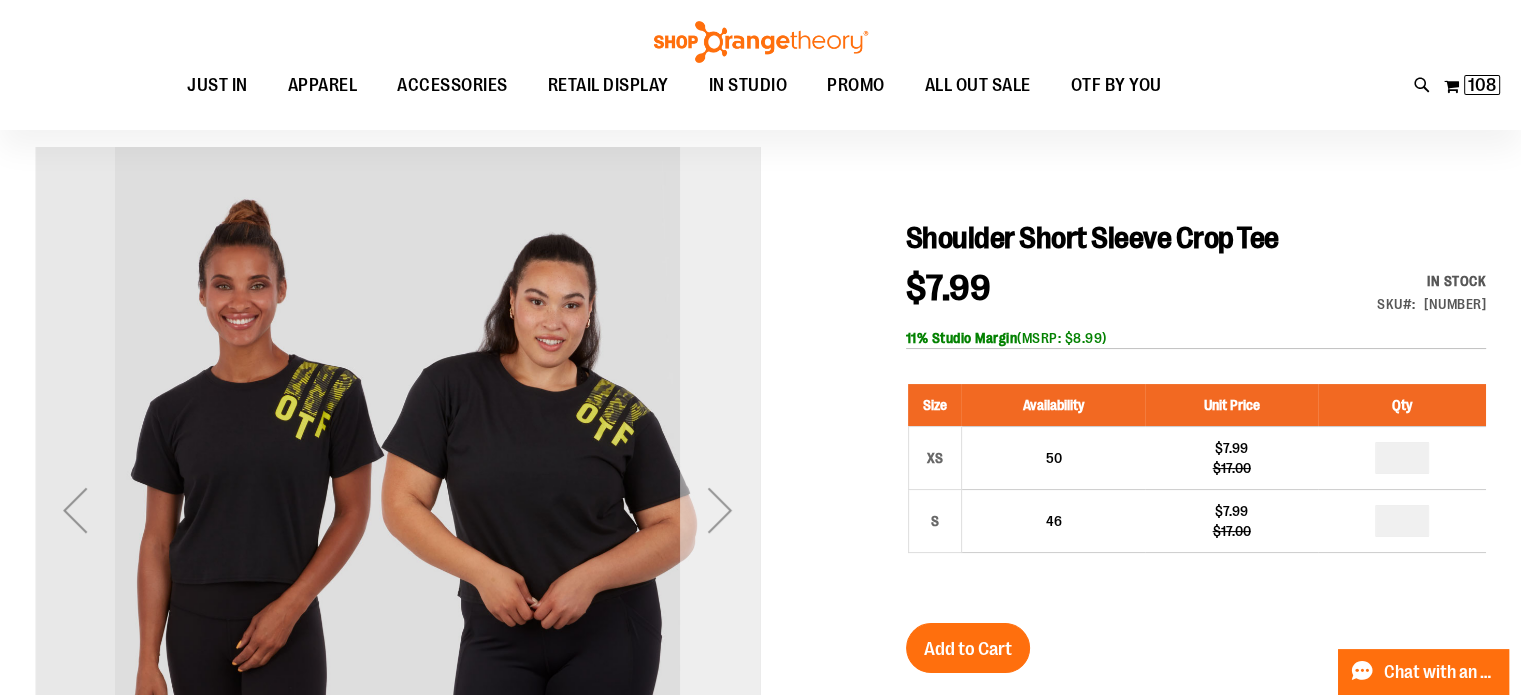 click at bounding box center [720, 510] 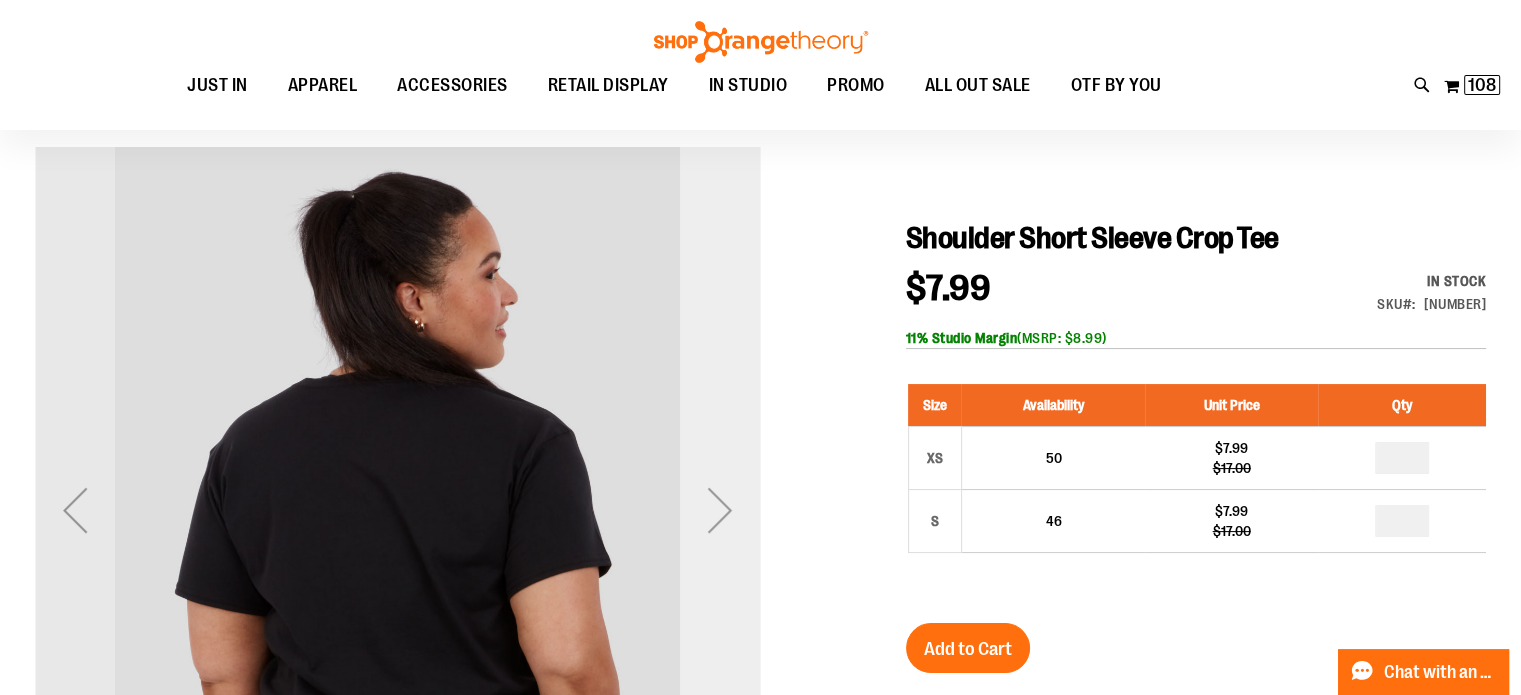 click at bounding box center (720, 510) 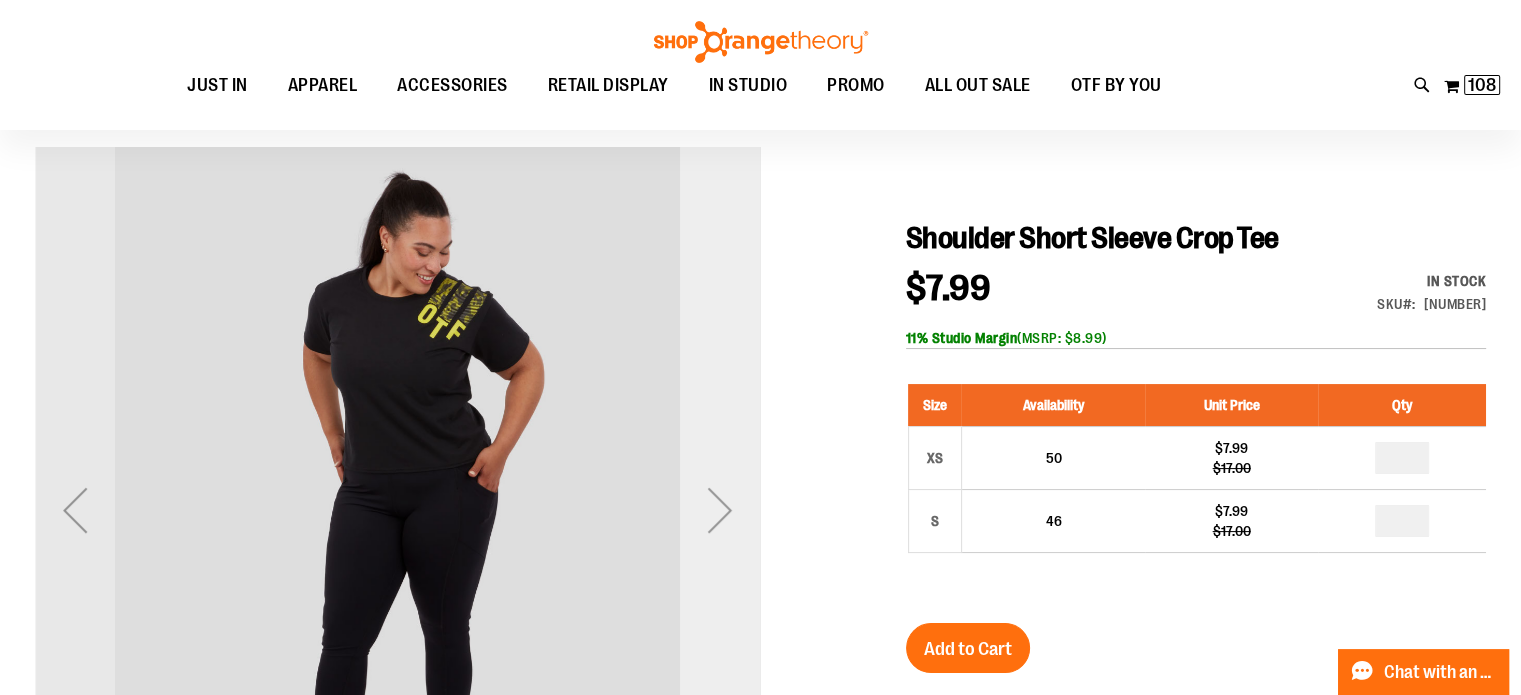 click at bounding box center (720, 510) 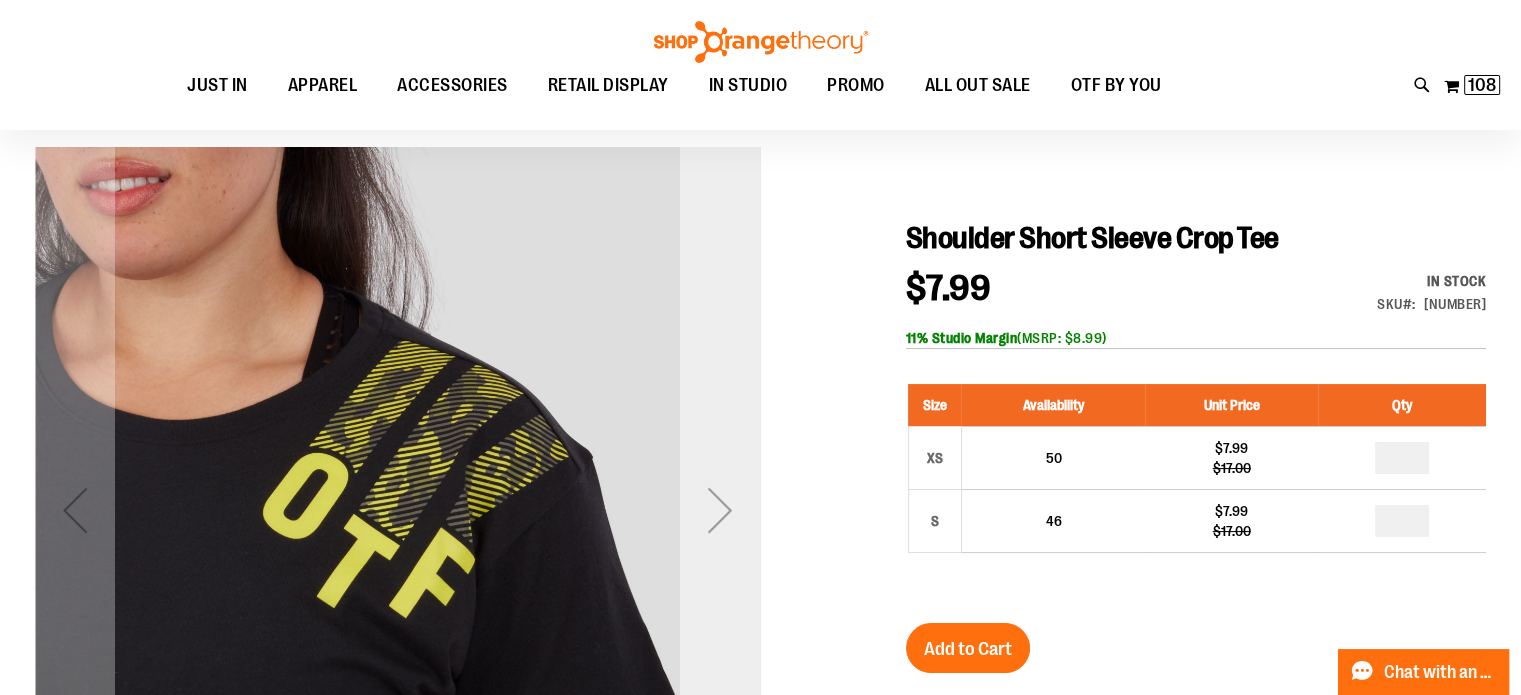 click at bounding box center (720, 510) 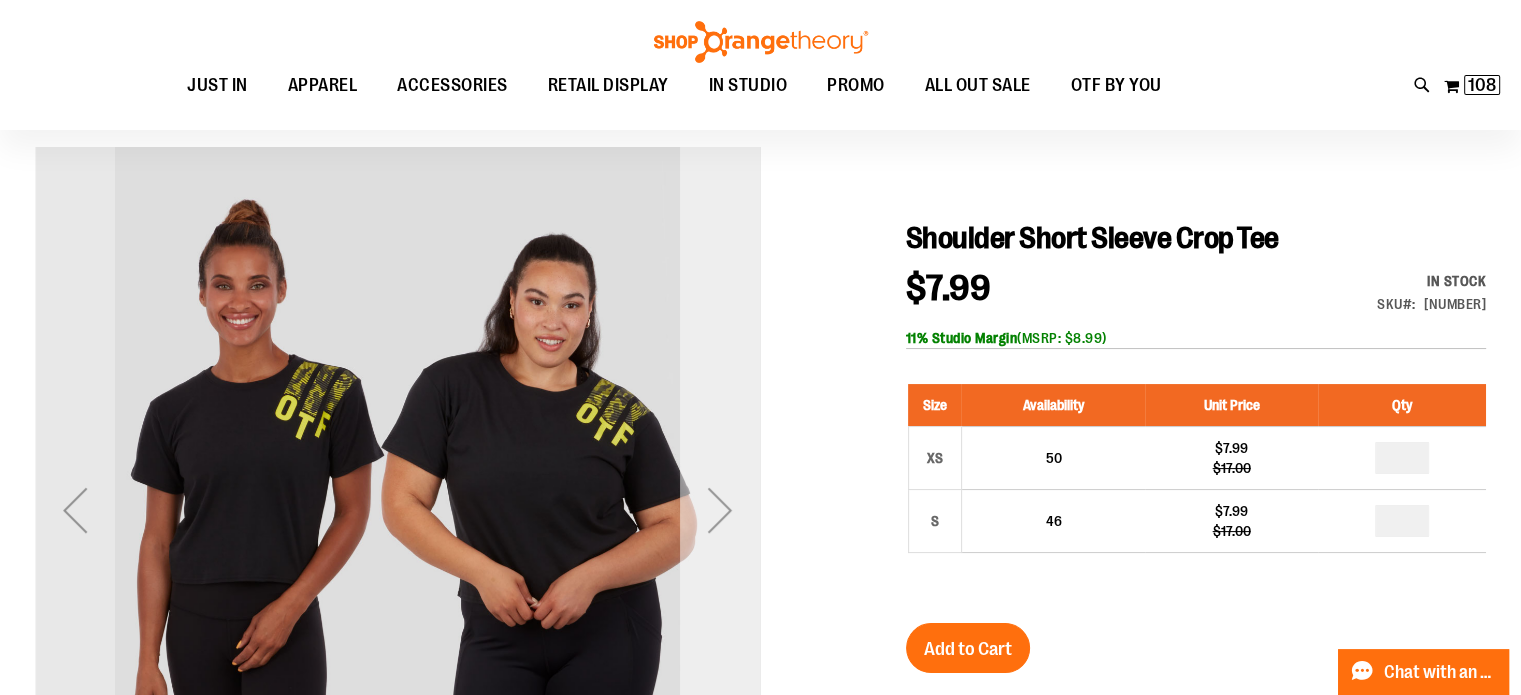 click at bounding box center (720, 510) 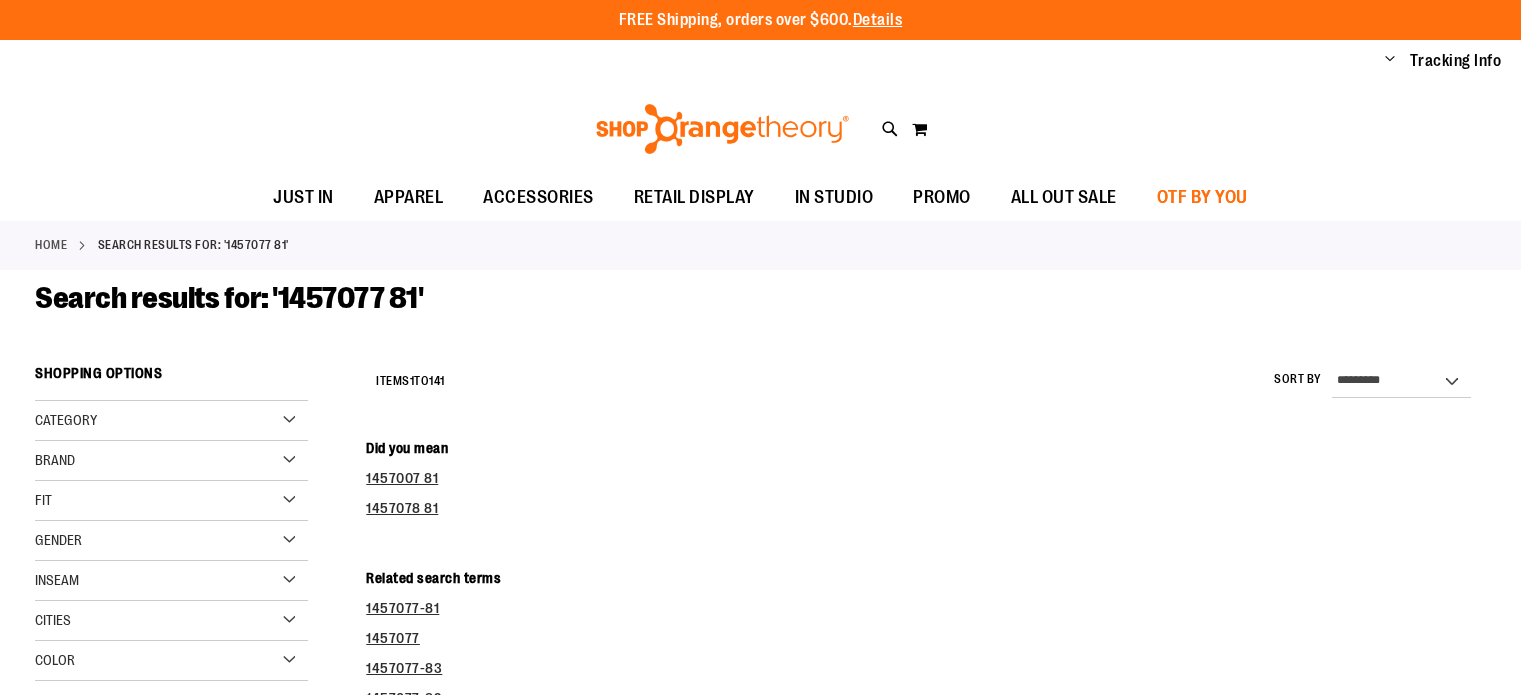 scroll, scrollTop: 0, scrollLeft: 0, axis: both 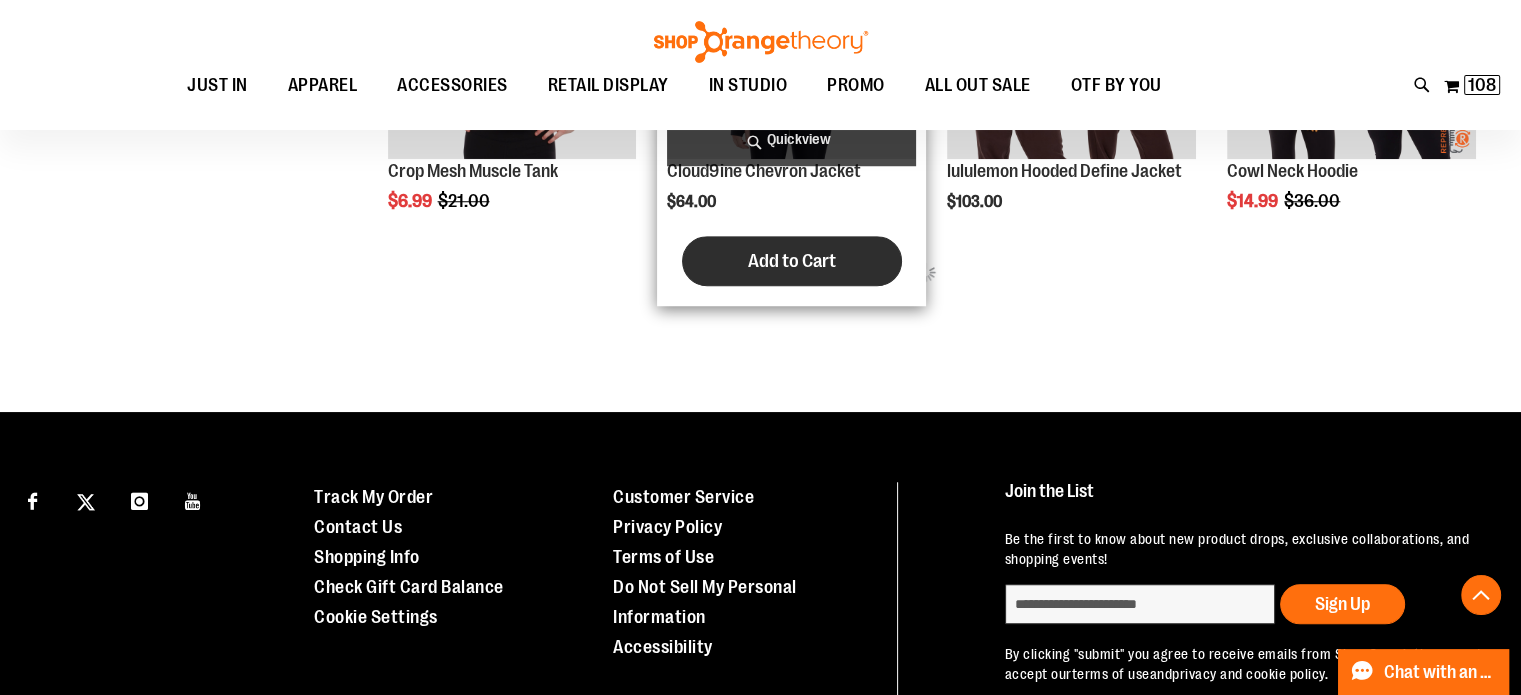click on "Add to Cart" at bounding box center (792, 261) 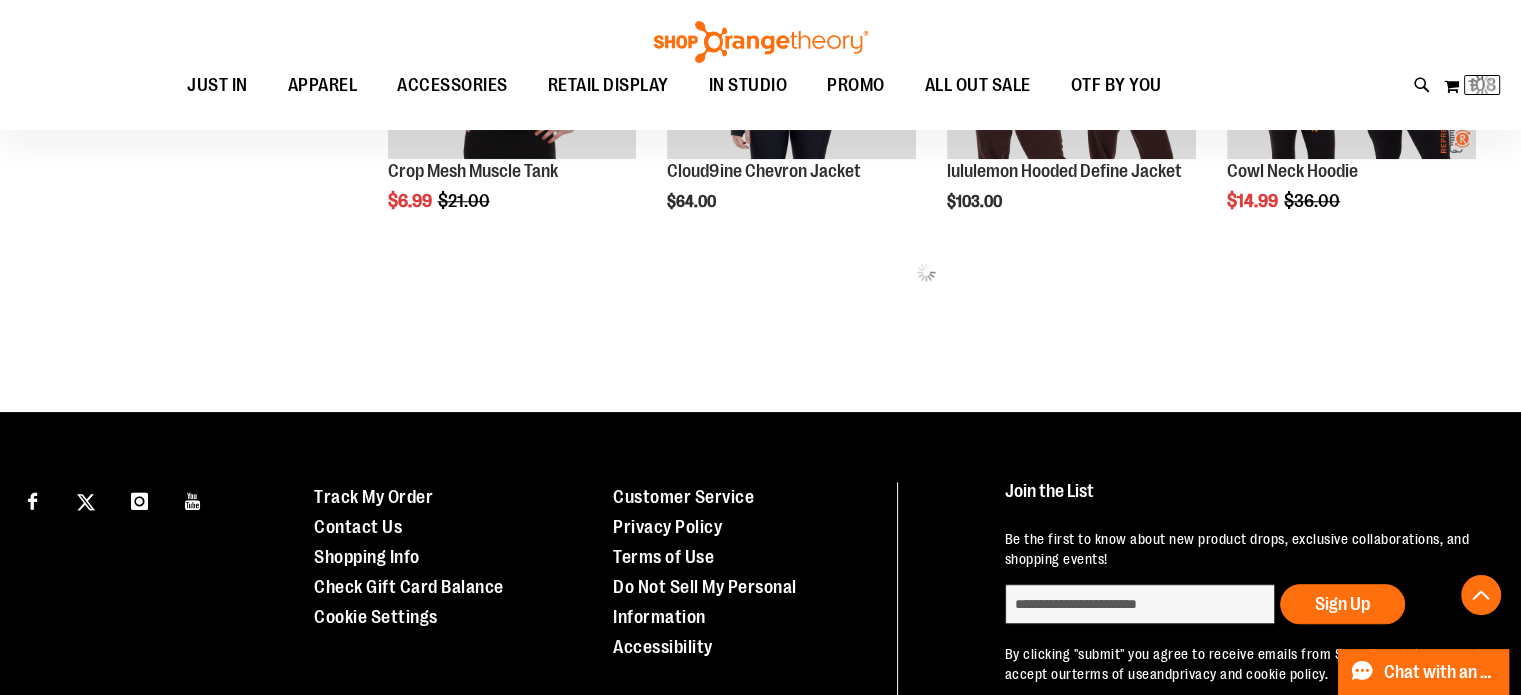 click on "**********" at bounding box center [926, -488] 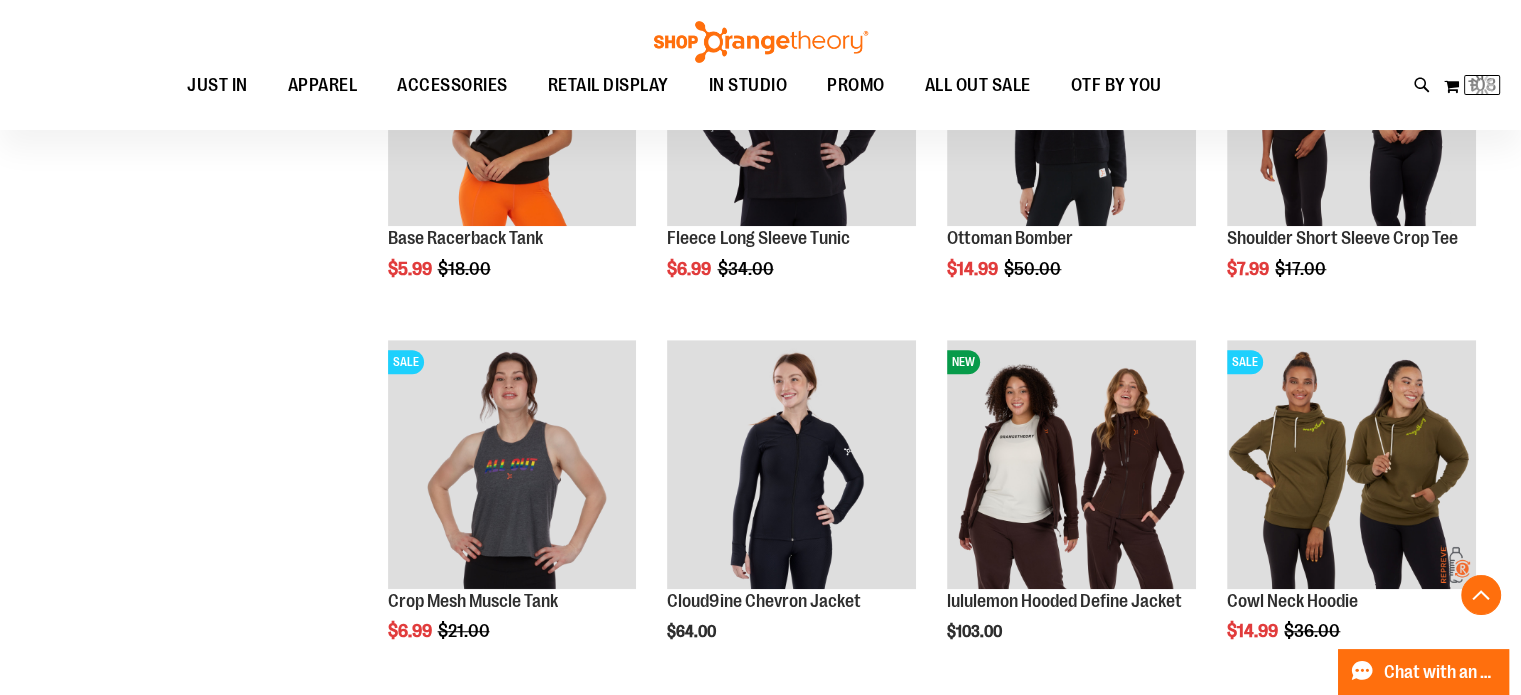 scroll, scrollTop: 1232, scrollLeft: 0, axis: vertical 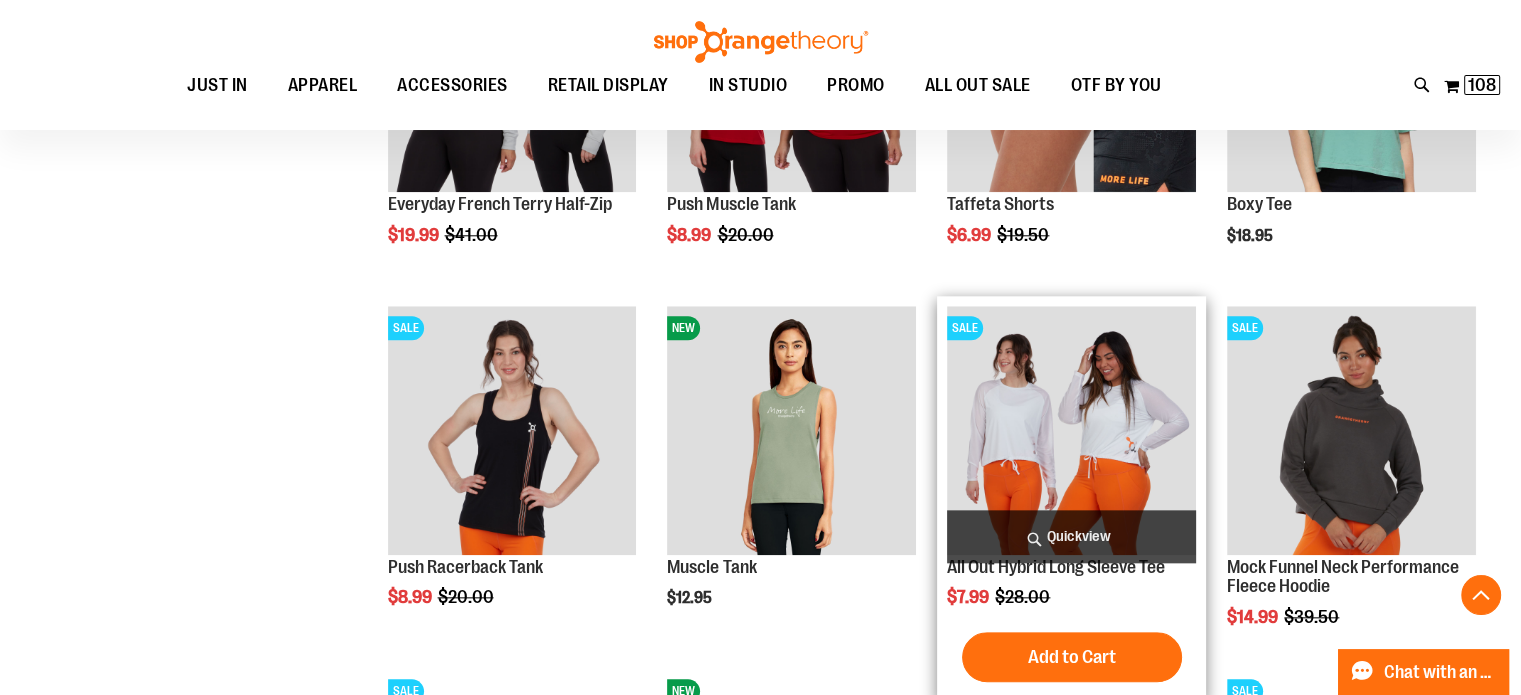 click at bounding box center [1071, 430] 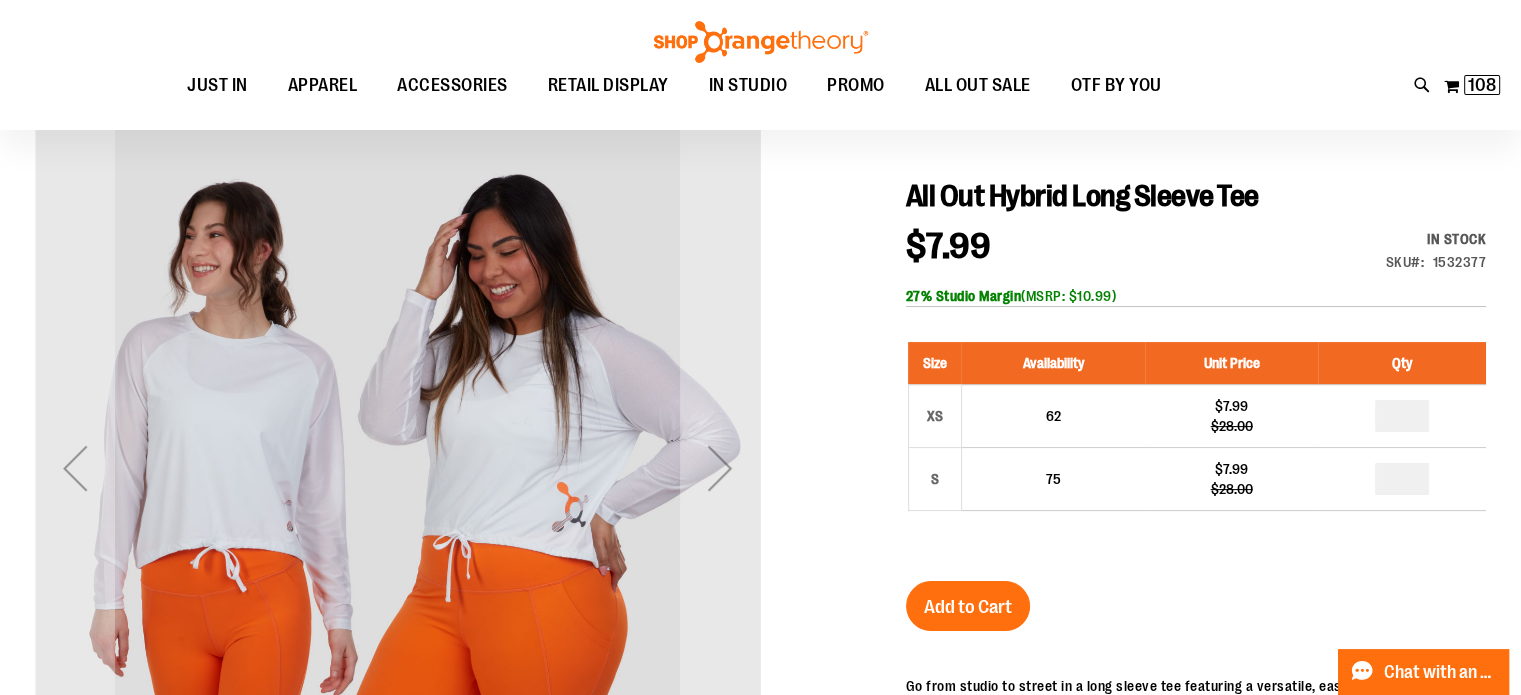 scroll, scrollTop: 244, scrollLeft: 0, axis: vertical 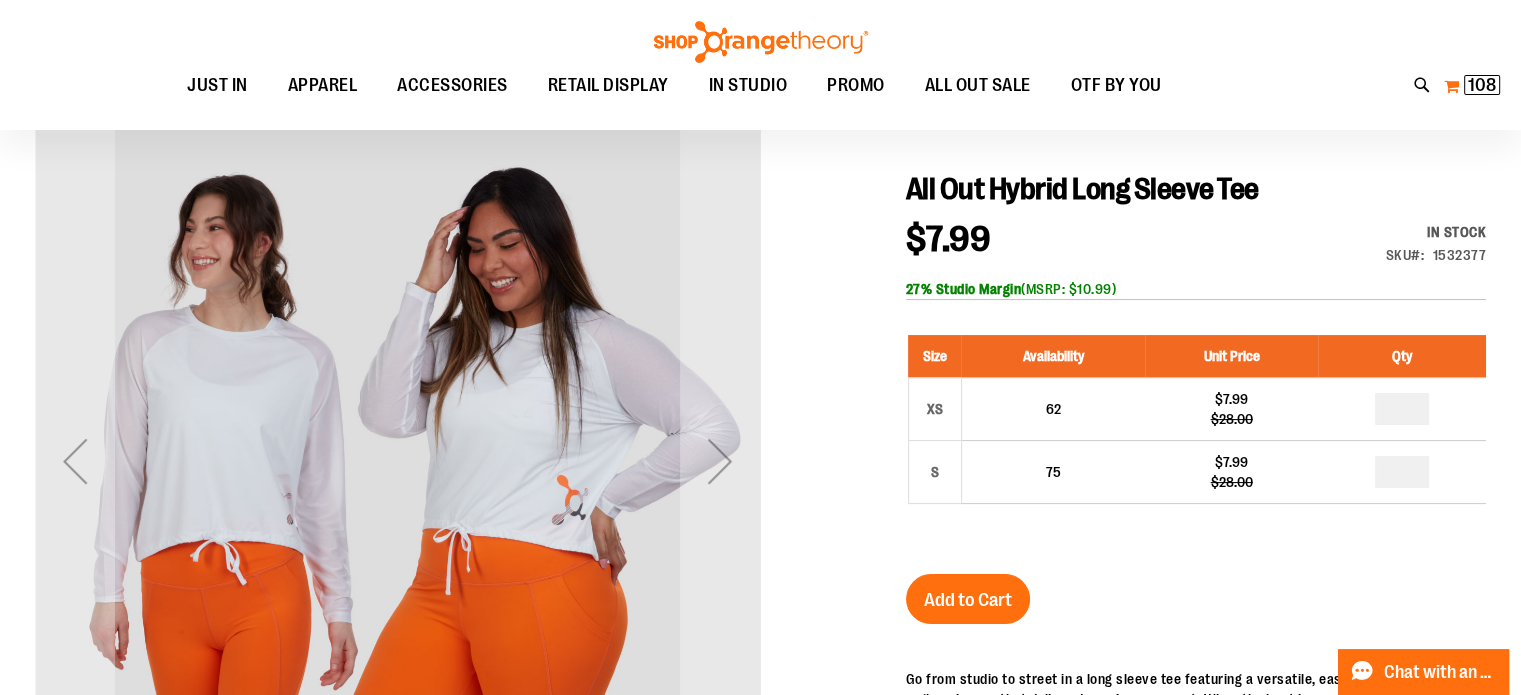 click on "108" at bounding box center (1482, 85) 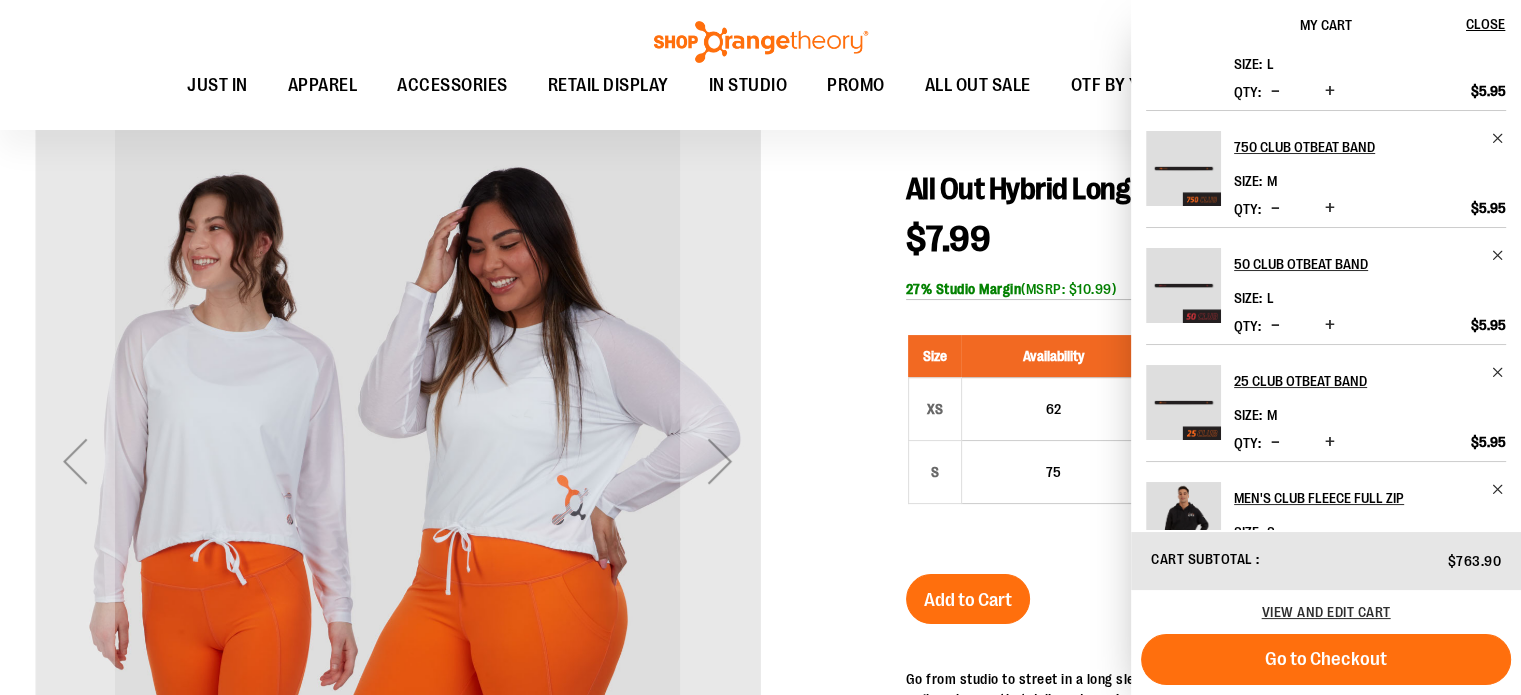 scroll, scrollTop: 0, scrollLeft: 0, axis: both 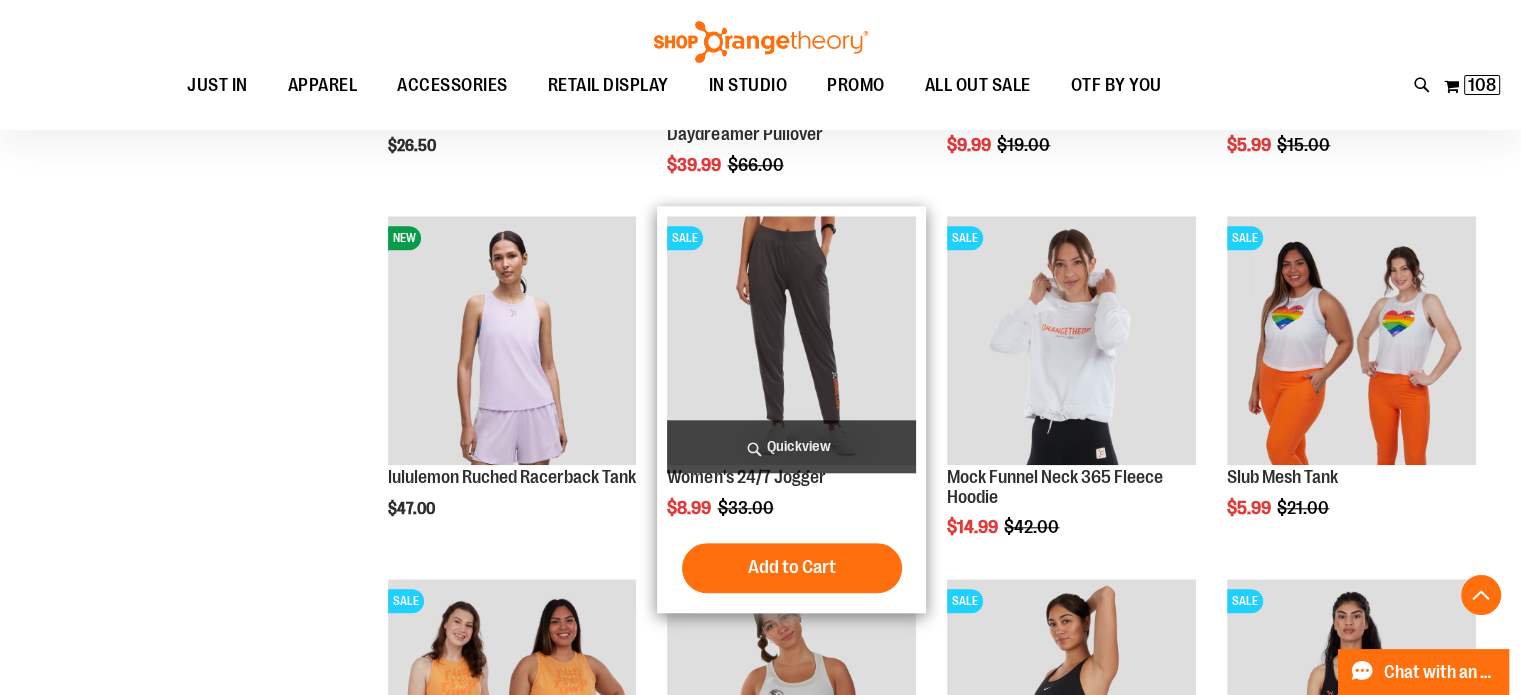 click on "Quickview" at bounding box center [791, 446] 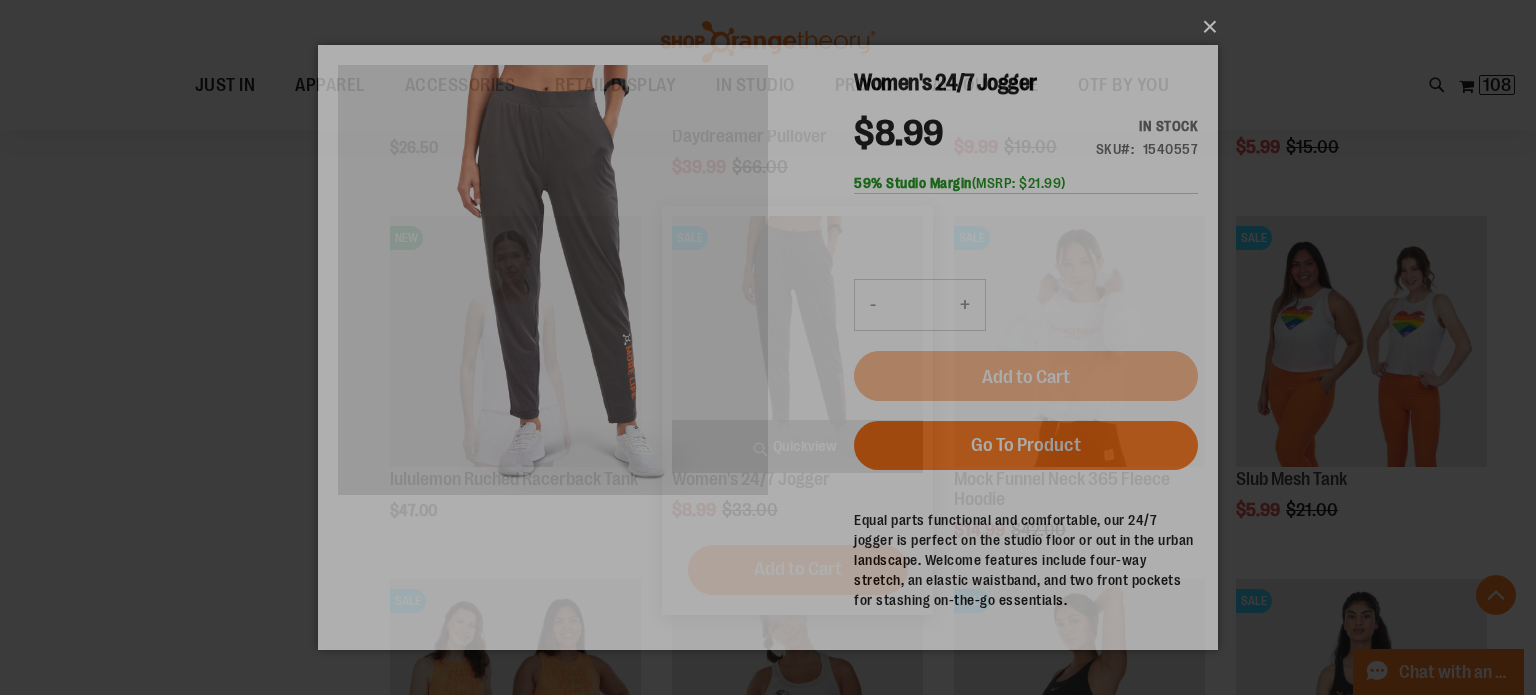 scroll, scrollTop: 0, scrollLeft: 0, axis: both 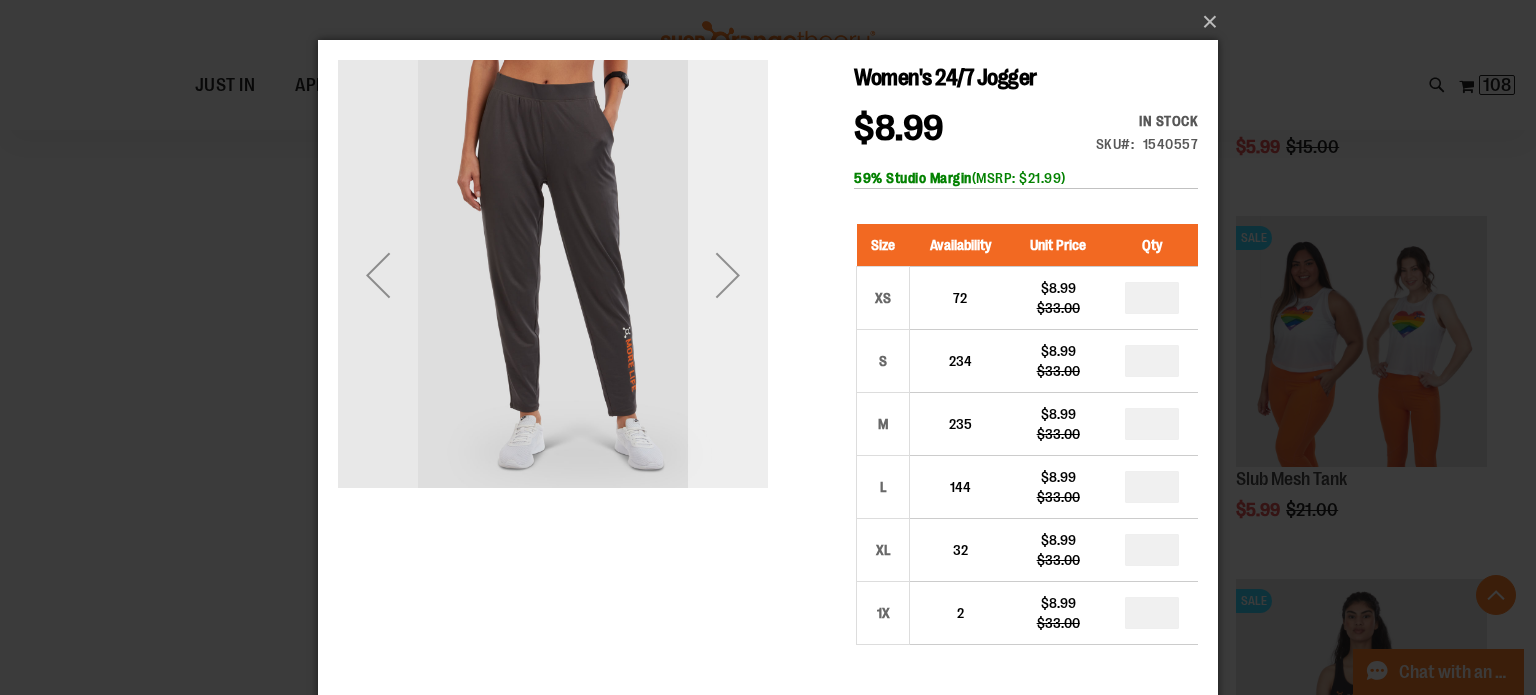 click at bounding box center [728, 275] 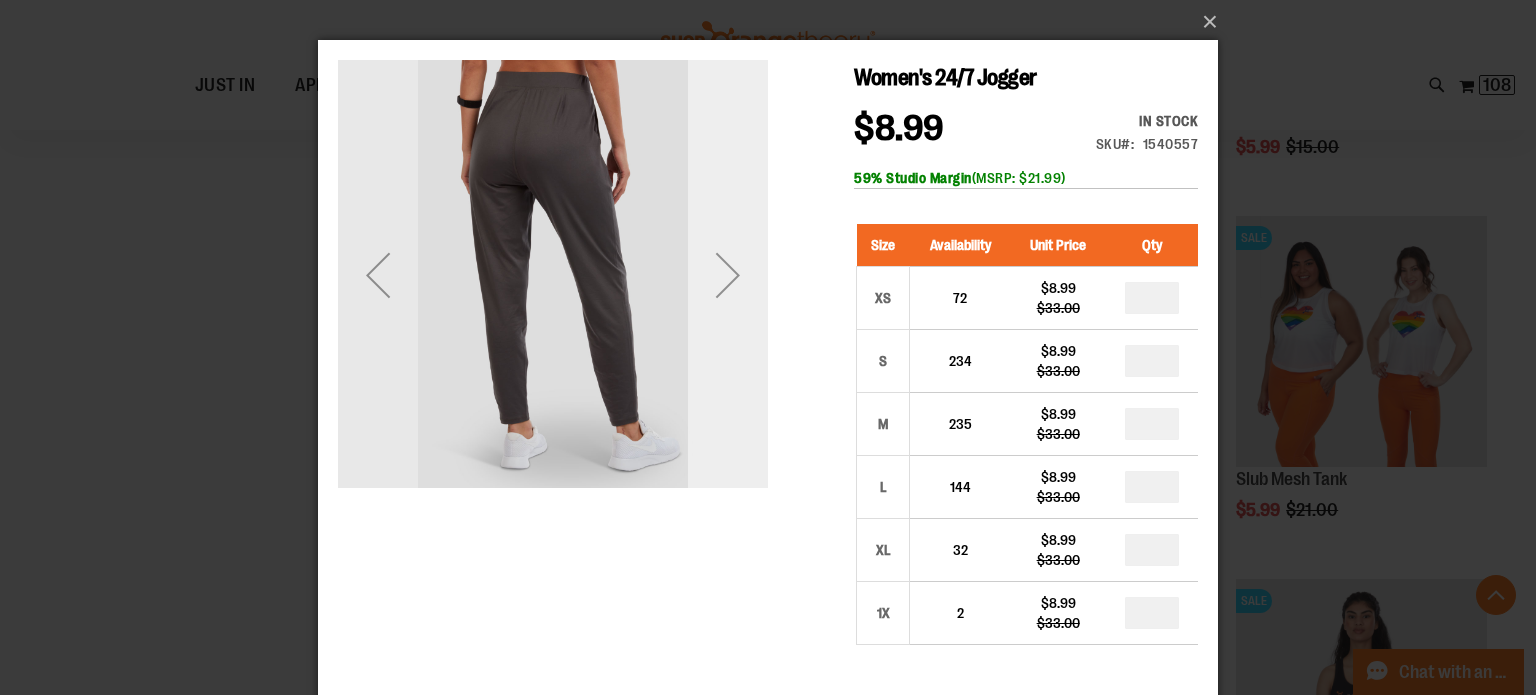 click at bounding box center [728, 275] 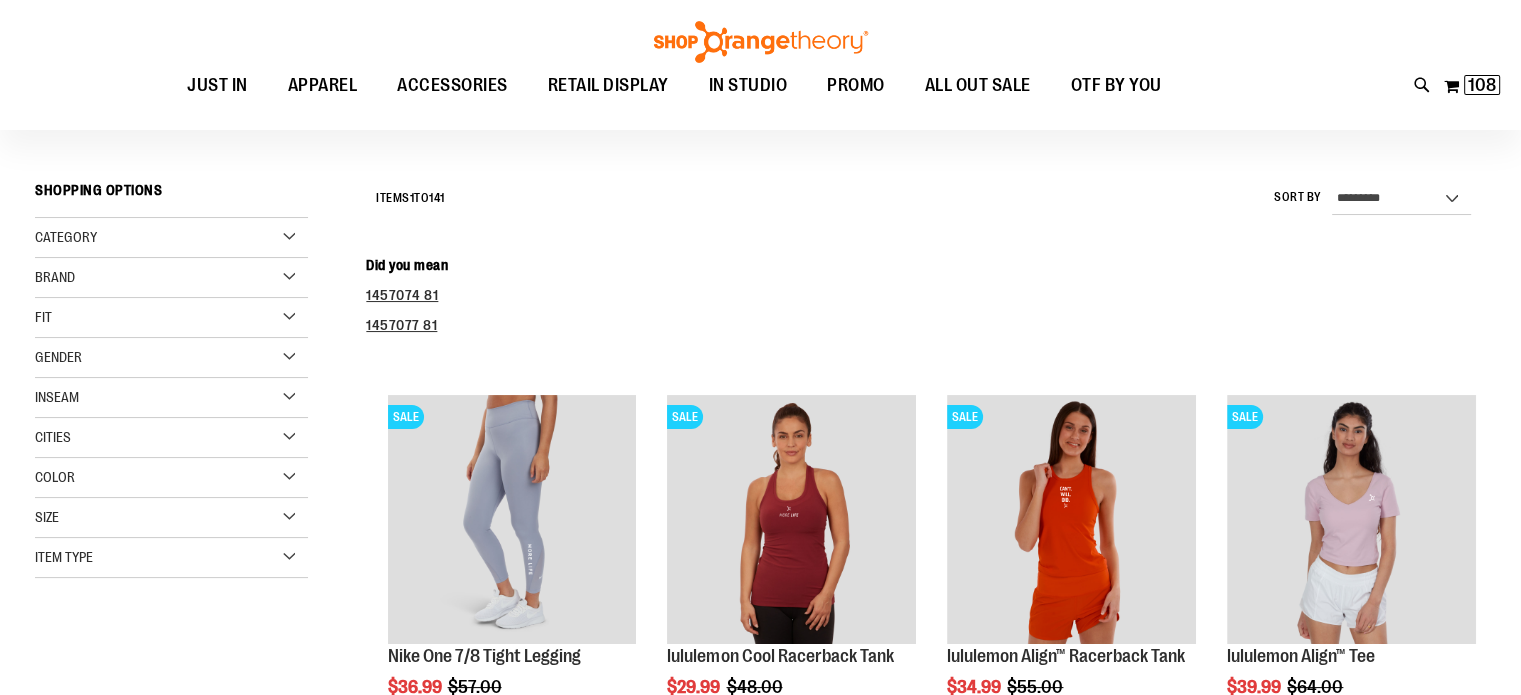 scroll, scrollTop: 0, scrollLeft: 0, axis: both 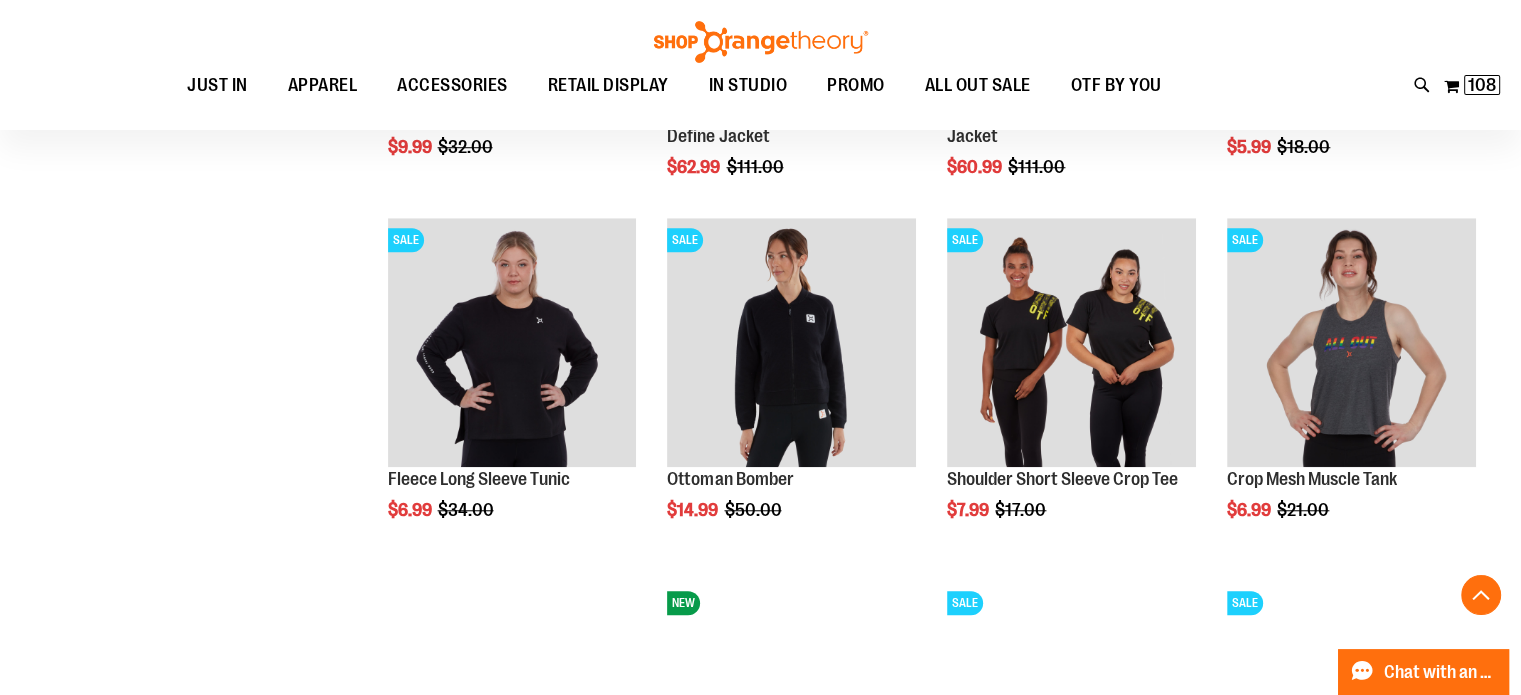 click at bounding box center [1071, 342] 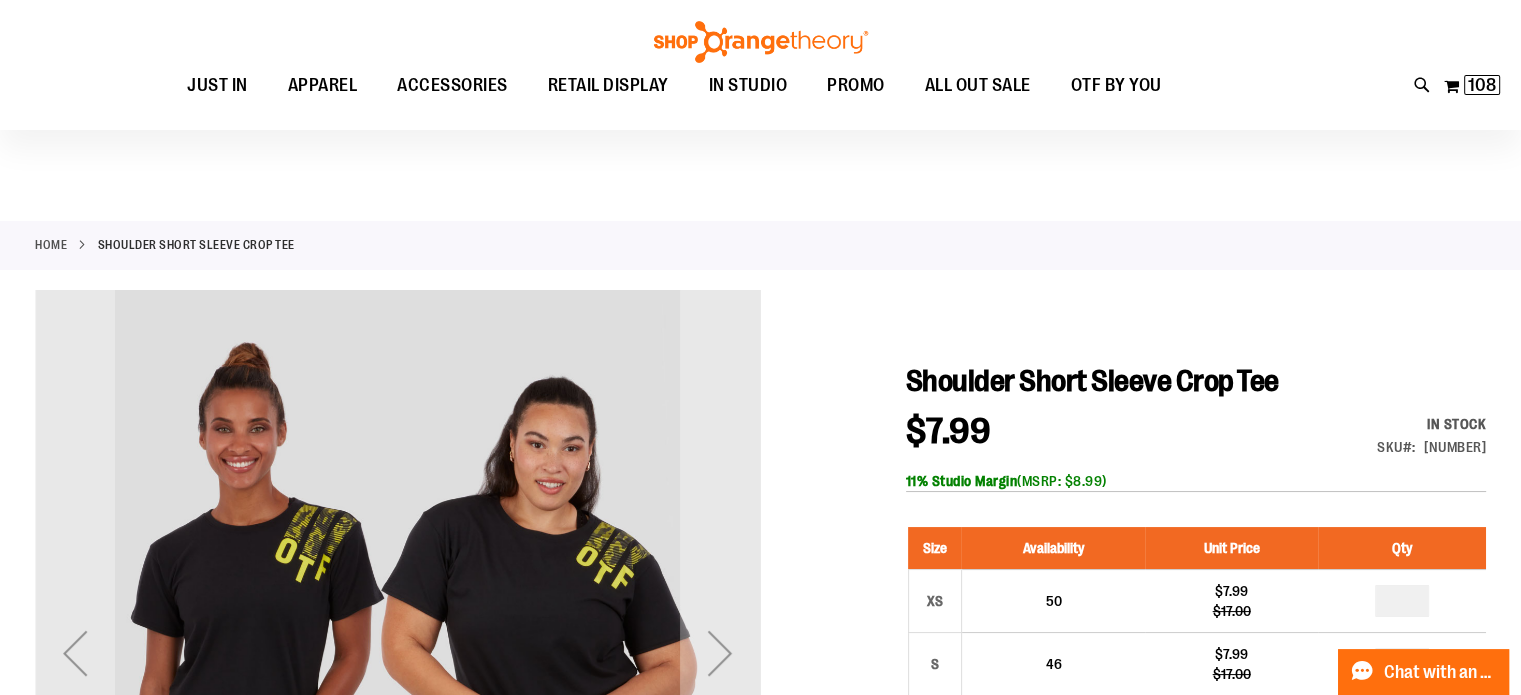 scroll, scrollTop: 97, scrollLeft: 0, axis: vertical 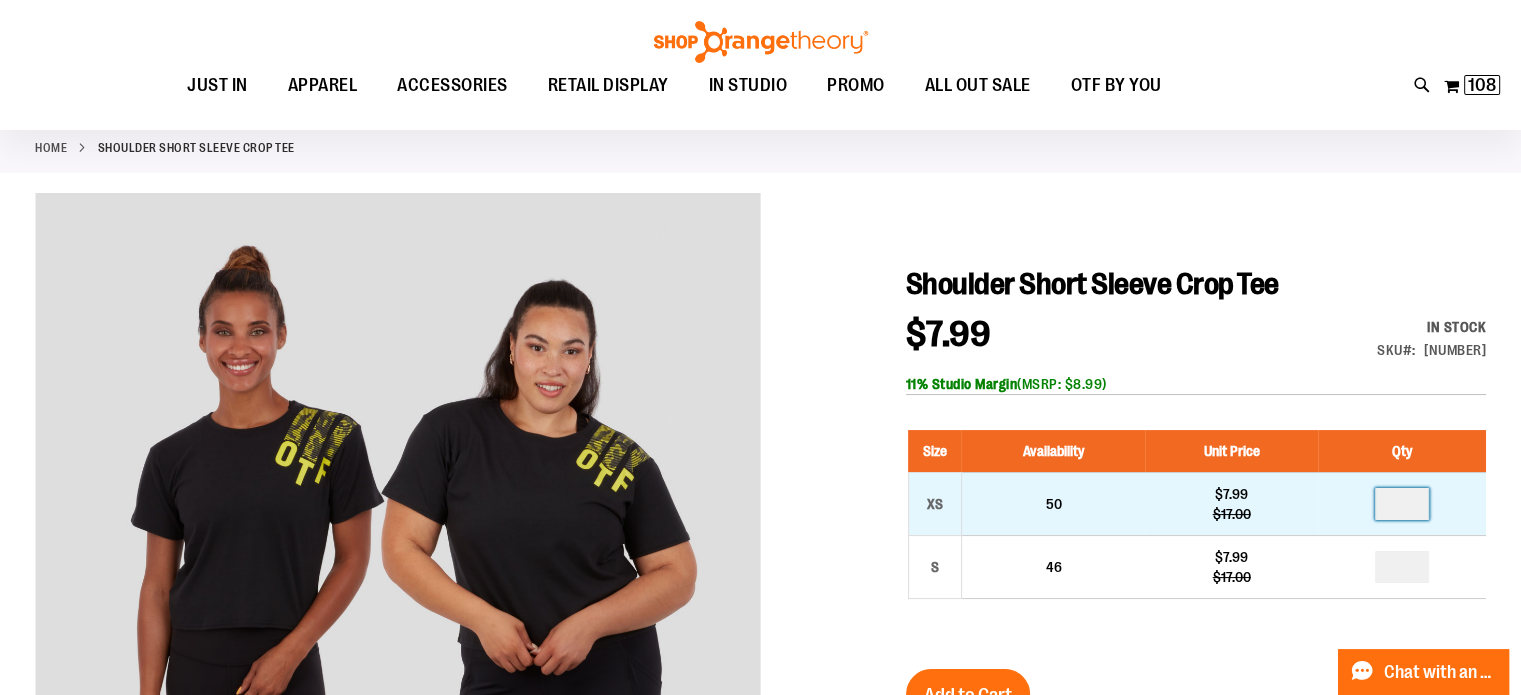 click at bounding box center [1402, 504] 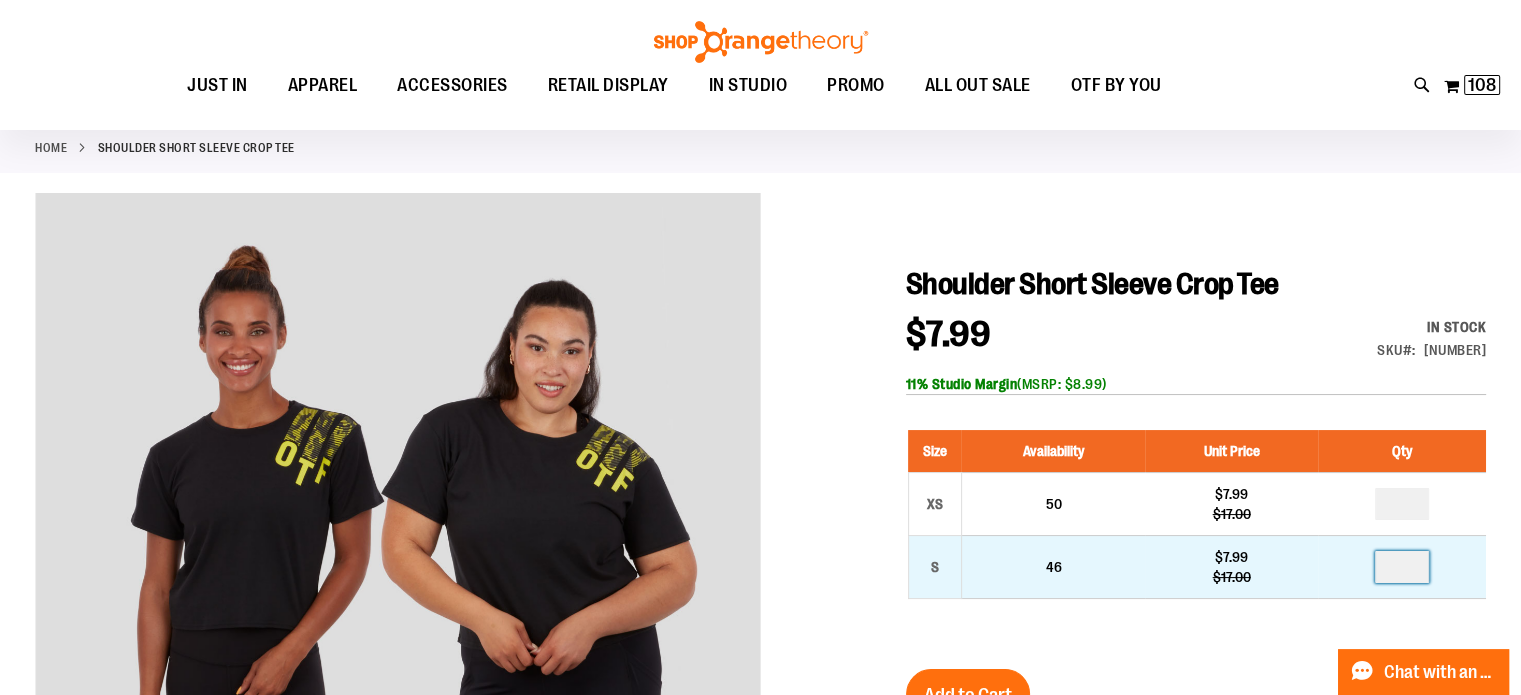 click at bounding box center (1402, 567) 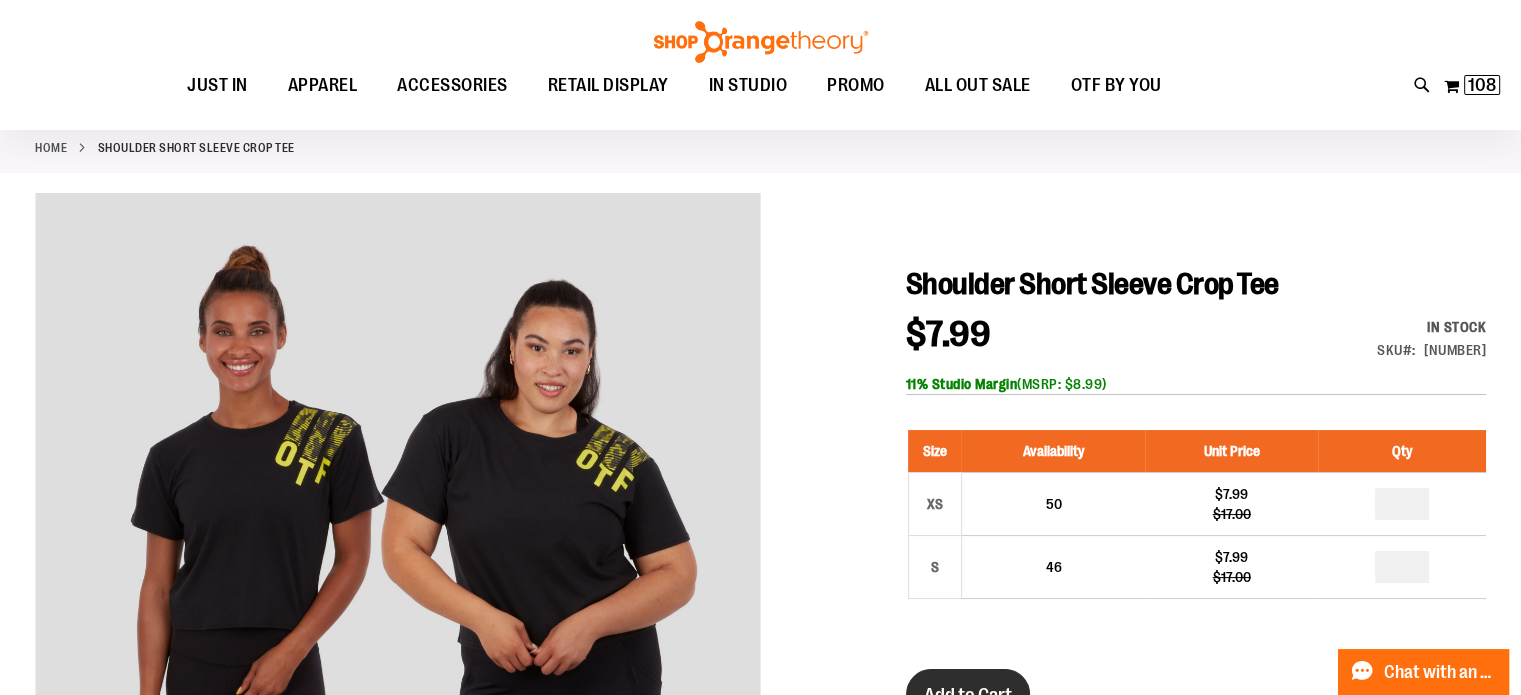 click on "Add to Cart" at bounding box center (968, 694) 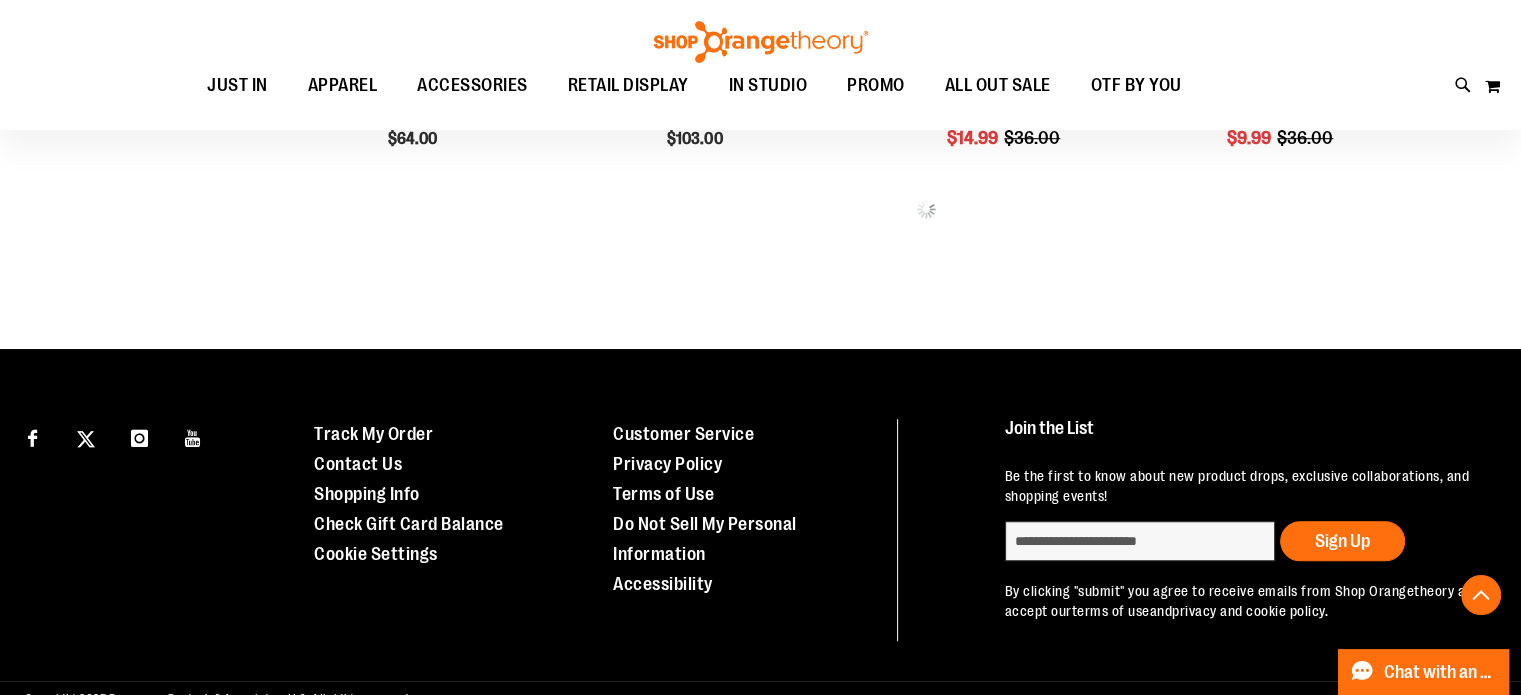 scroll, scrollTop: 1302, scrollLeft: 0, axis: vertical 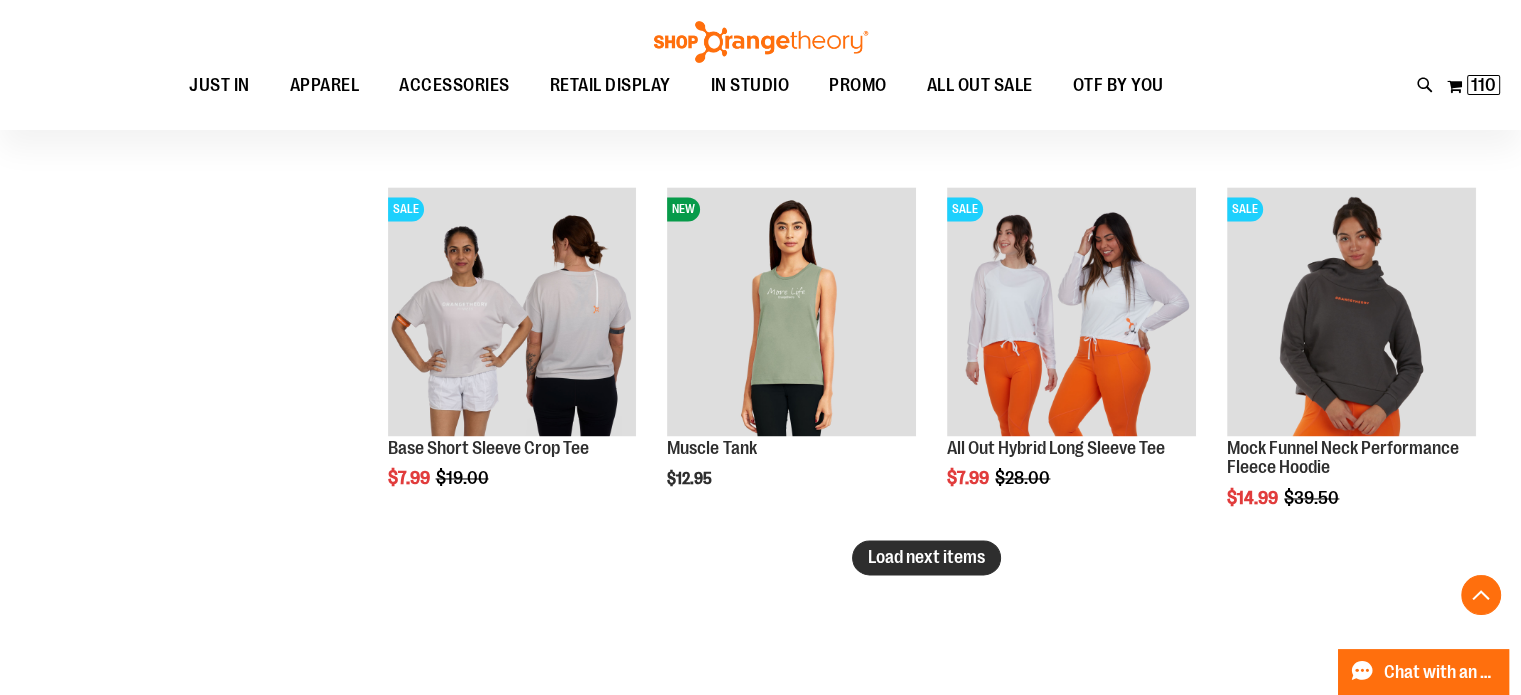 click on "Load next items" at bounding box center [926, 557] 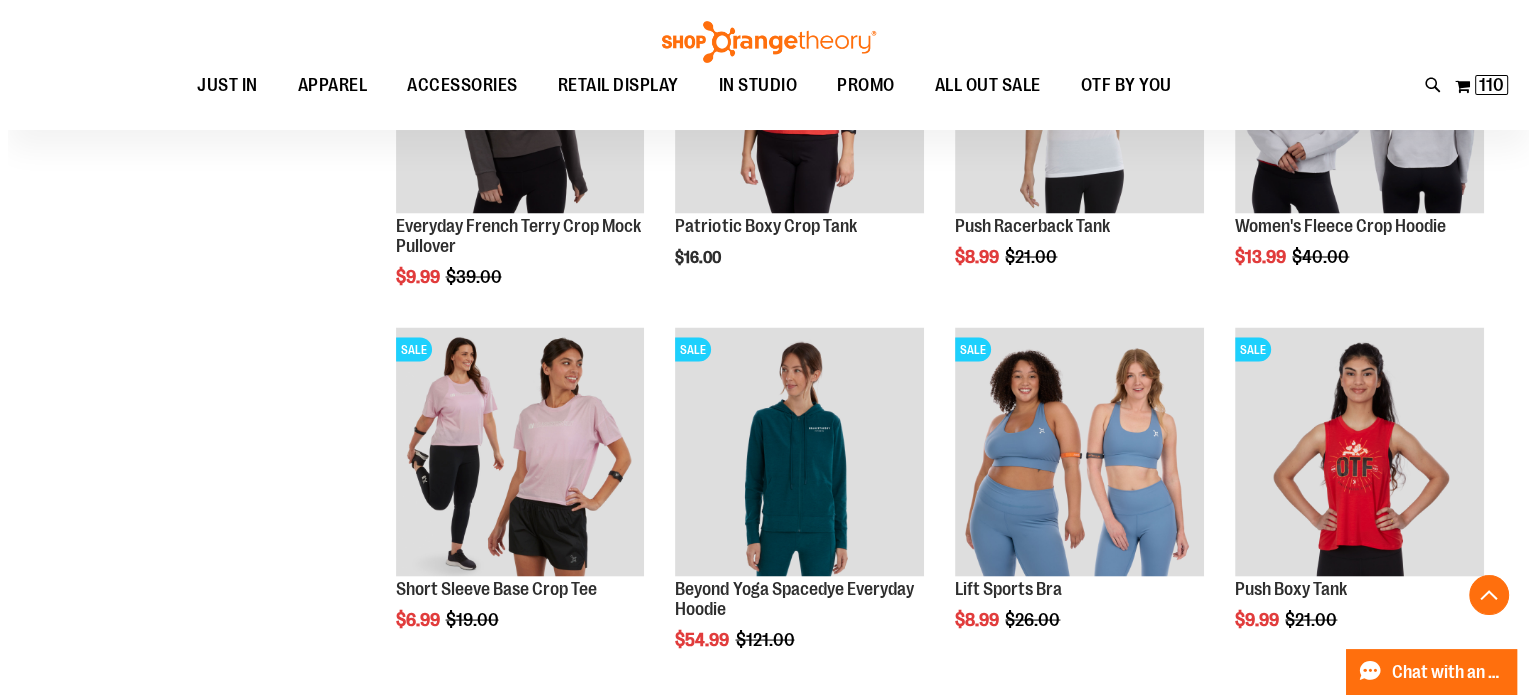 scroll, scrollTop: 3639, scrollLeft: 0, axis: vertical 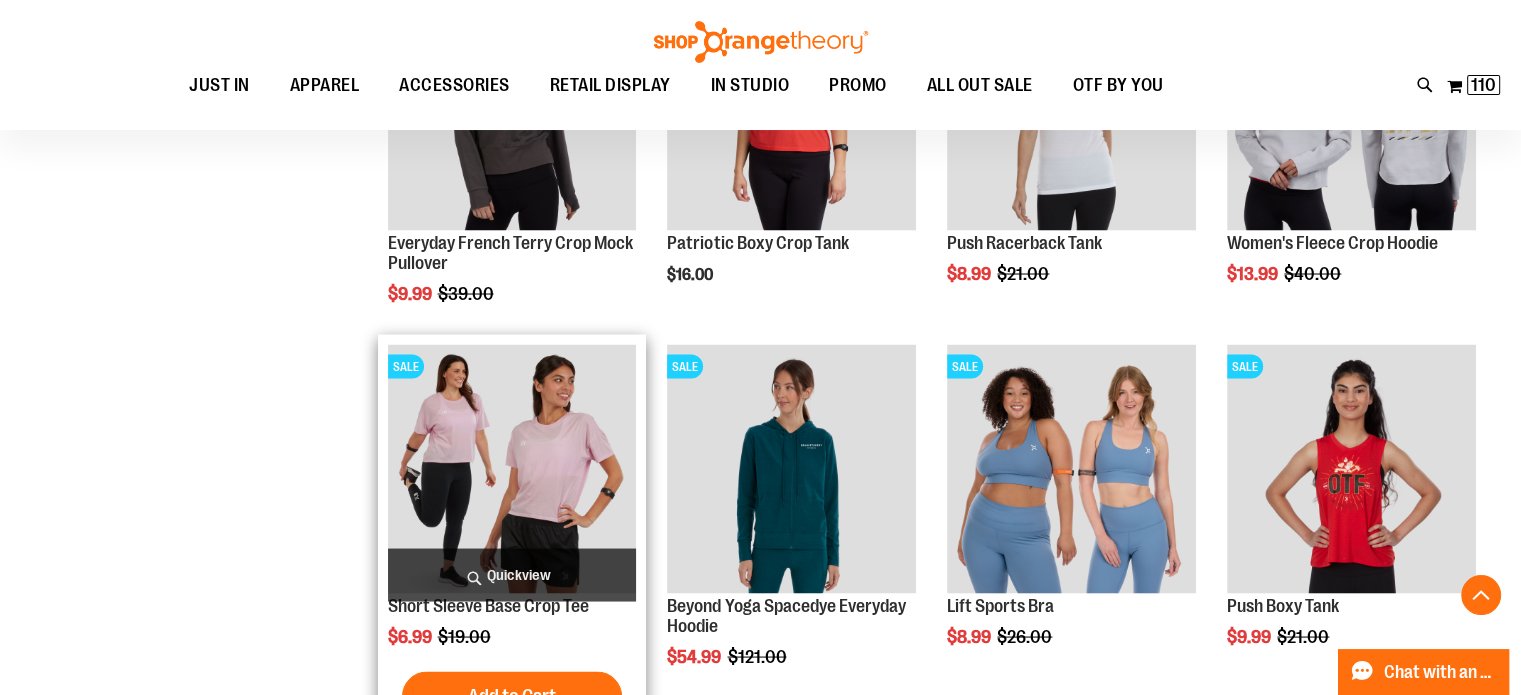 click on "Quickview" at bounding box center [512, 574] 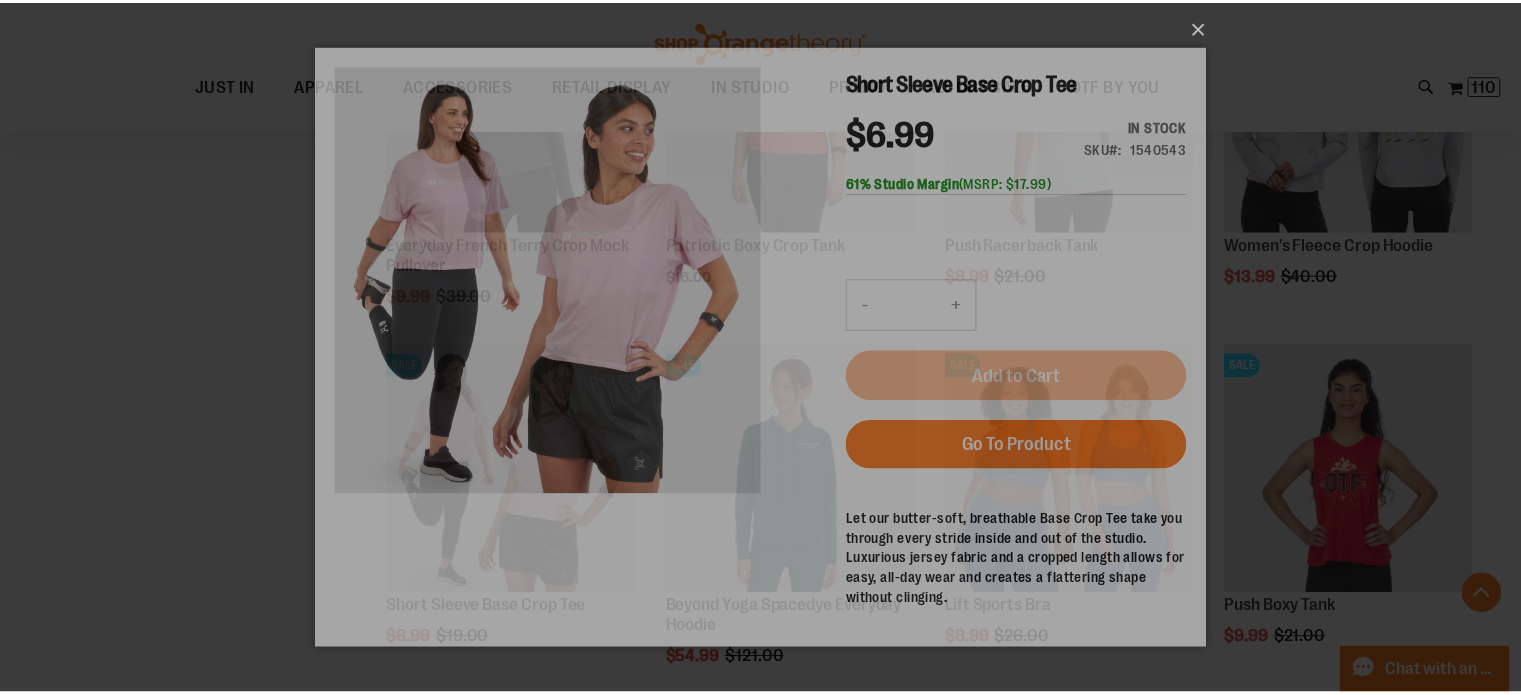 scroll, scrollTop: 0, scrollLeft: 0, axis: both 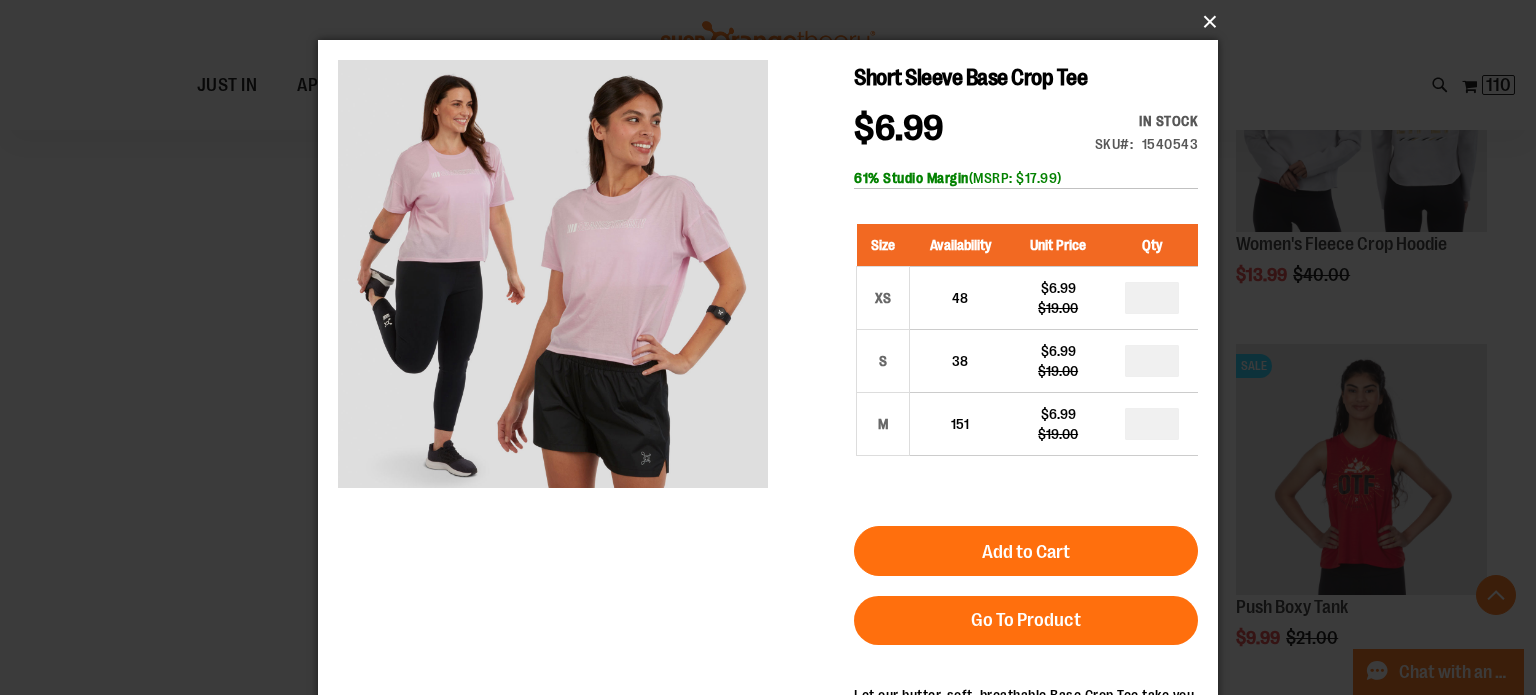 click on "×" at bounding box center [774, 22] 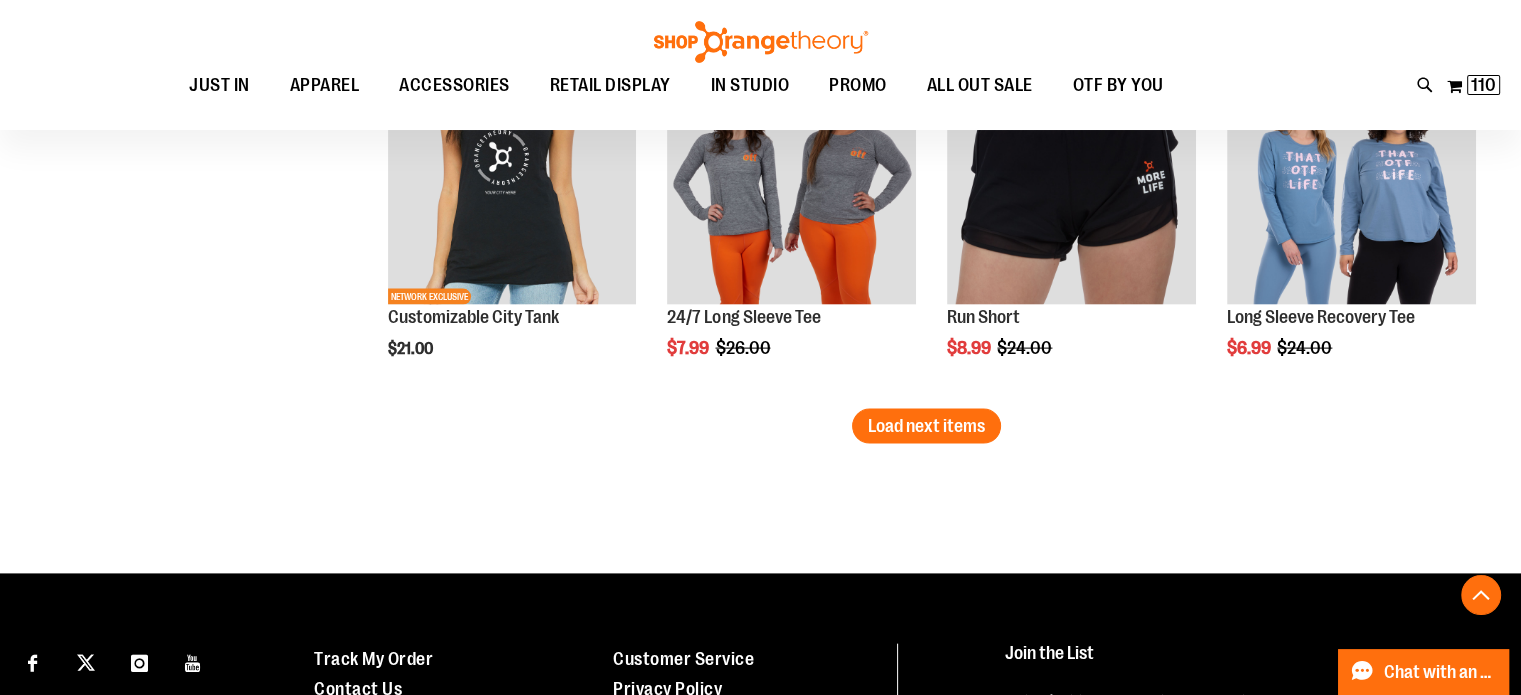 scroll, scrollTop: 4292, scrollLeft: 0, axis: vertical 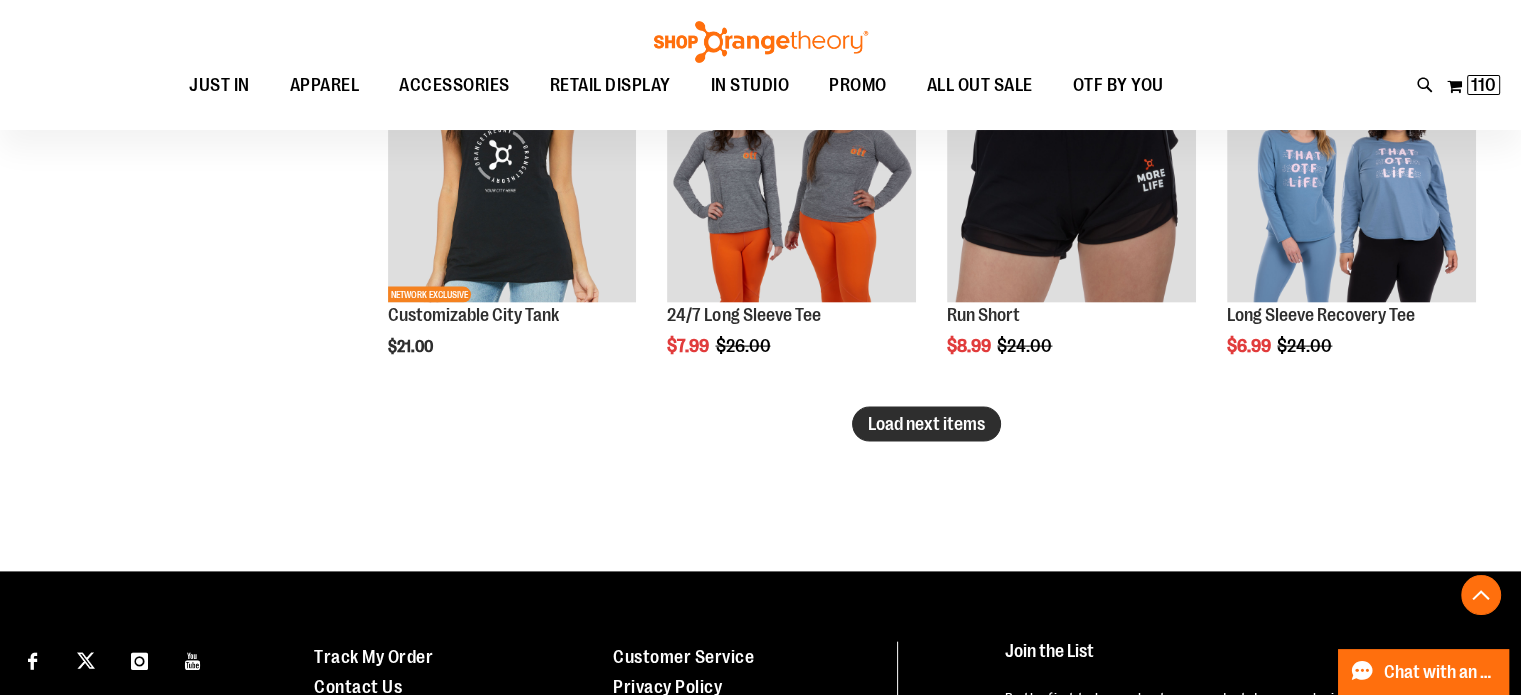 click on "Load next items" at bounding box center (926, 424) 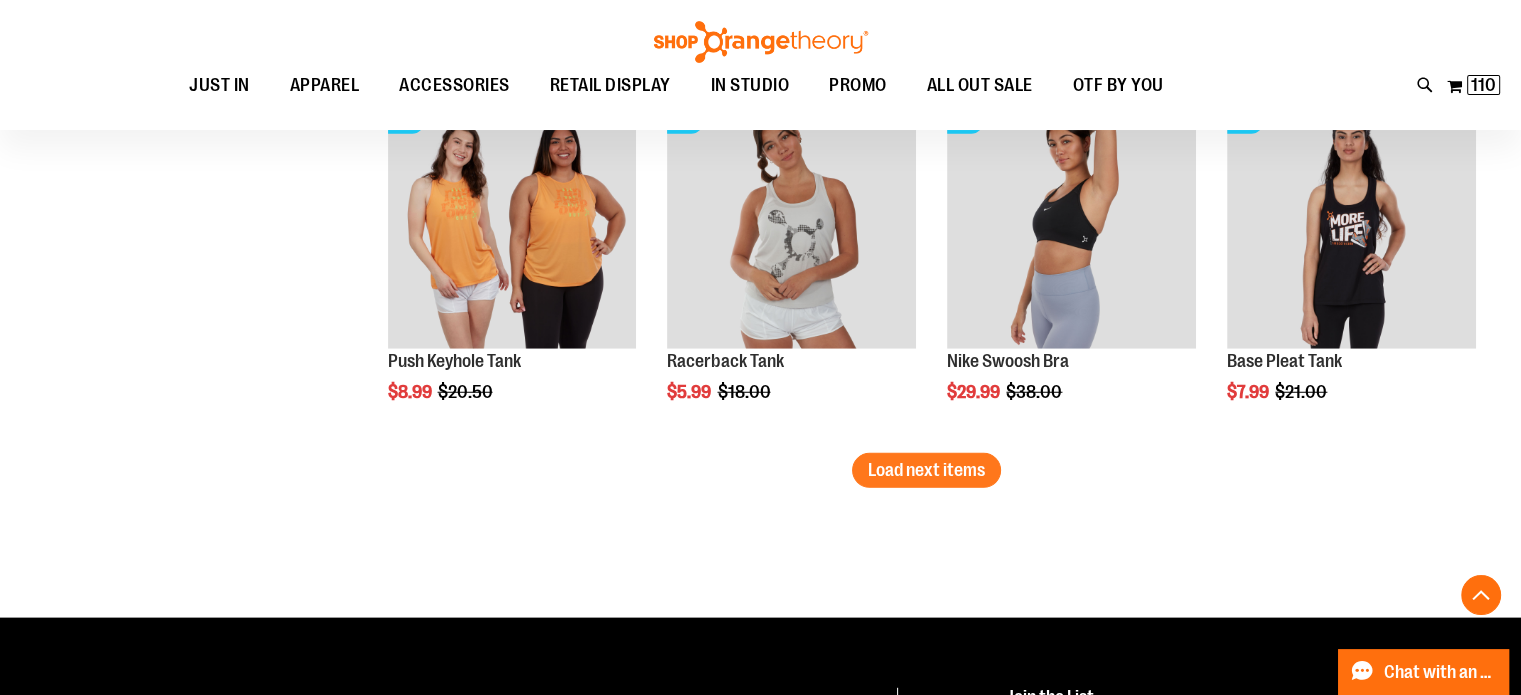 scroll, scrollTop: 5336, scrollLeft: 0, axis: vertical 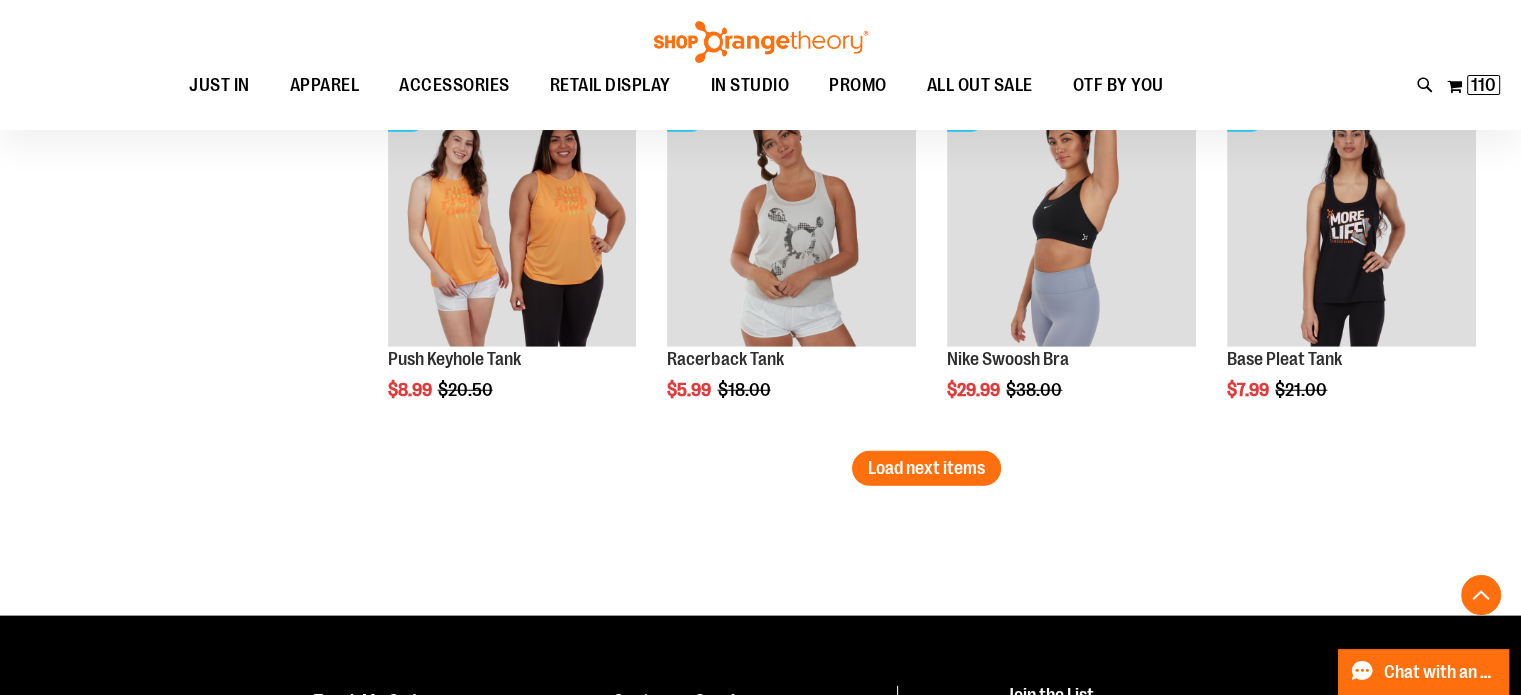 drag, startPoint x: 908, startPoint y: 591, endPoint x: 778, endPoint y: 495, distance: 161.60446 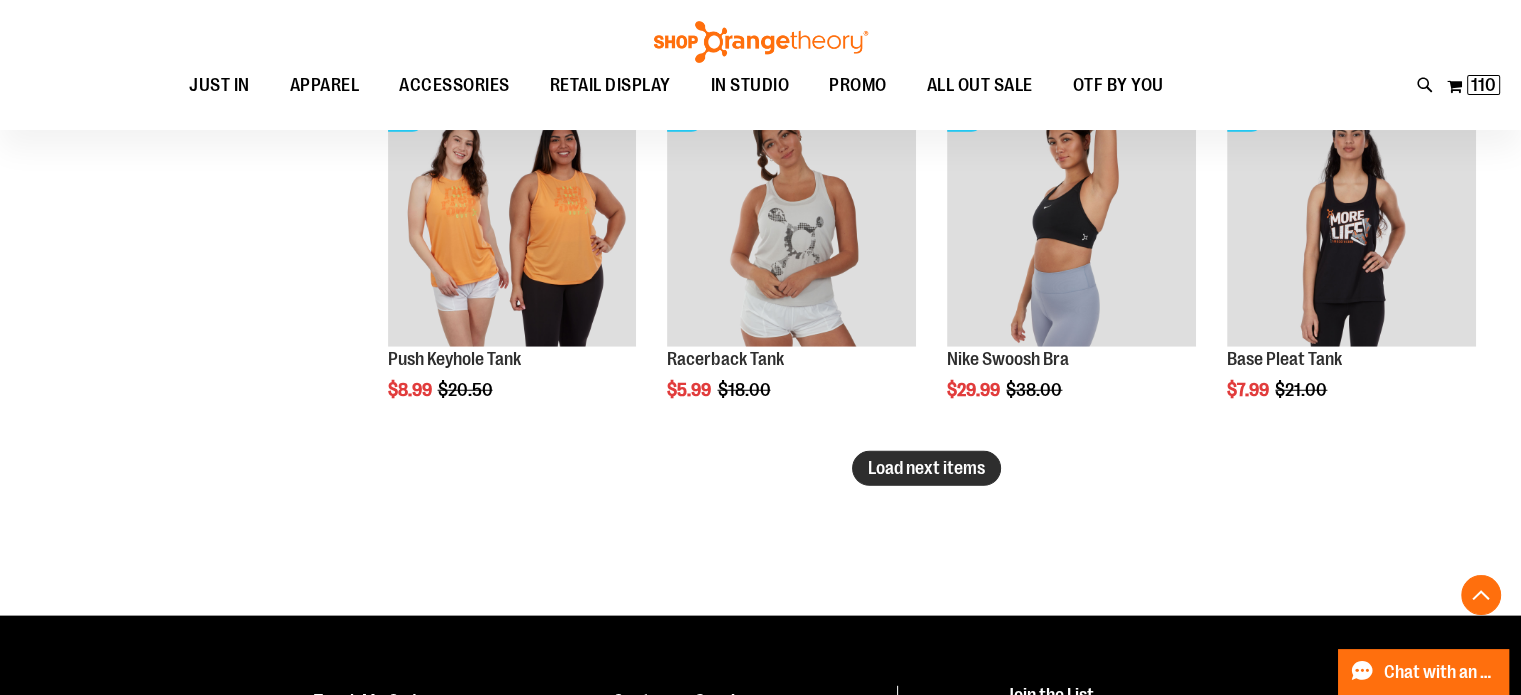 click on "Load next items" at bounding box center [926, 468] 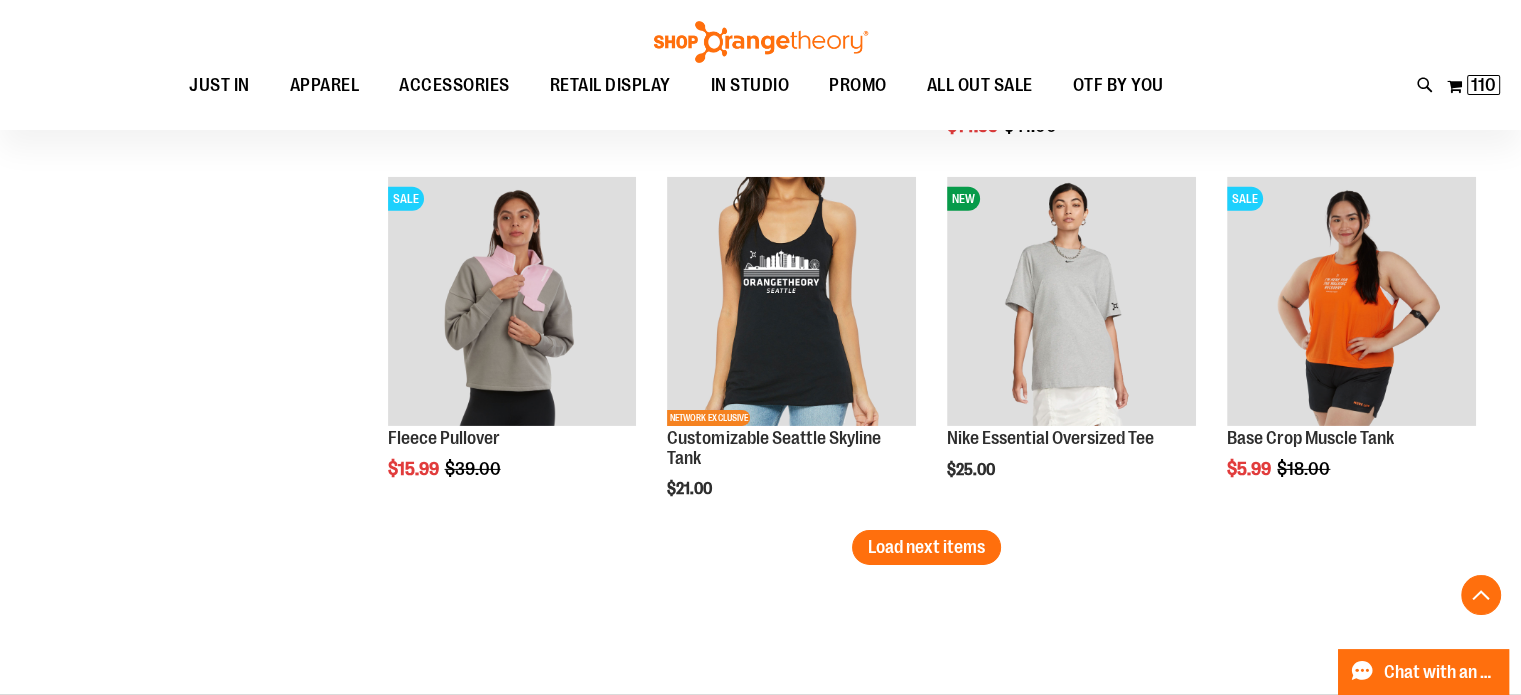 scroll, scrollTop: 6346, scrollLeft: 0, axis: vertical 